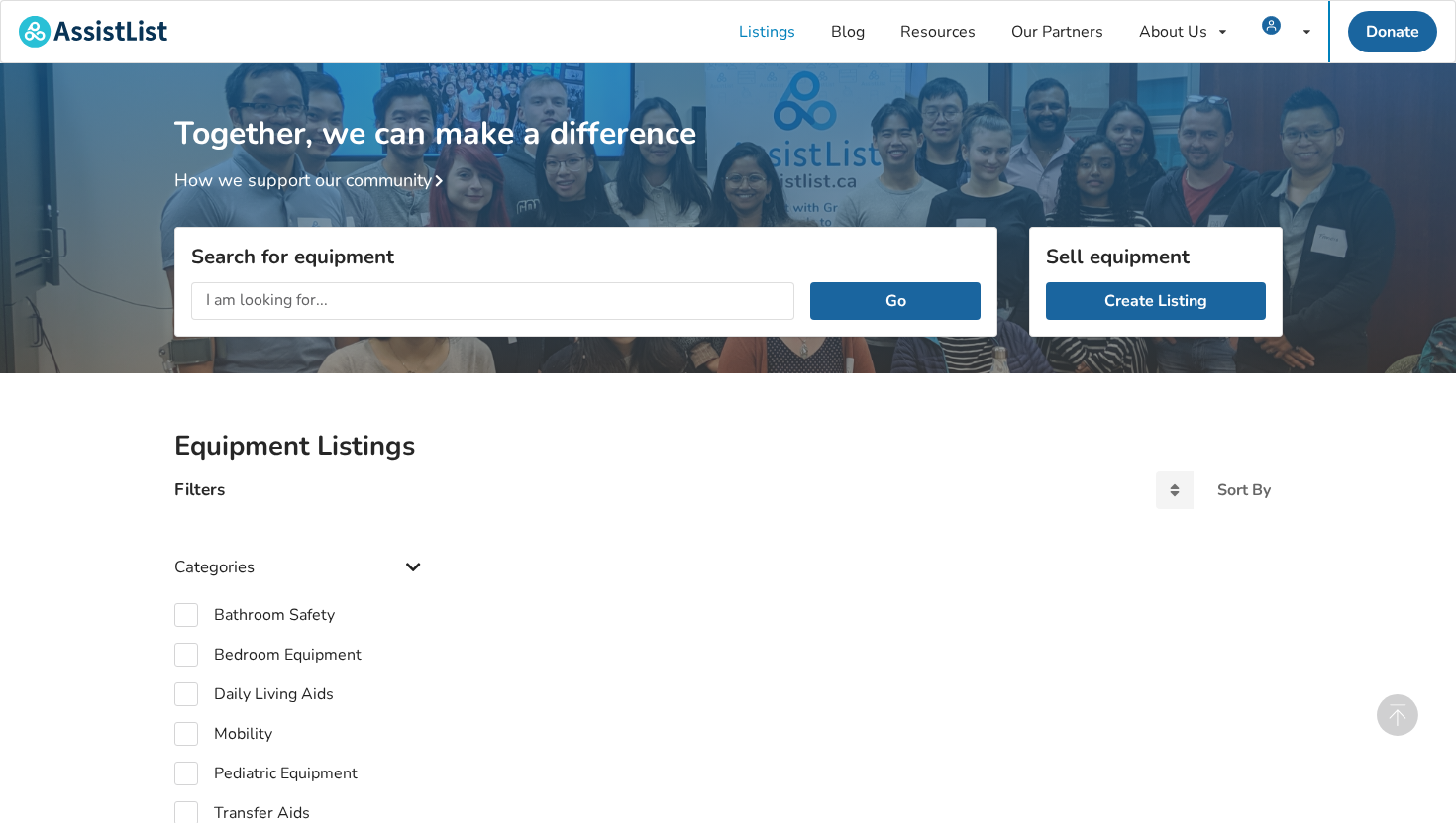 scroll, scrollTop: 623, scrollLeft: 0, axis: vertical 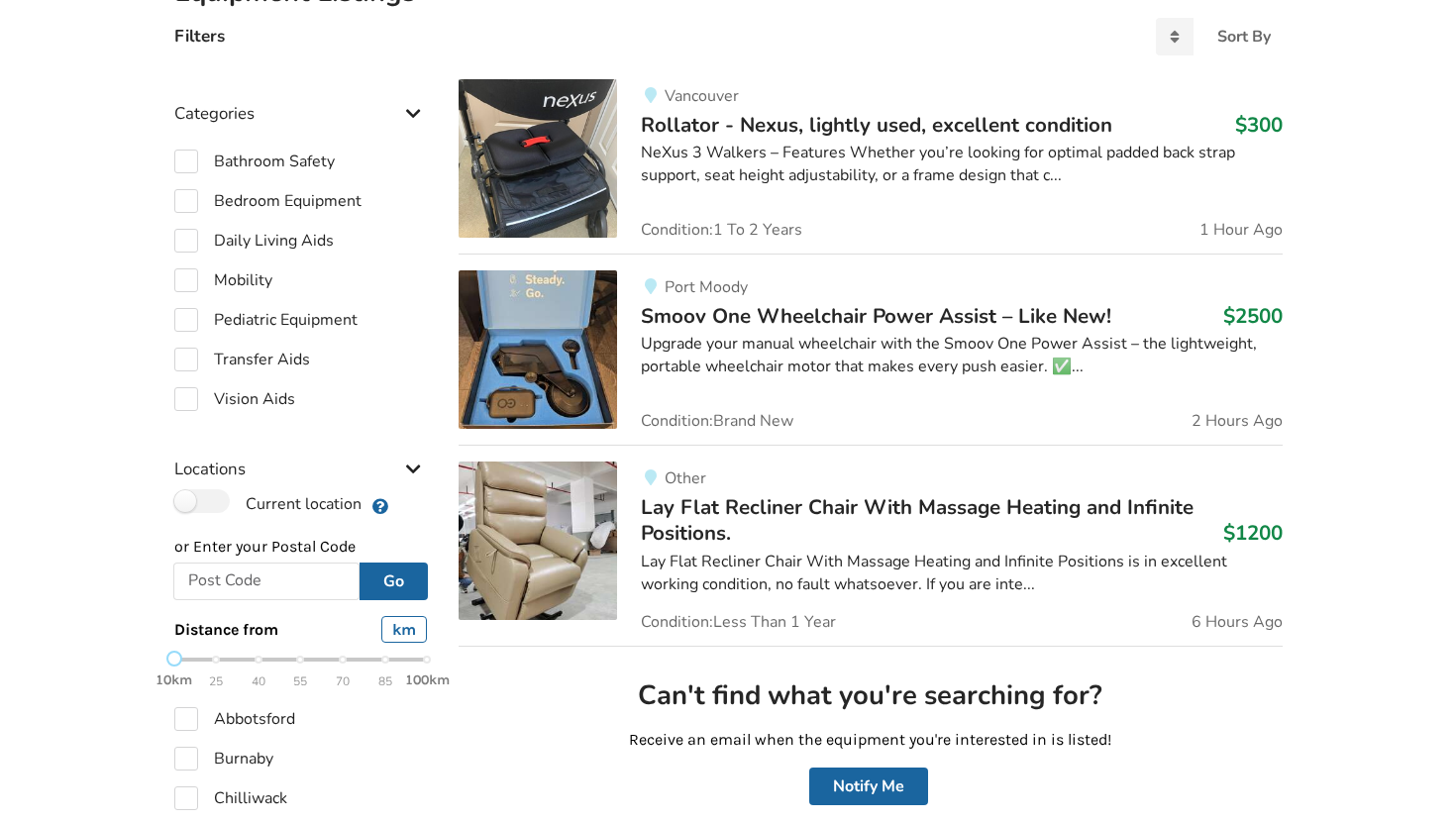 click on "NeXus 3 Walkers – Features
Whether you’re looking for optimal padded back strap support, seat height adjustability, or a frame design that c..." at bounding box center [961, 164] 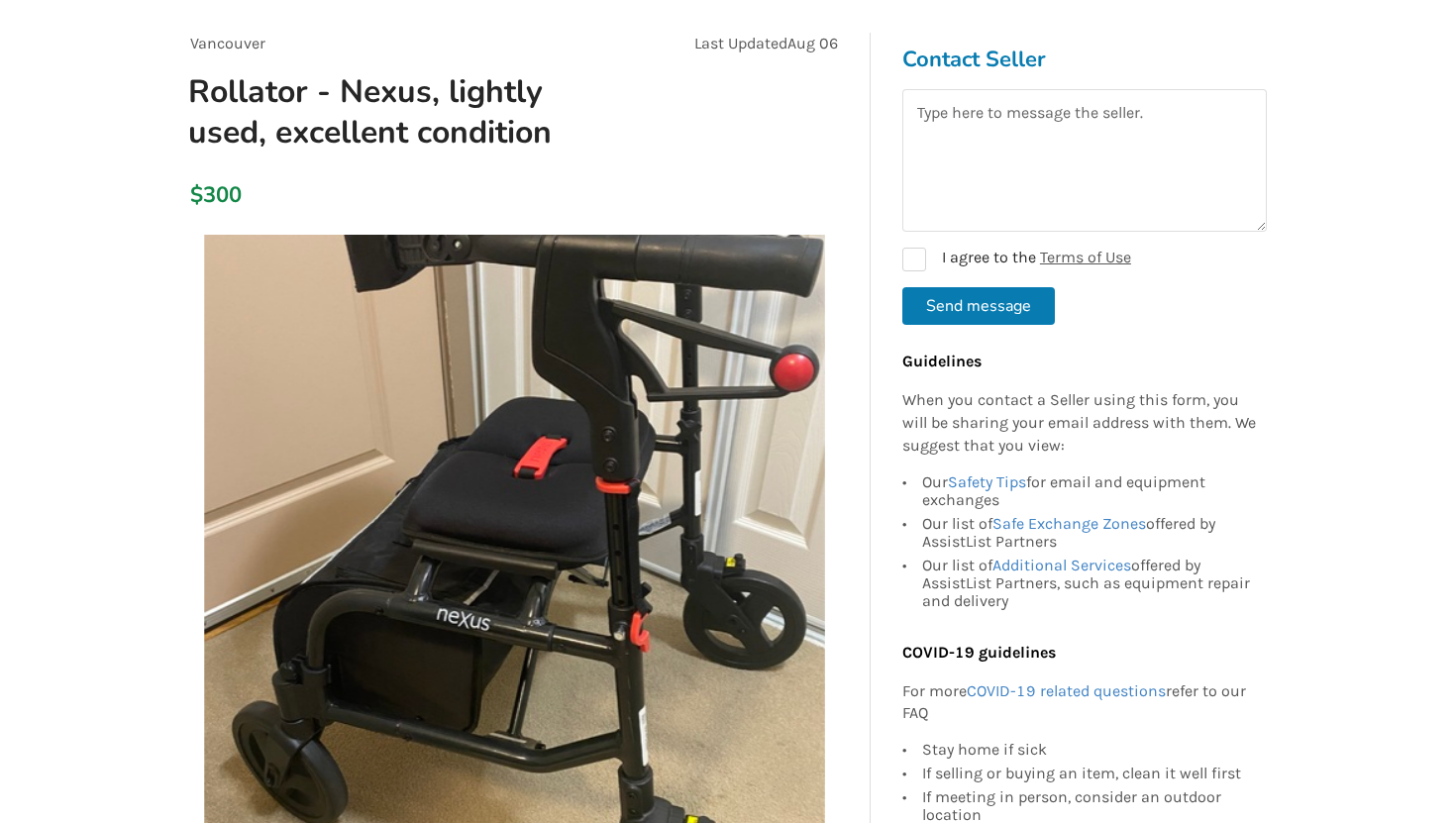 scroll, scrollTop: 0, scrollLeft: 0, axis: both 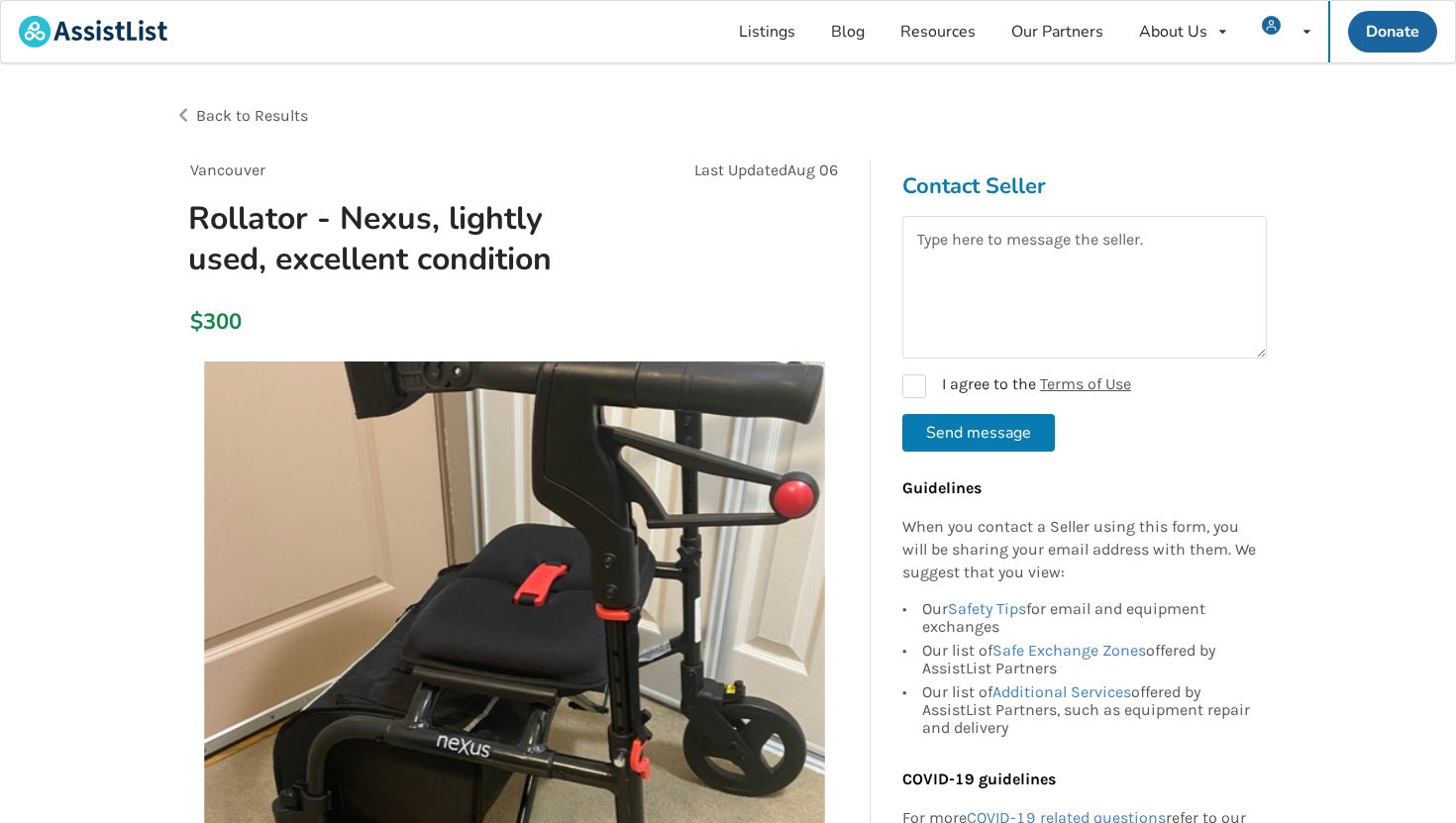 click on "Back to Results" at bounding box center [252, 115] 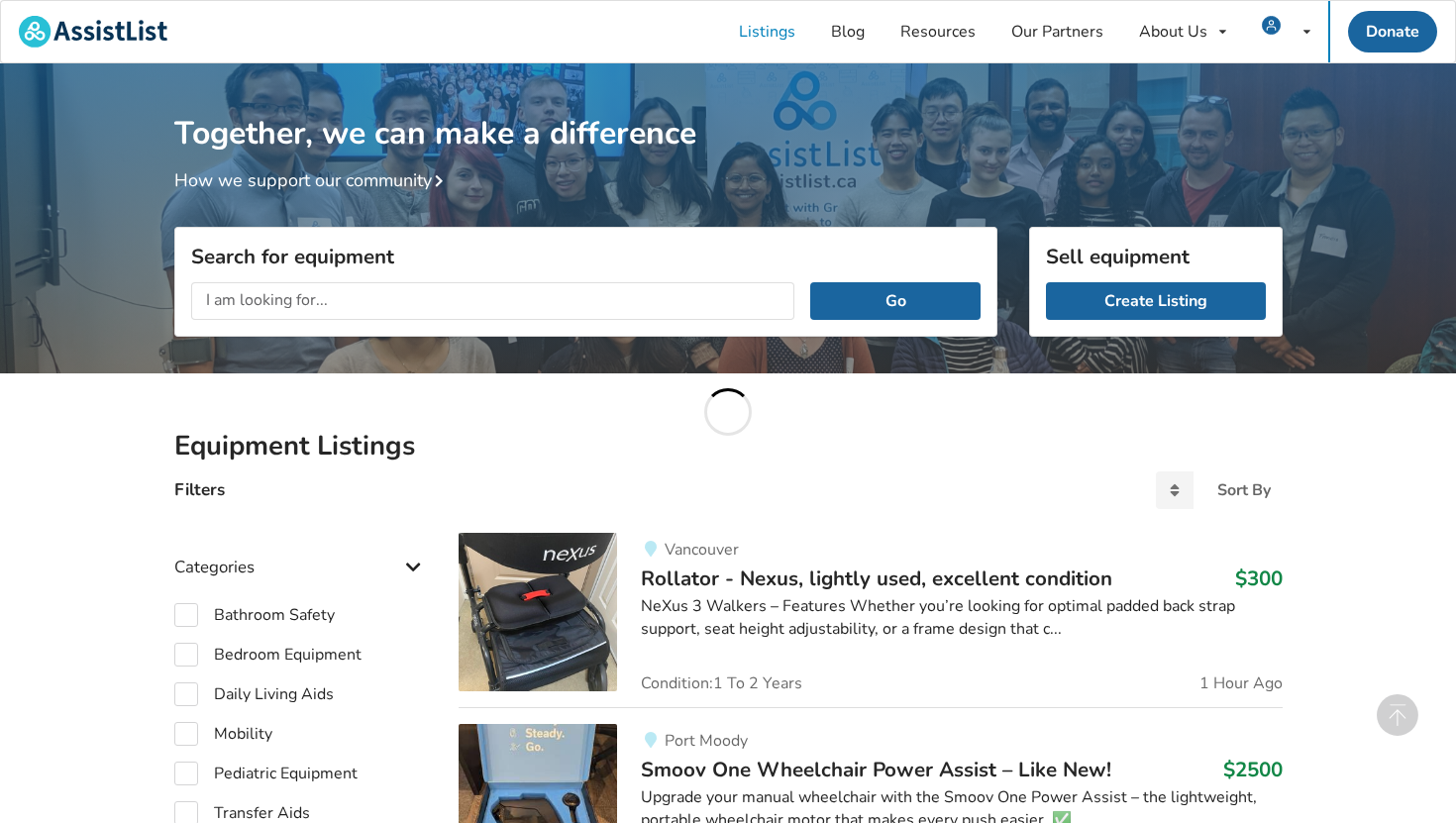 scroll, scrollTop: 454, scrollLeft: 0, axis: vertical 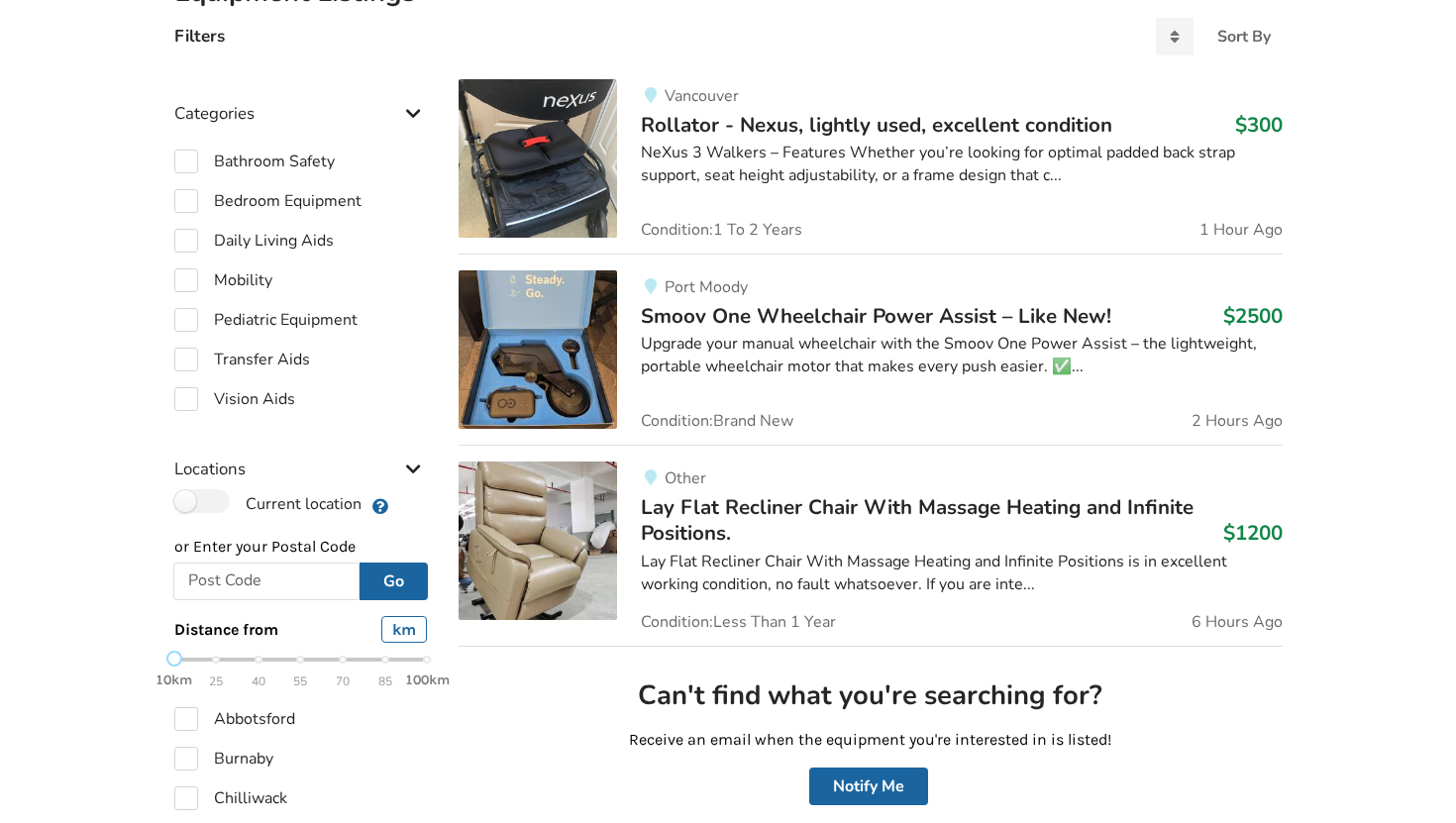 click on "Smoov One Wheelchair Power Assist – Like New!" at bounding box center [876, 316] 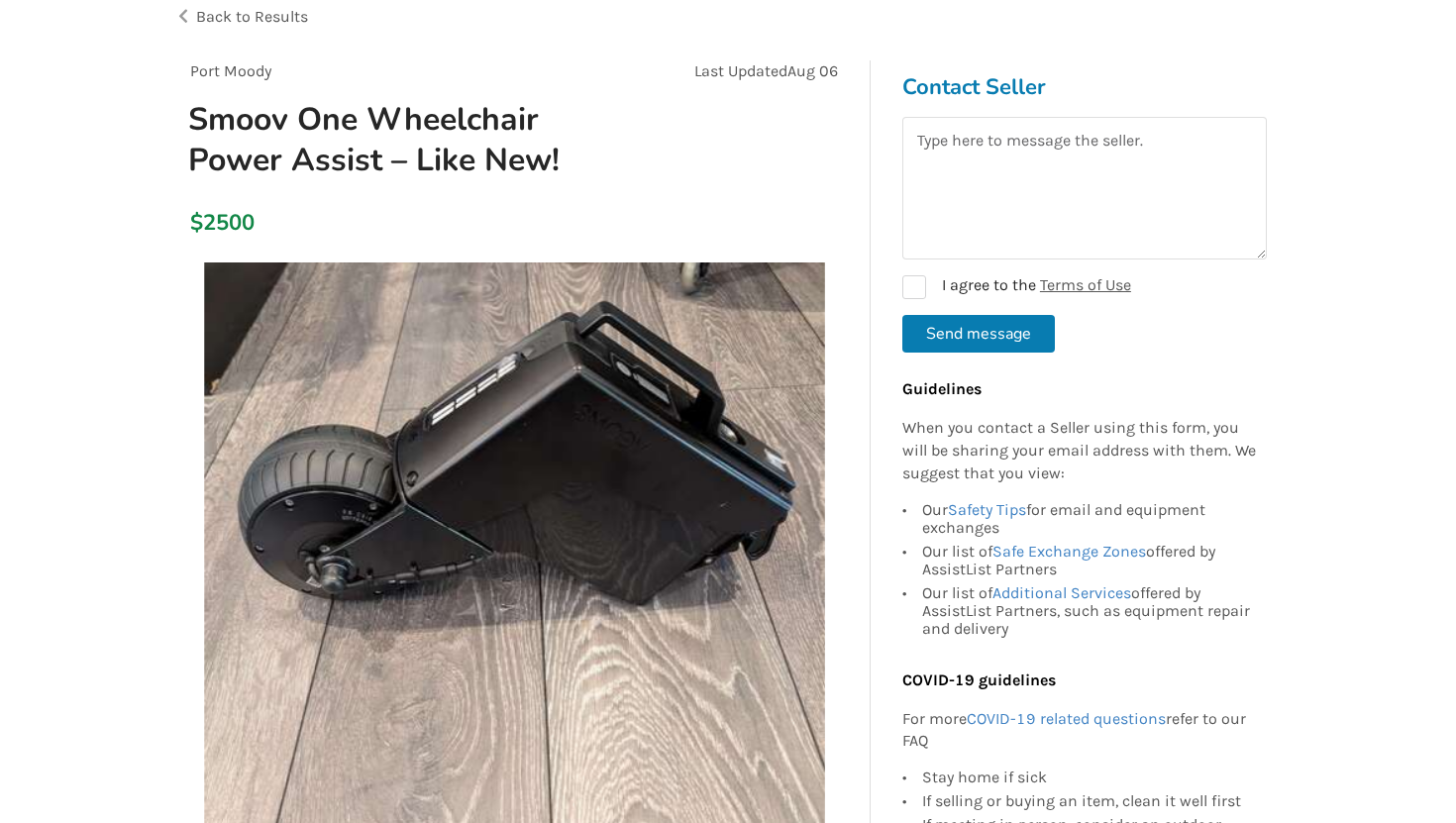 scroll, scrollTop: 0, scrollLeft: 0, axis: both 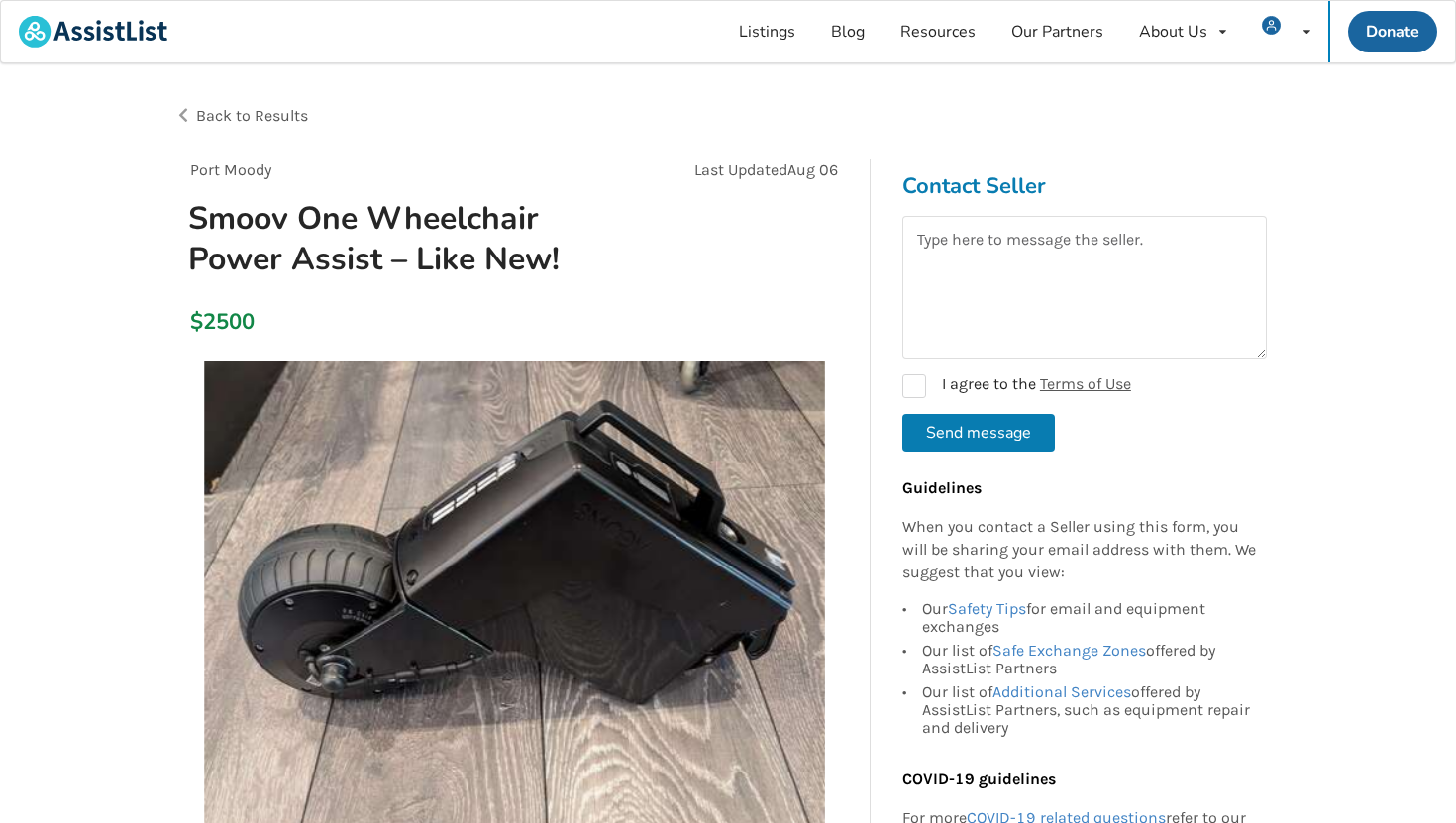 click on "Back to Results" at bounding box center [252, 115] 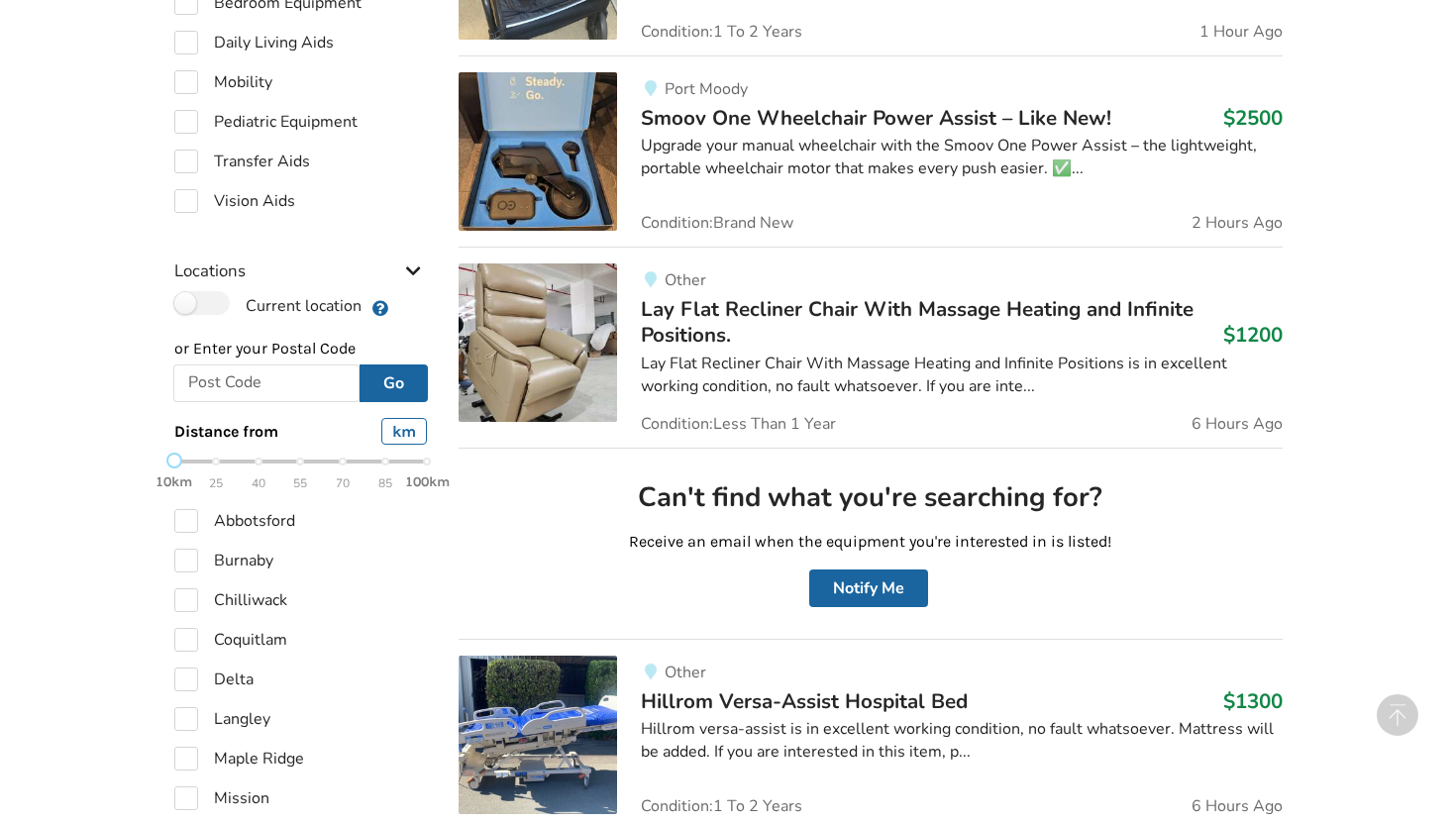 scroll, scrollTop: 680, scrollLeft: 0, axis: vertical 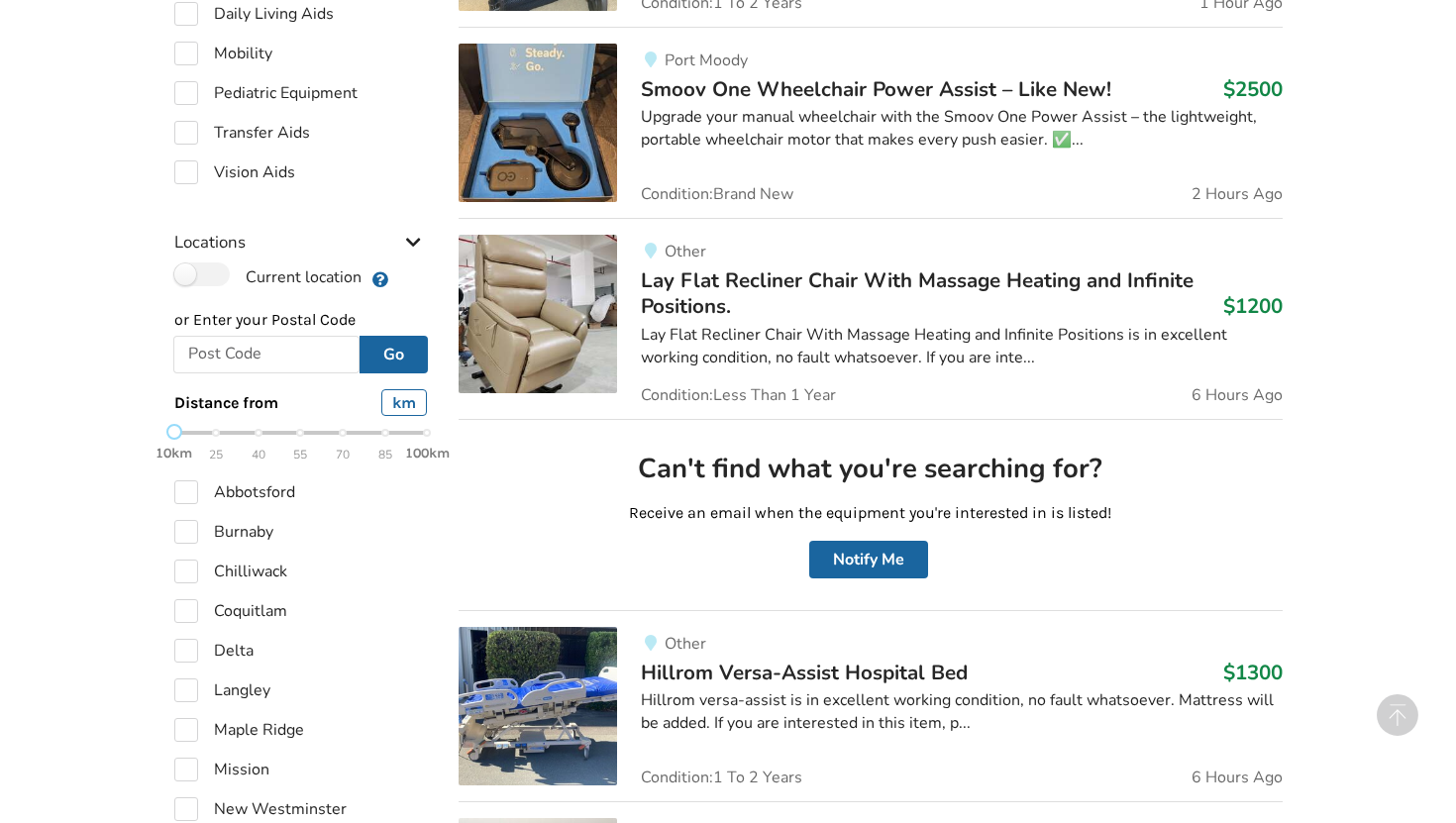 click on "Lay Flat Recliner Chair With Massage Heating and Infinite Positions." at bounding box center (917, 293) 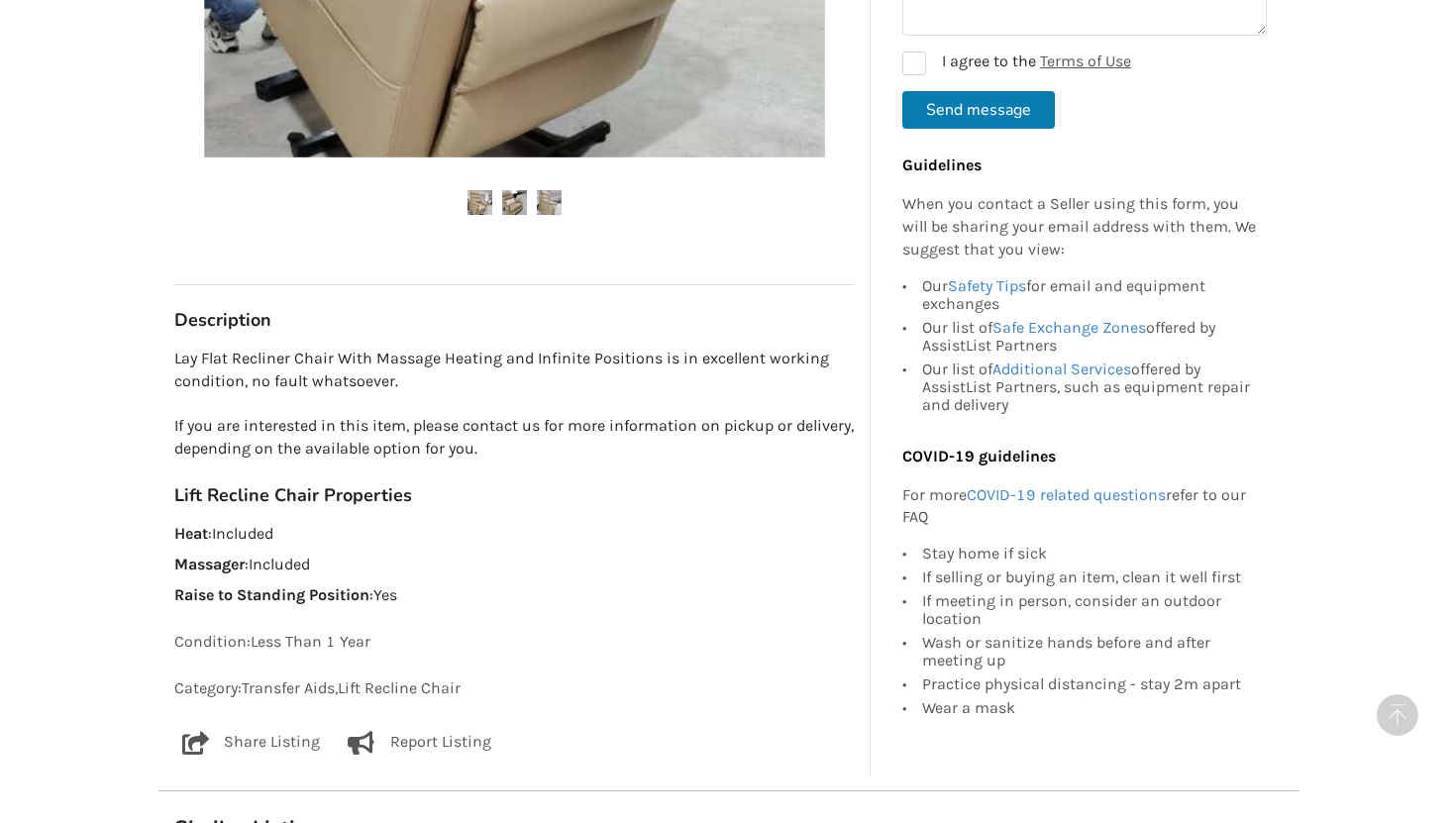 scroll, scrollTop: 868, scrollLeft: 0, axis: vertical 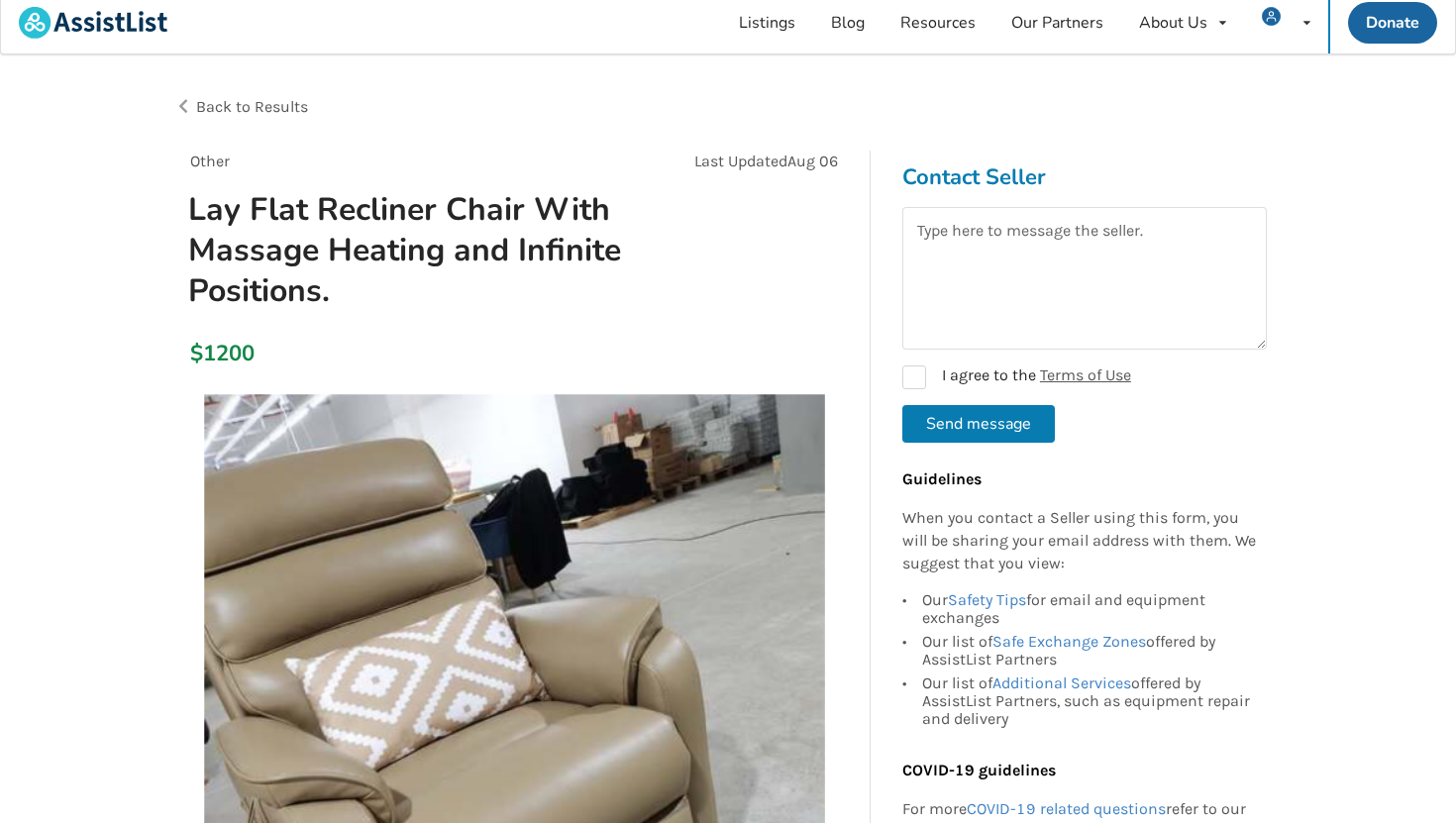 click on "Back to Results" at bounding box center [252, 106] 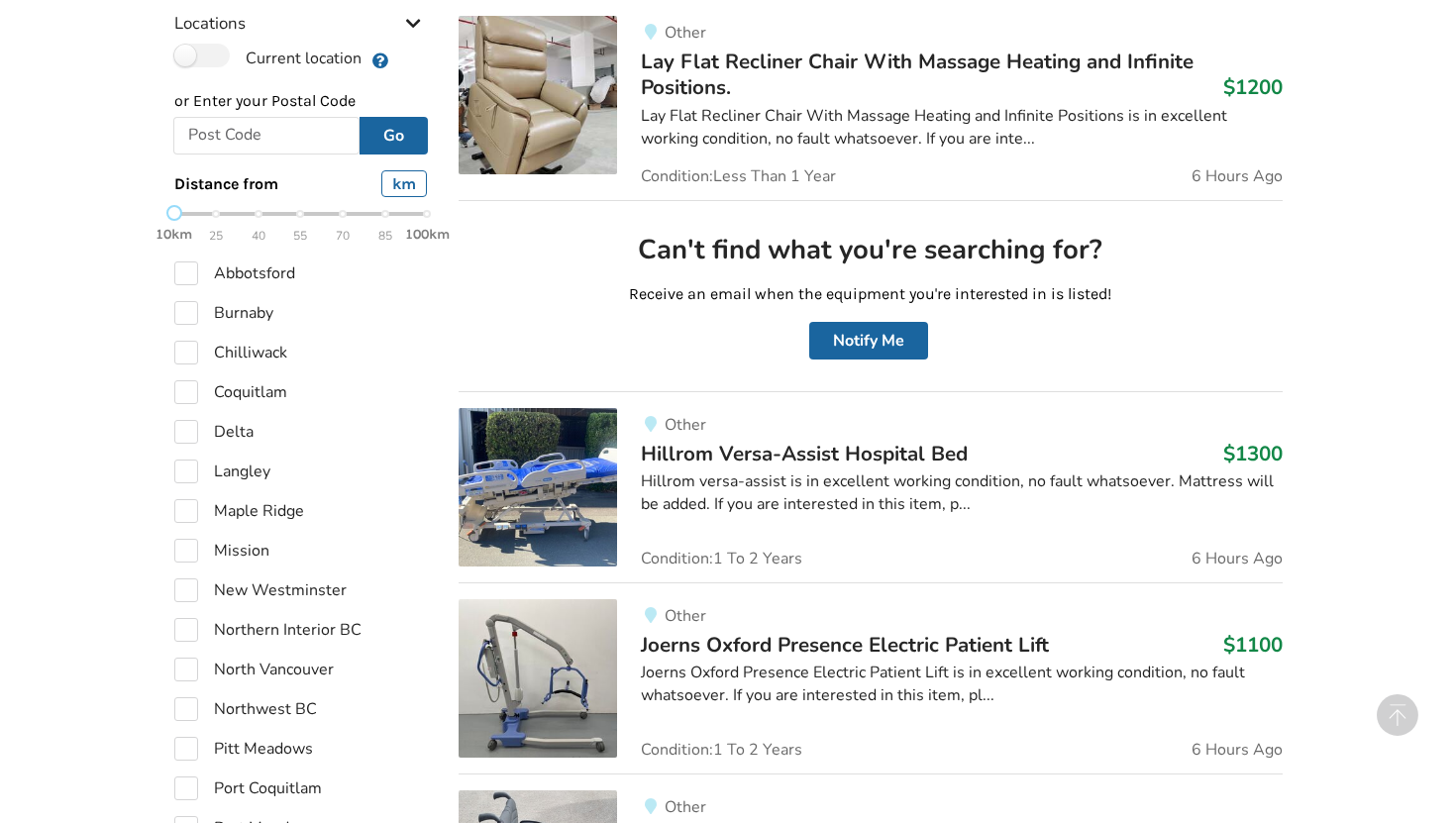 scroll, scrollTop: 941, scrollLeft: 0, axis: vertical 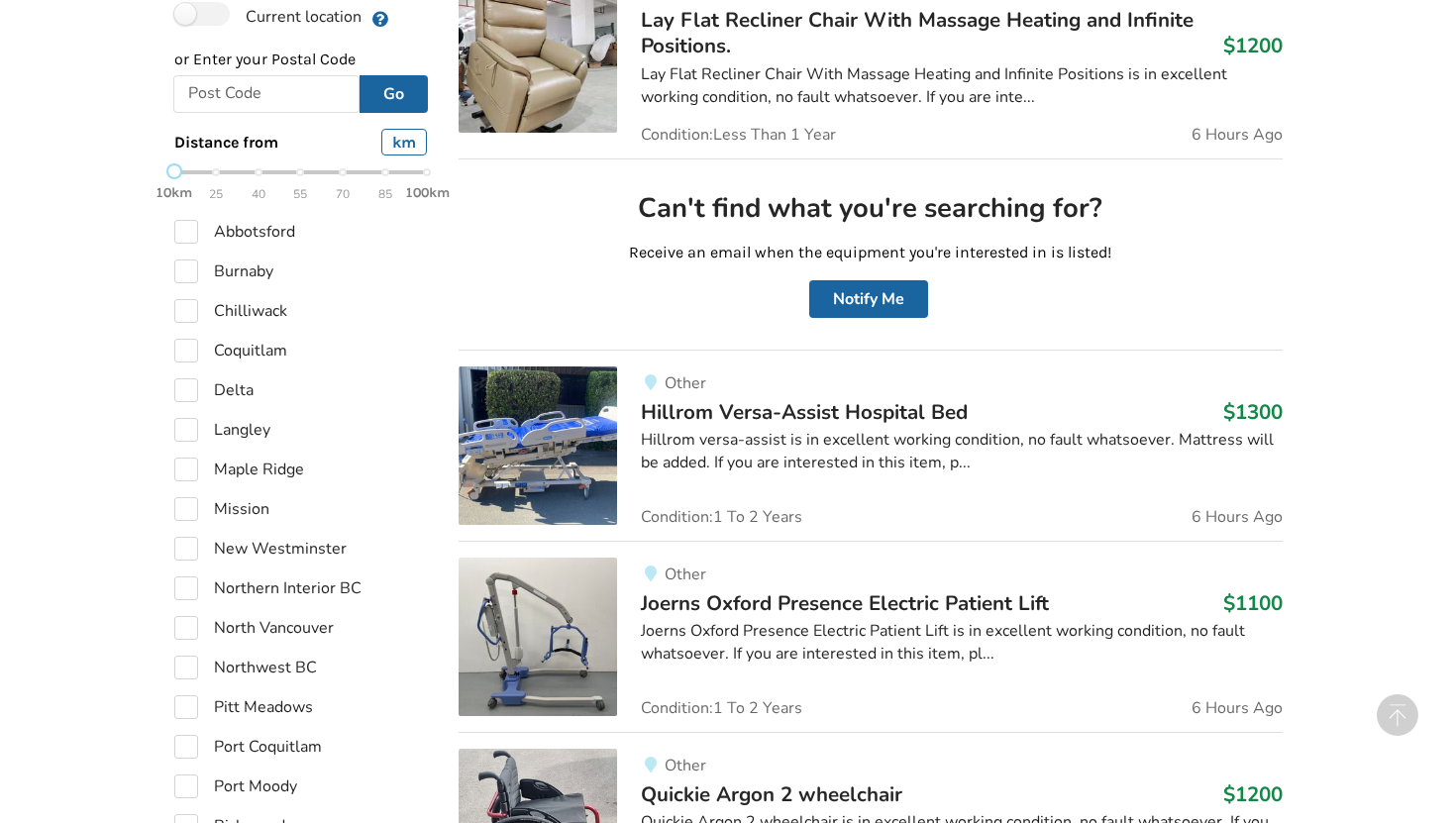 click on "Hillrom versa-assist is in excellent working condition, no fault whatsoever.
Mattress will be added.
If you are interested in this item, p..." at bounding box center (961, 452) 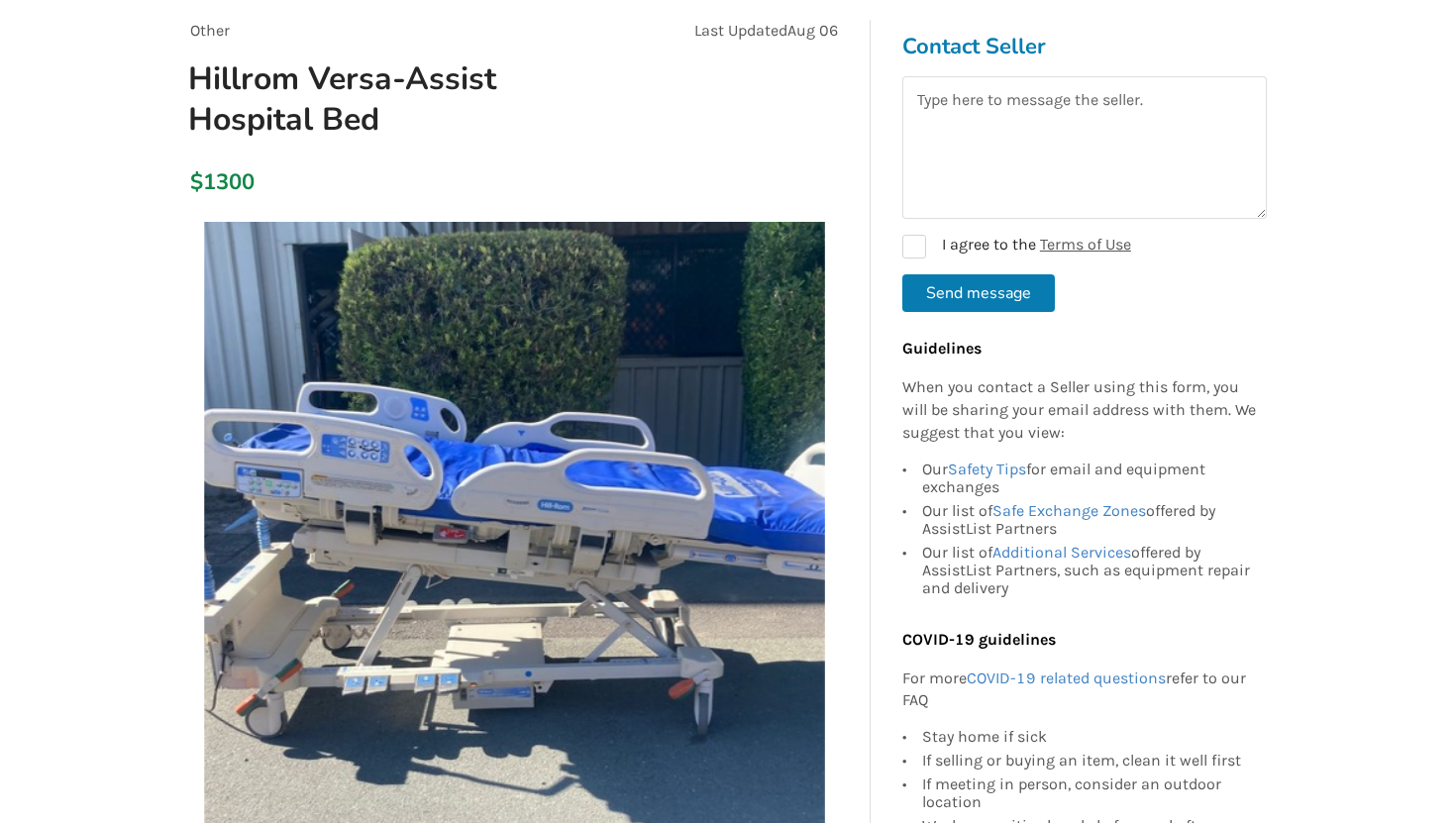 scroll, scrollTop: 0, scrollLeft: 0, axis: both 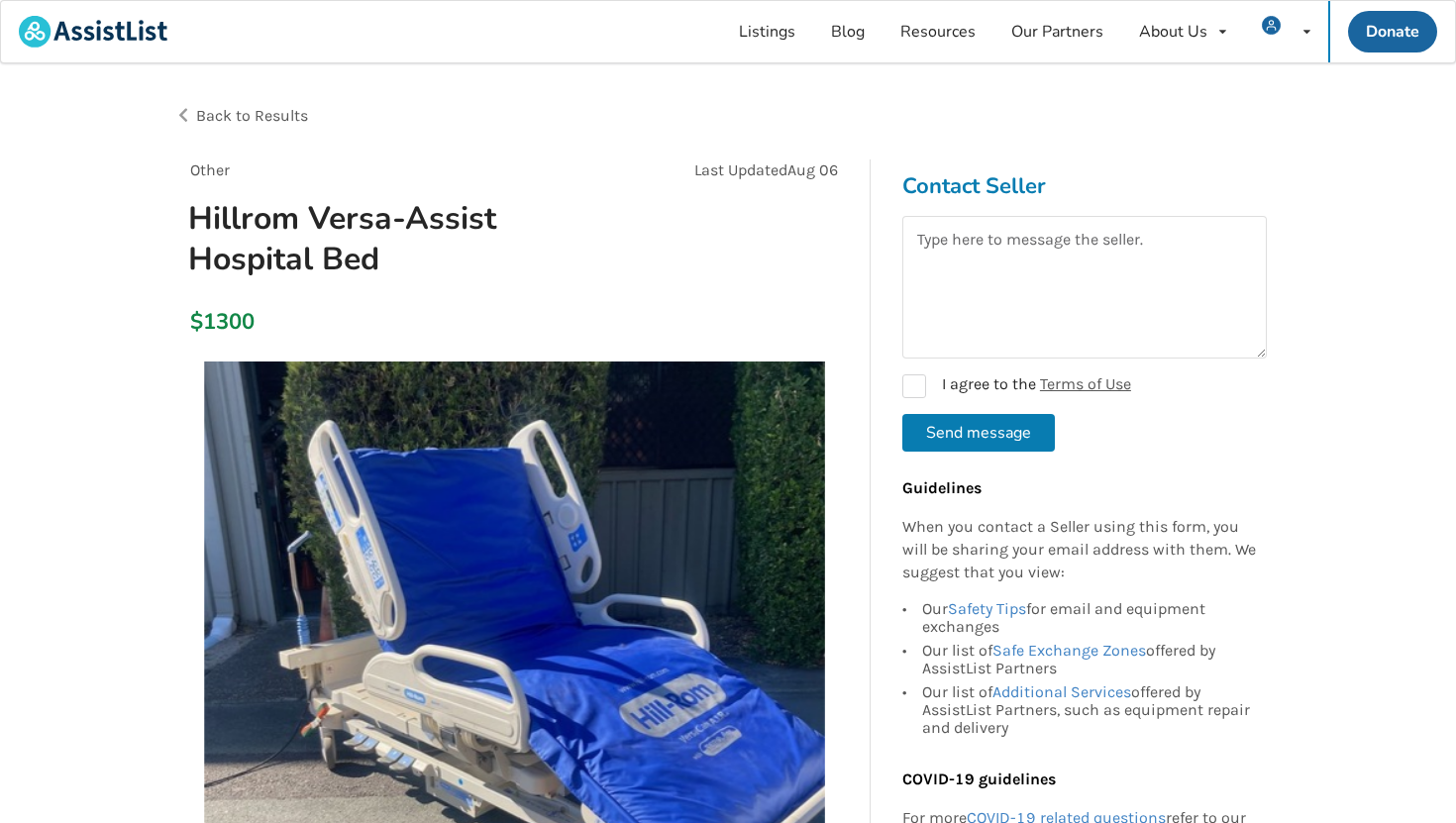 click on "Back to Results" at bounding box center [452, 116] 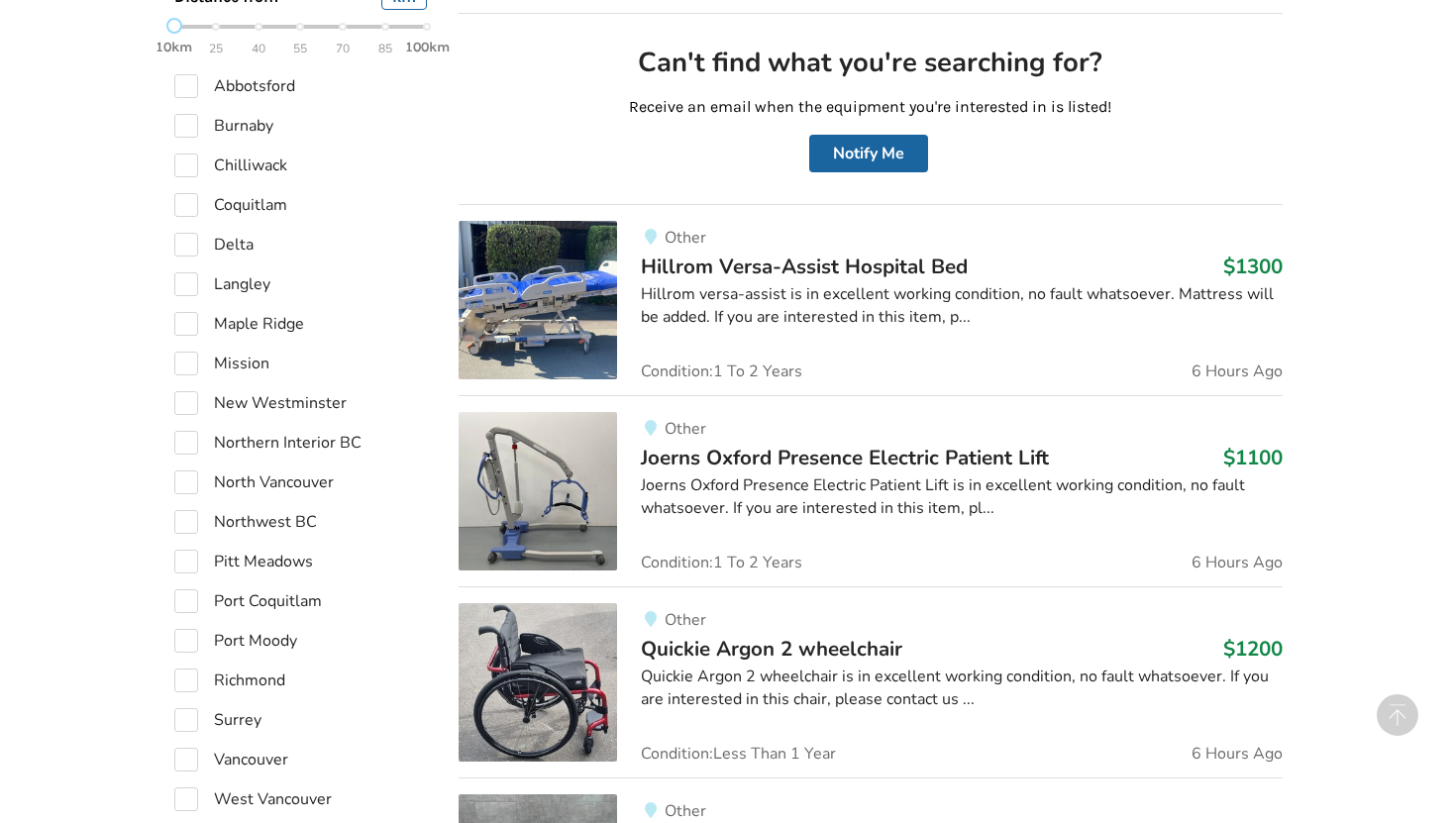 scroll, scrollTop: 1129, scrollLeft: 0, axis: vertical 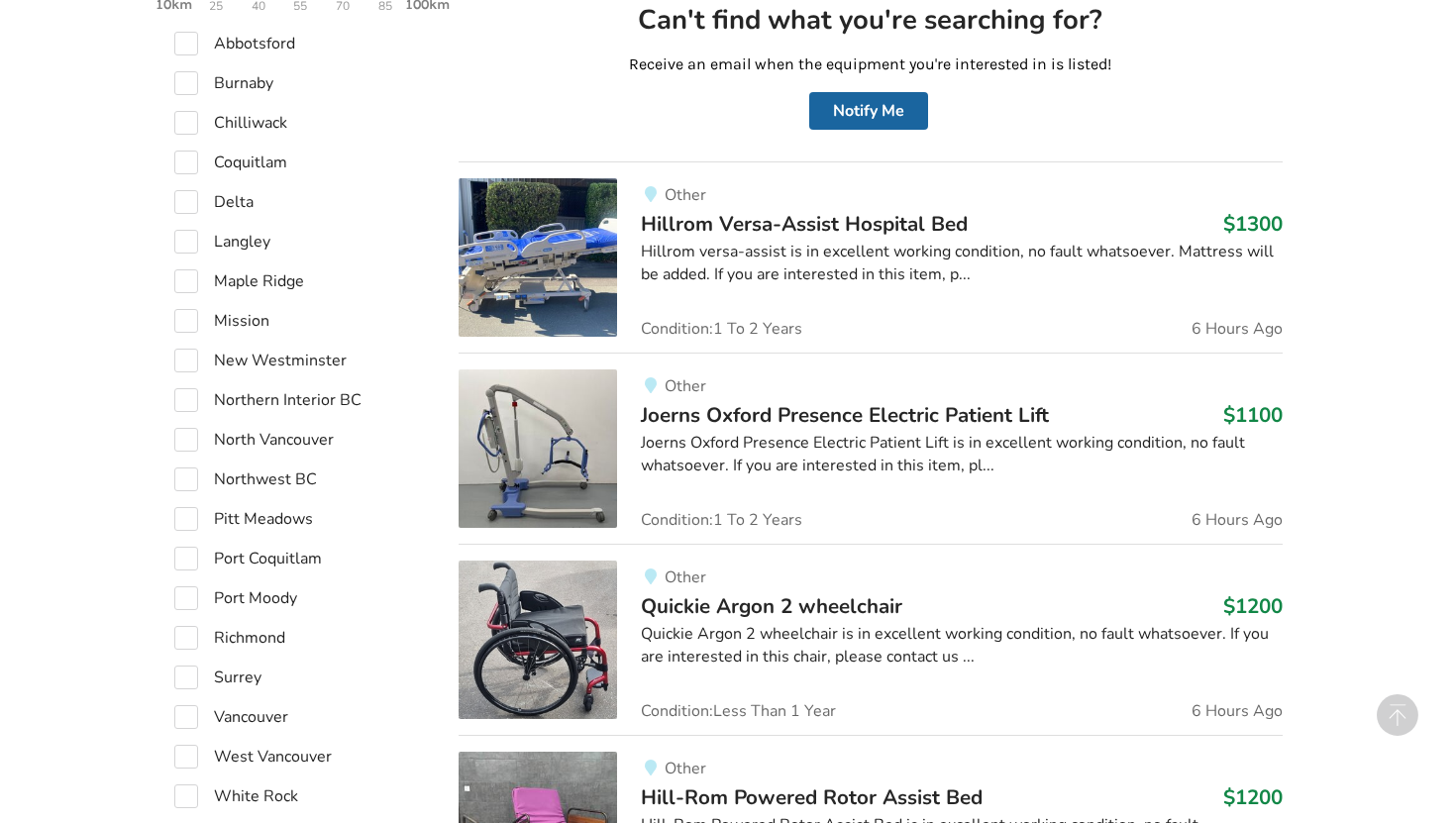 click on "Joerns Oxford Presence Electric Patient Lift" at bounding box center (845, 415) 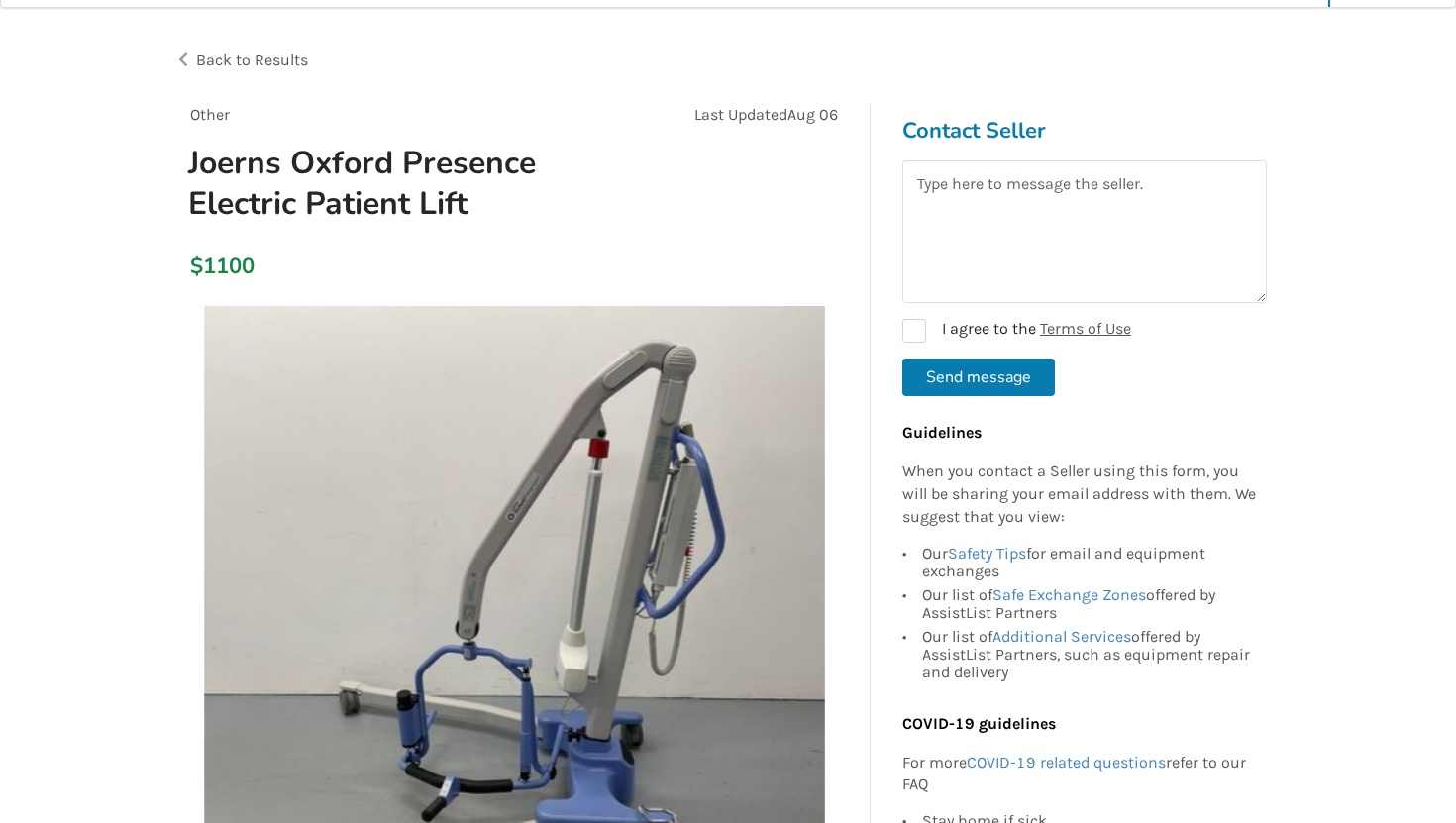 scroll, scrollTop: 0, scrollLeft: 0, axis: both 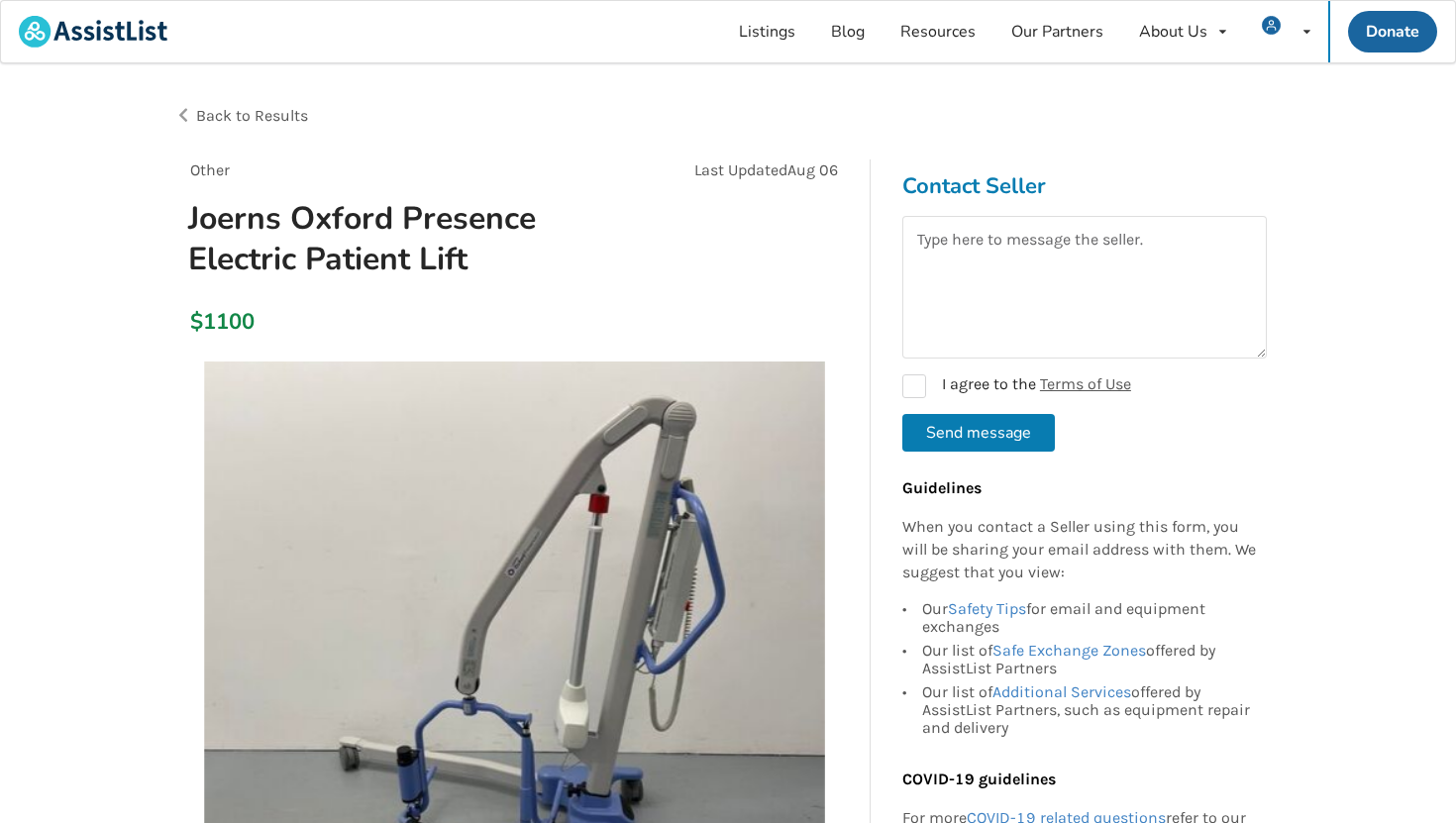 click on "Back to Results" at bounding box center [452, 116] 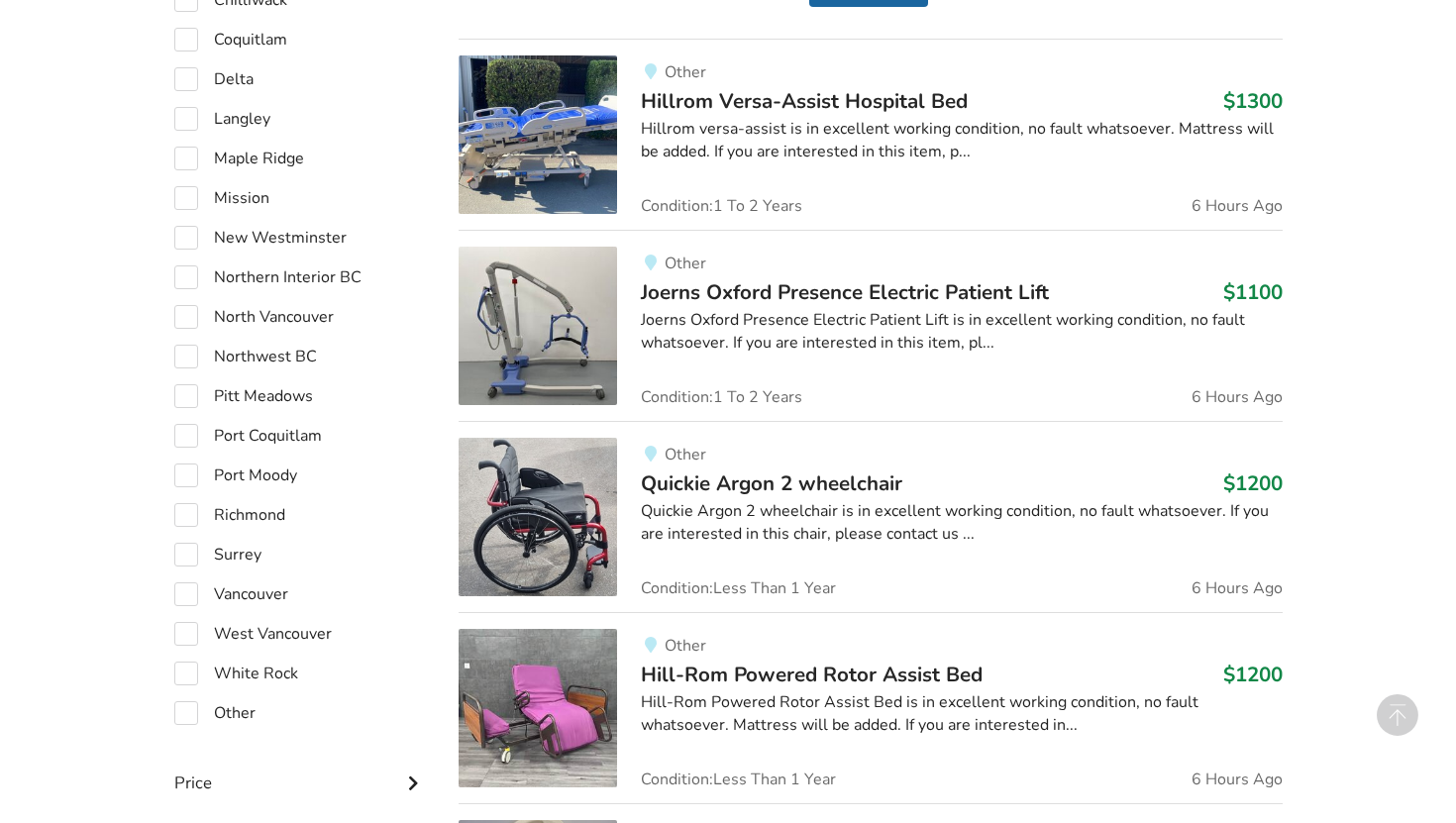 scroll, scrollTop: 1264, scrollLeft: 0, axis: vertical 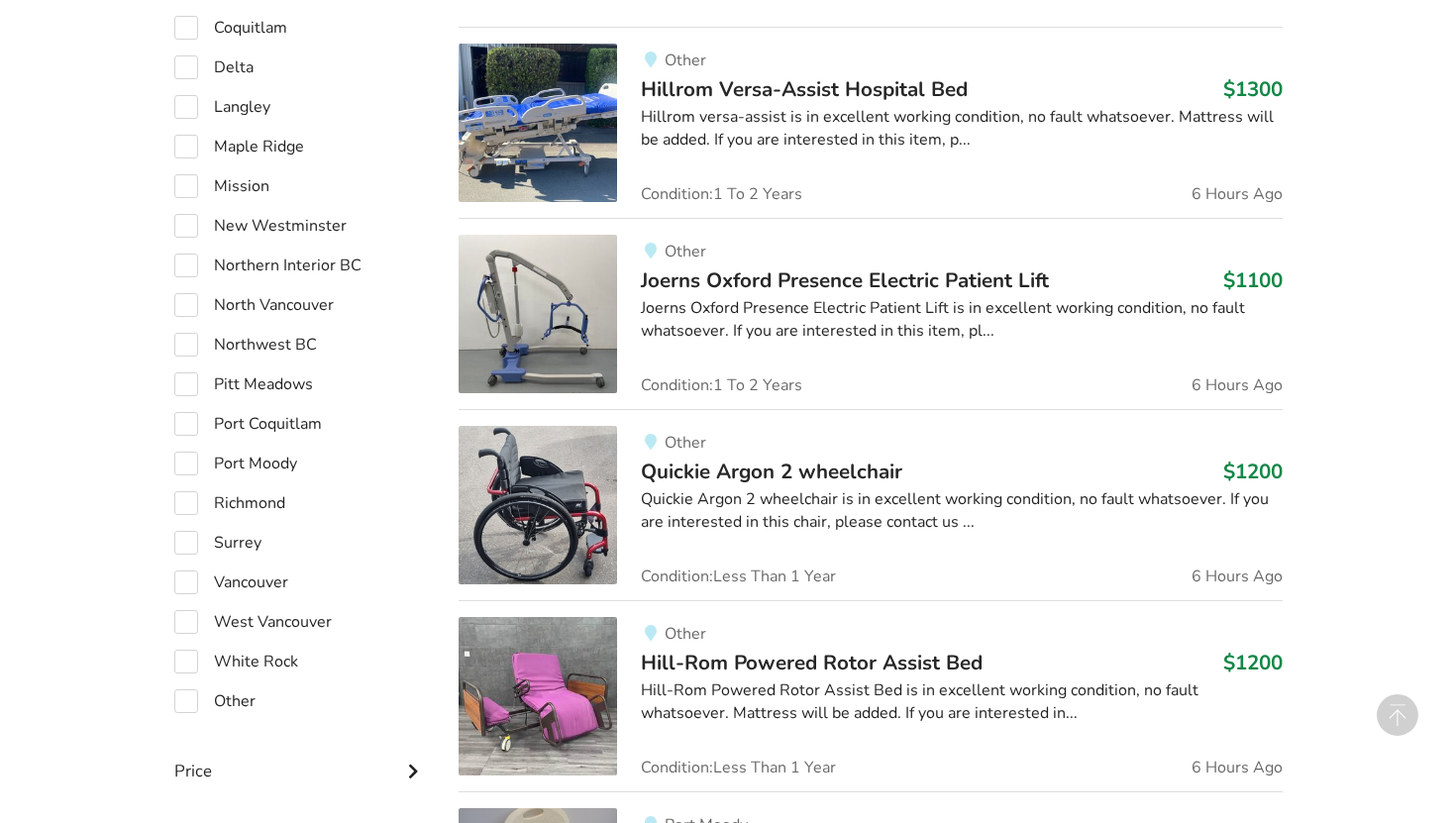 click on "Quickie Argon 2 wheelchair" at bounding box center [772, 471] 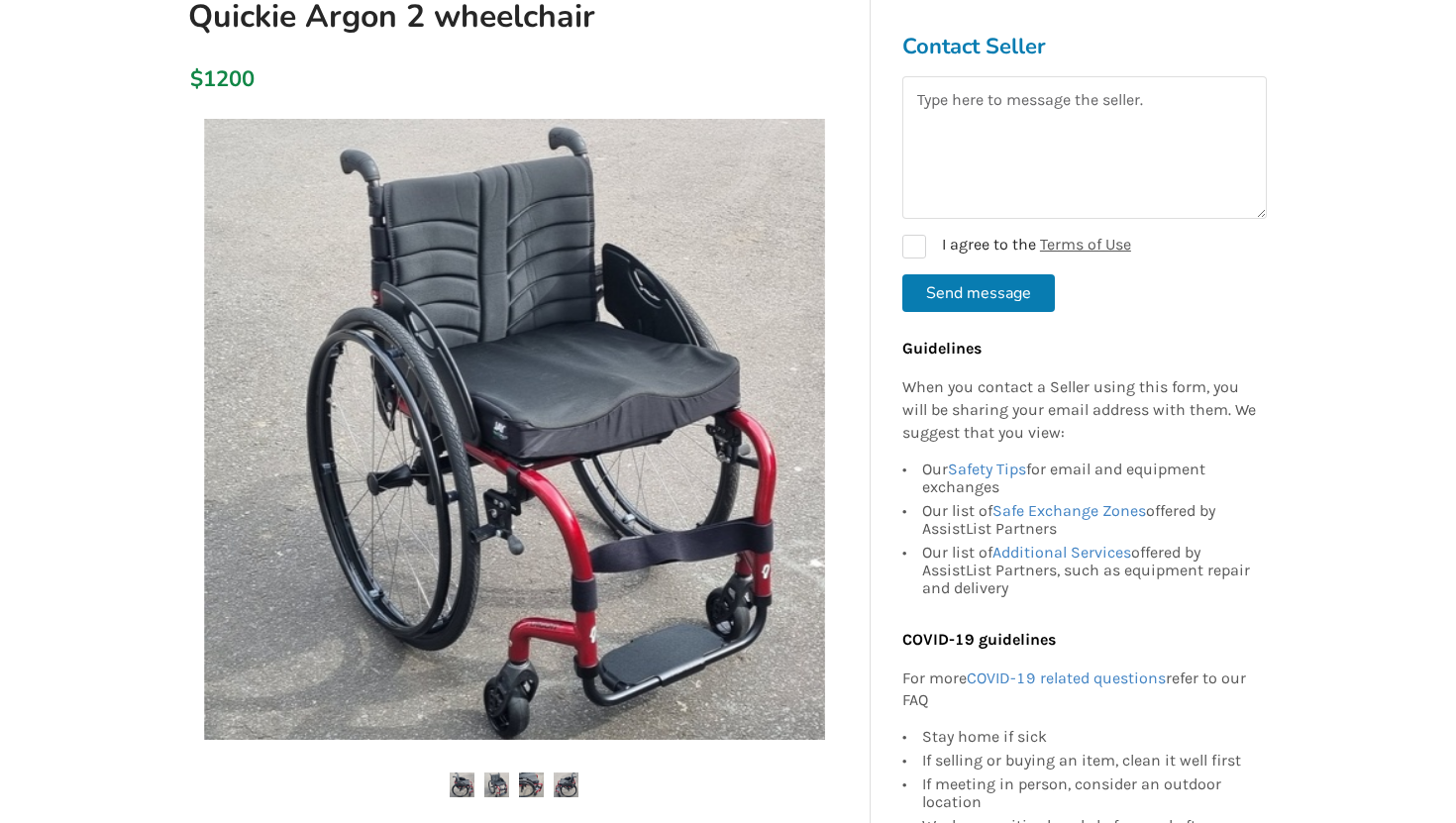 scroll, scrollTop: 0, scrollLeft: 0, axis: both 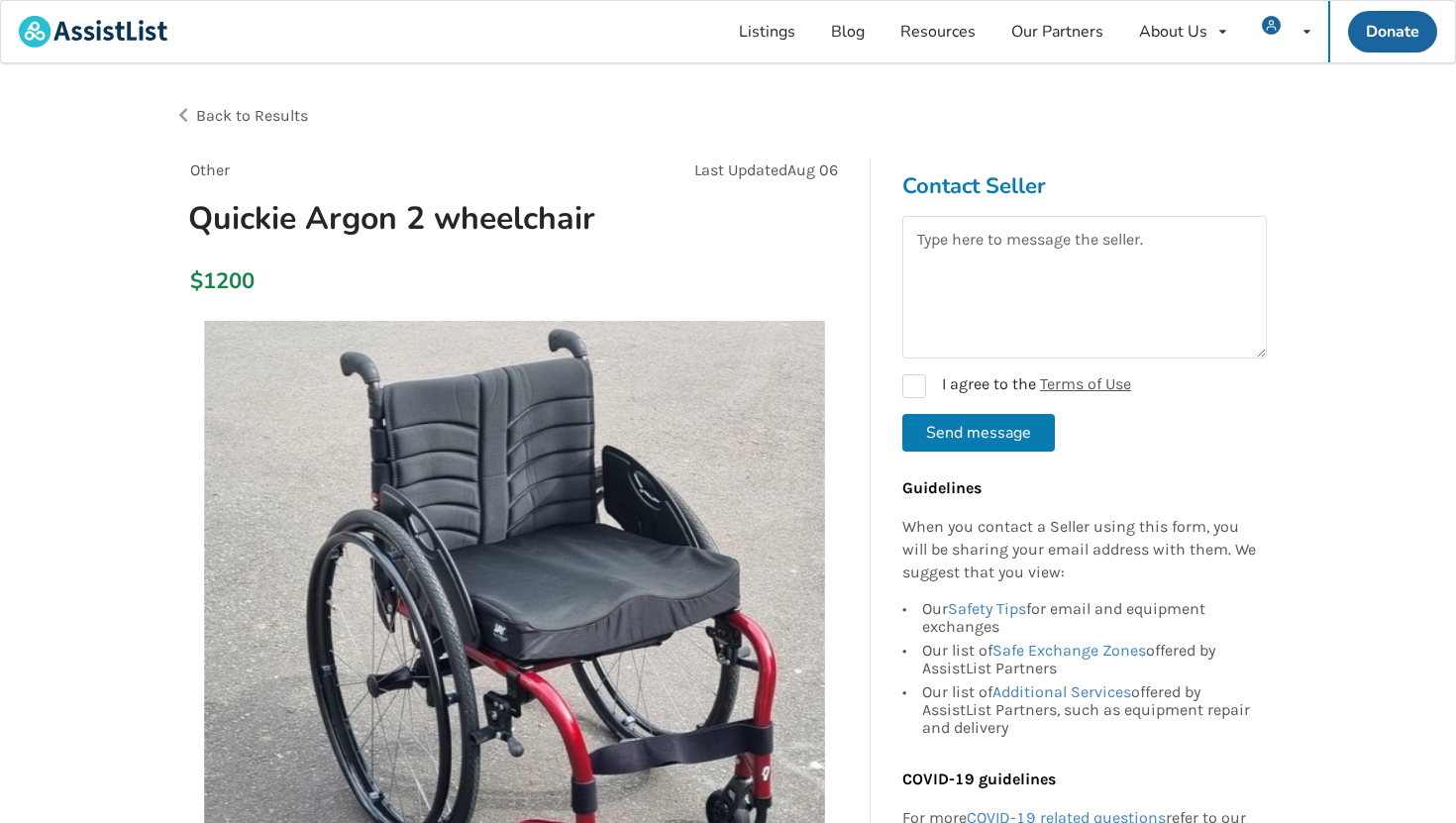 click on "Back to Results" at bounding box center (252, 115) 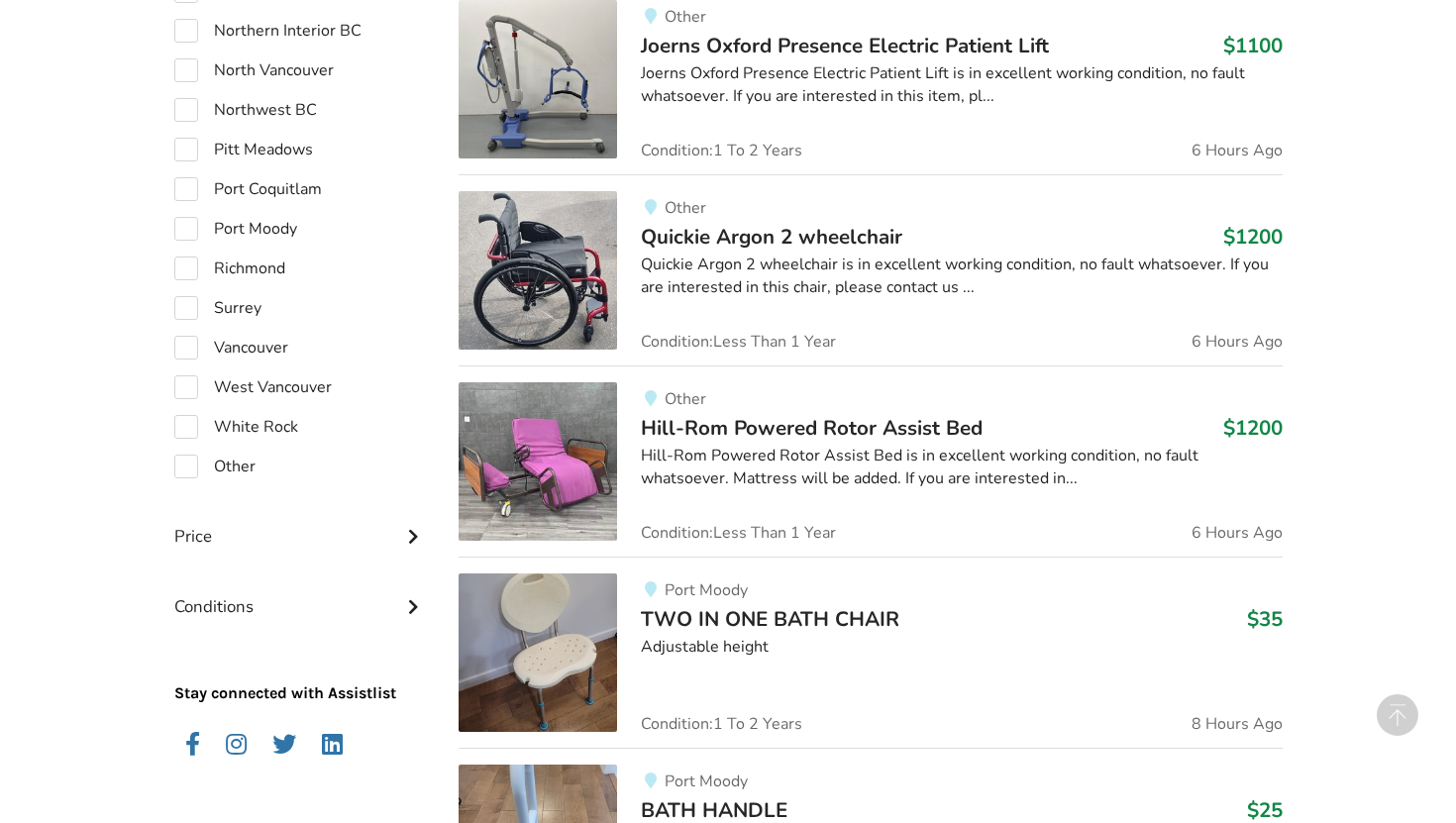 scroll, scrollTop: 1545, scrollLeft: 0, axis: vertical 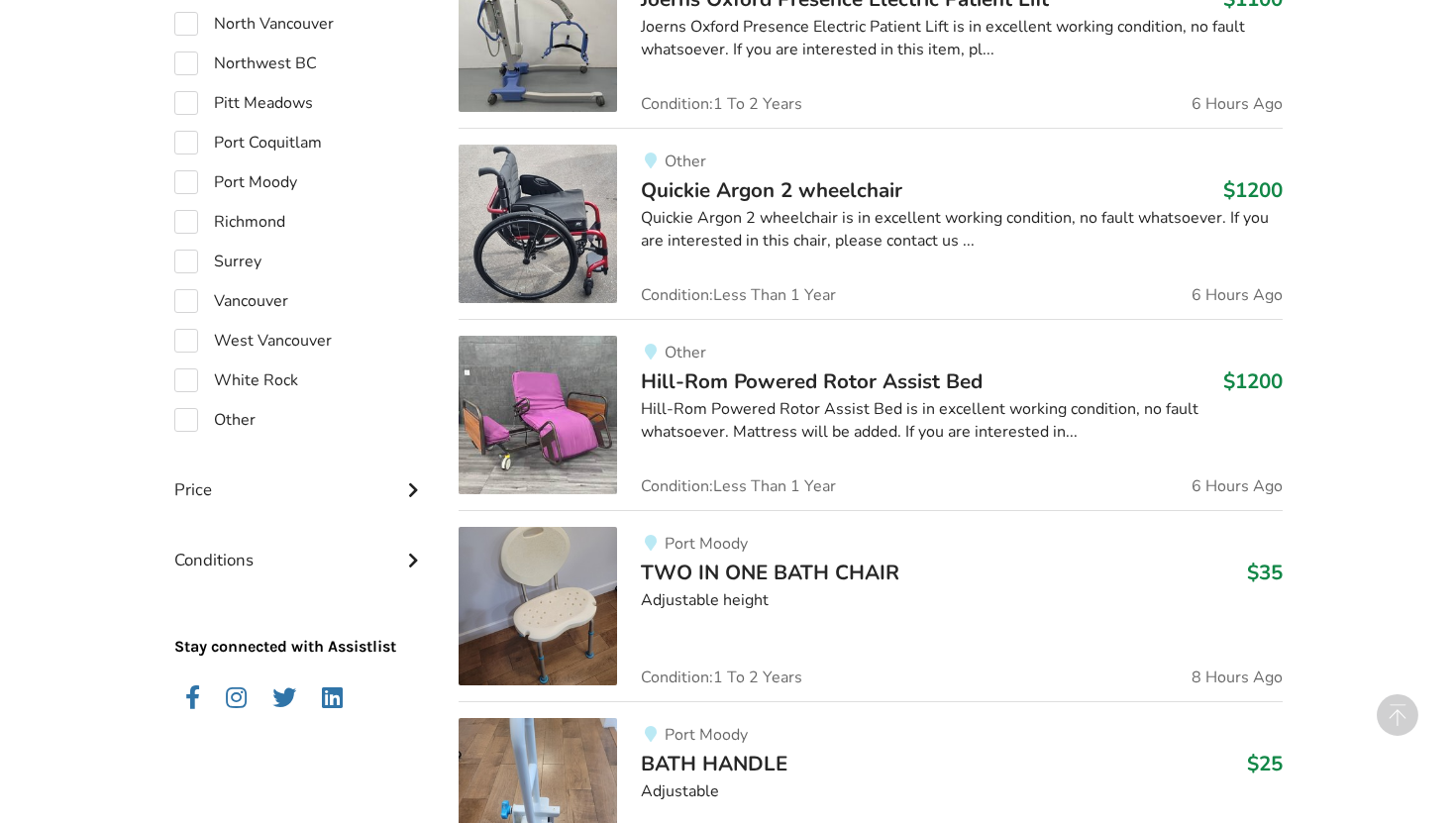click on "Hill-Rom Powered Rotor Assist Bed" at bounding box center (811, 381) 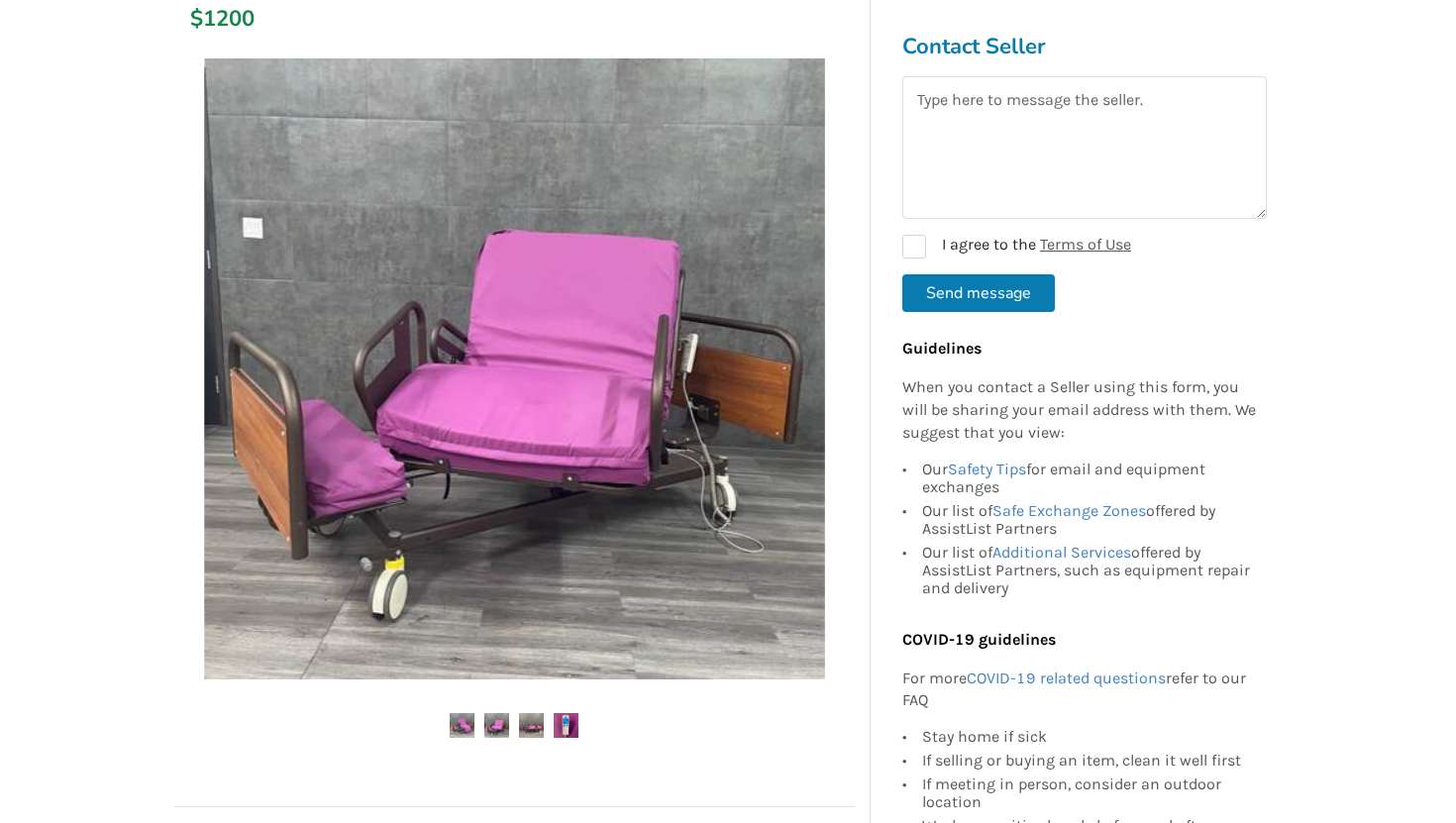 scroll, scrollTop: 301, scrollLeft: 0, axis: vertical 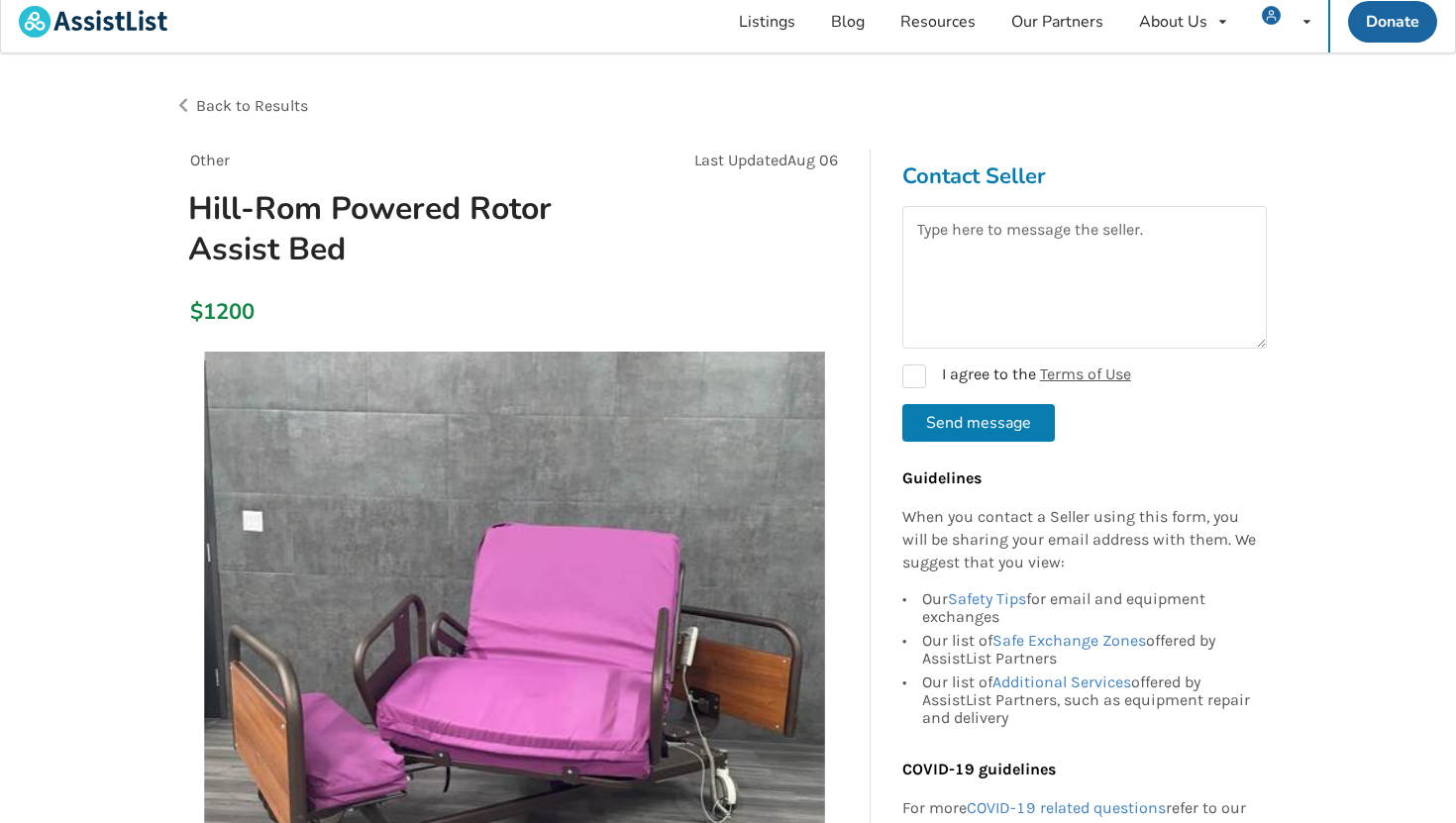 click on "Back to Results" at bounding box center [252, 105] 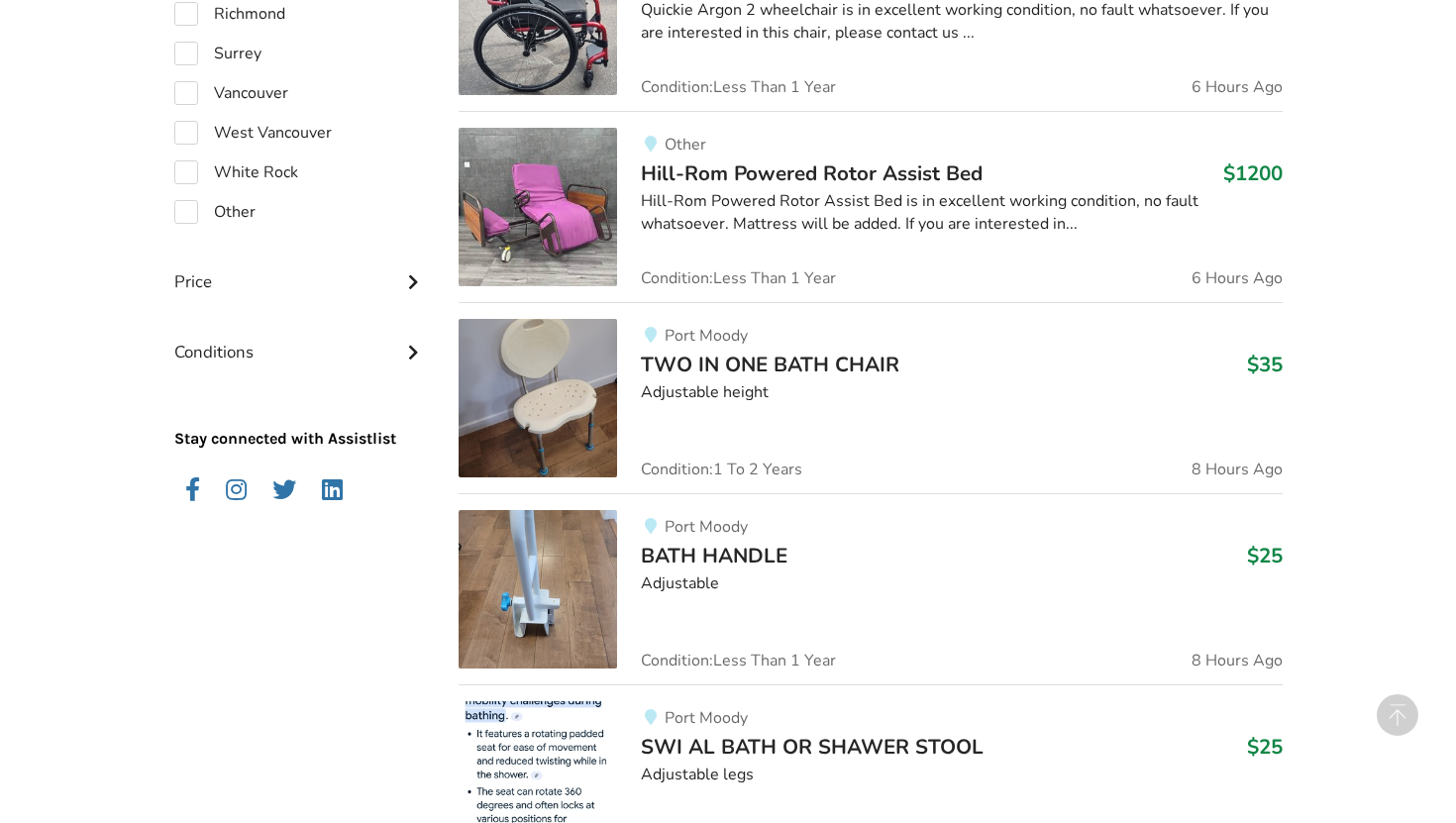 scroll, scrollTop: 1762, scrollLeft: 0, axis: vertical 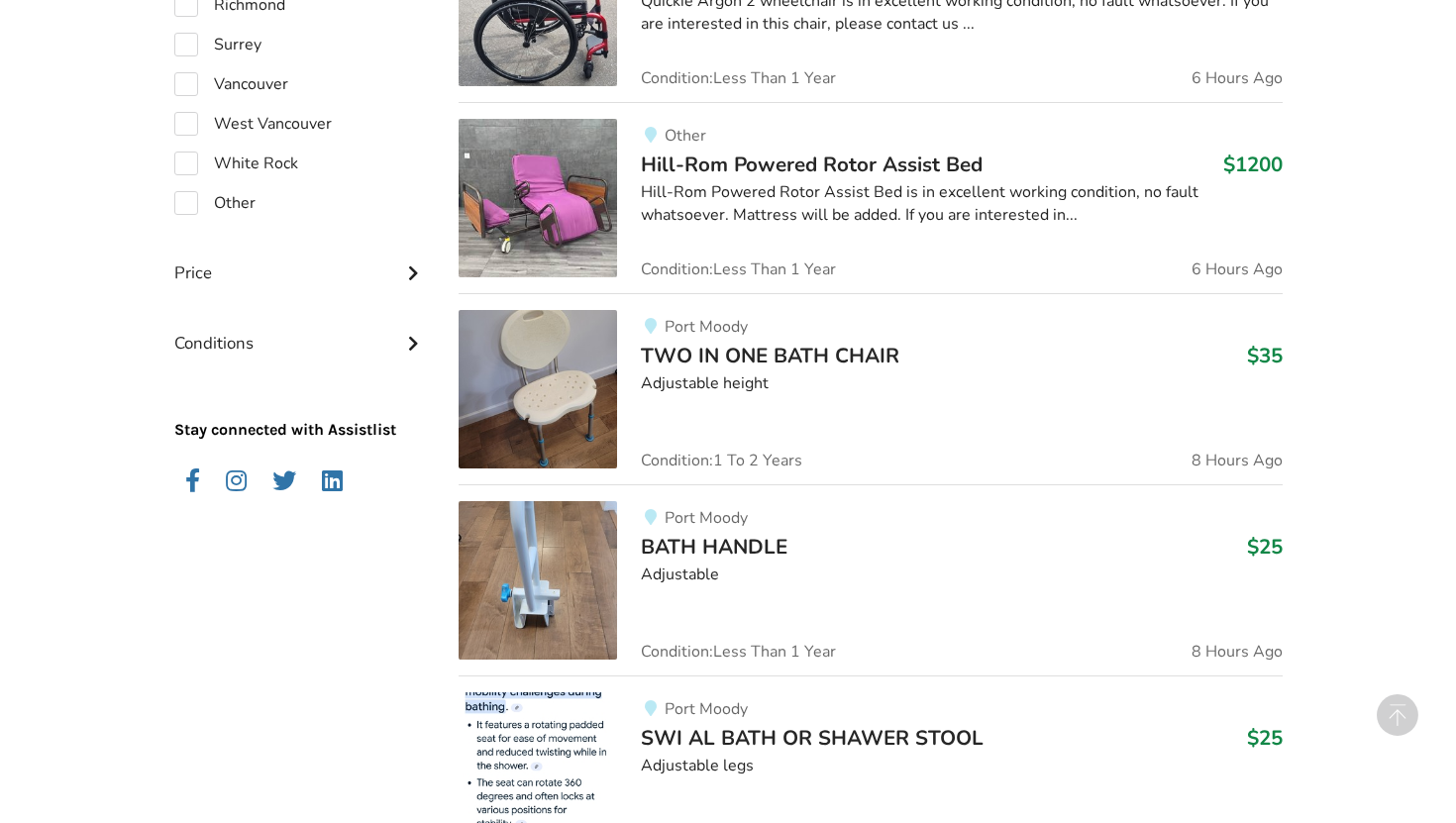 click on "TWO IN ONE BATH CHAIR" at bounding box center [770, 356] 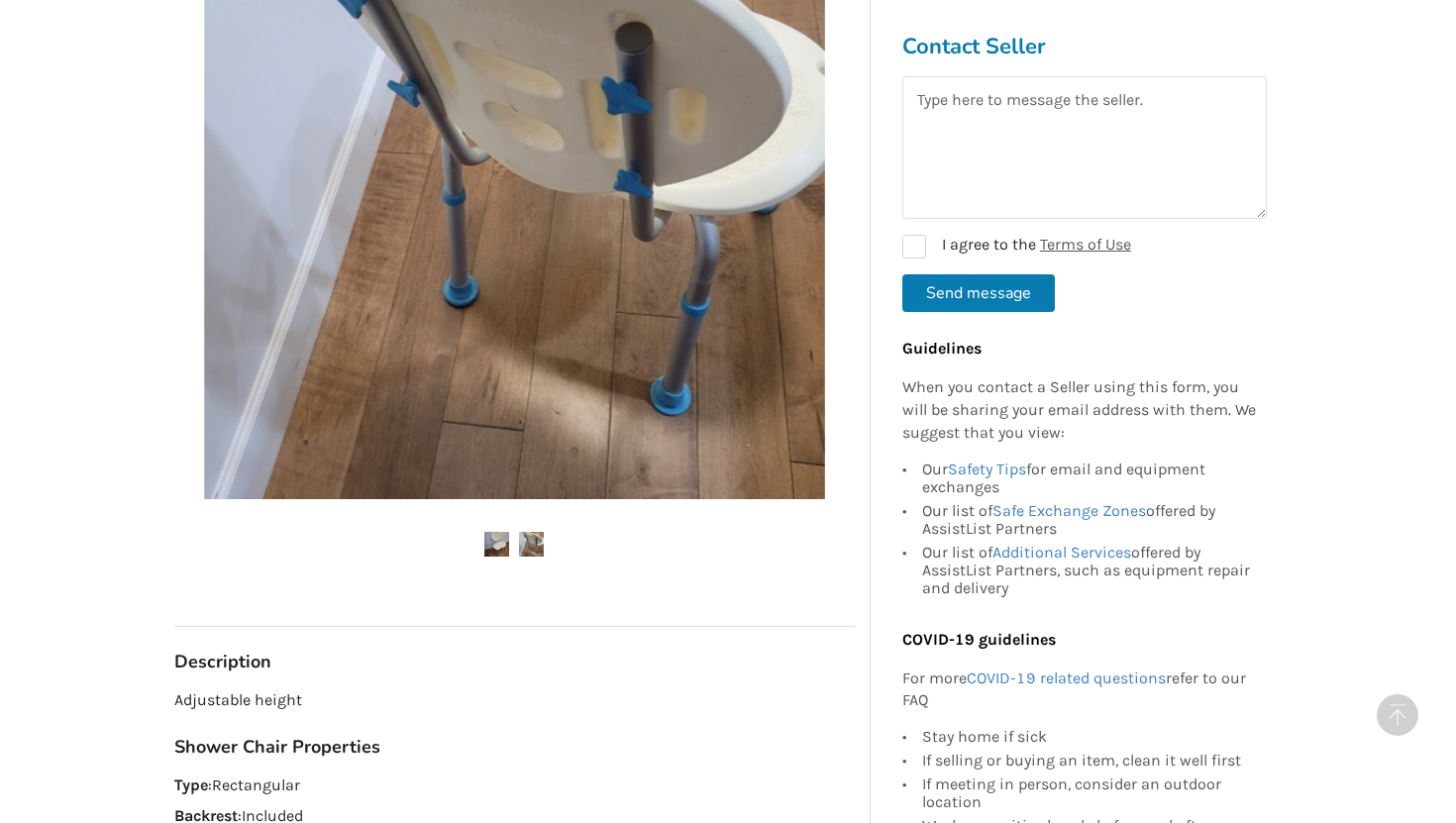scroll, scrollTop: 0, scrollLeft: 0, axis: both 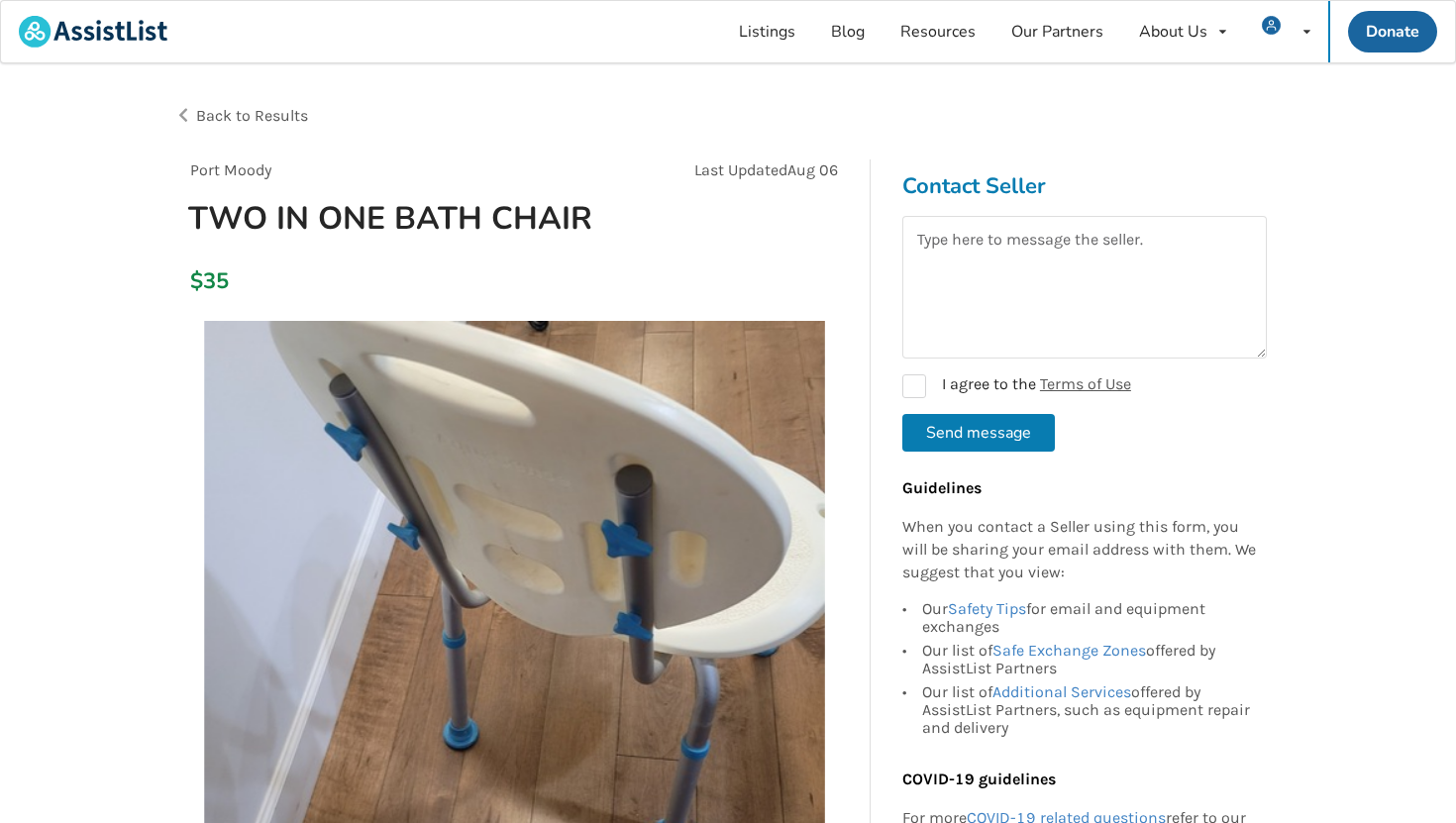 click on "Back to Results" at bounding box center [252, 115] 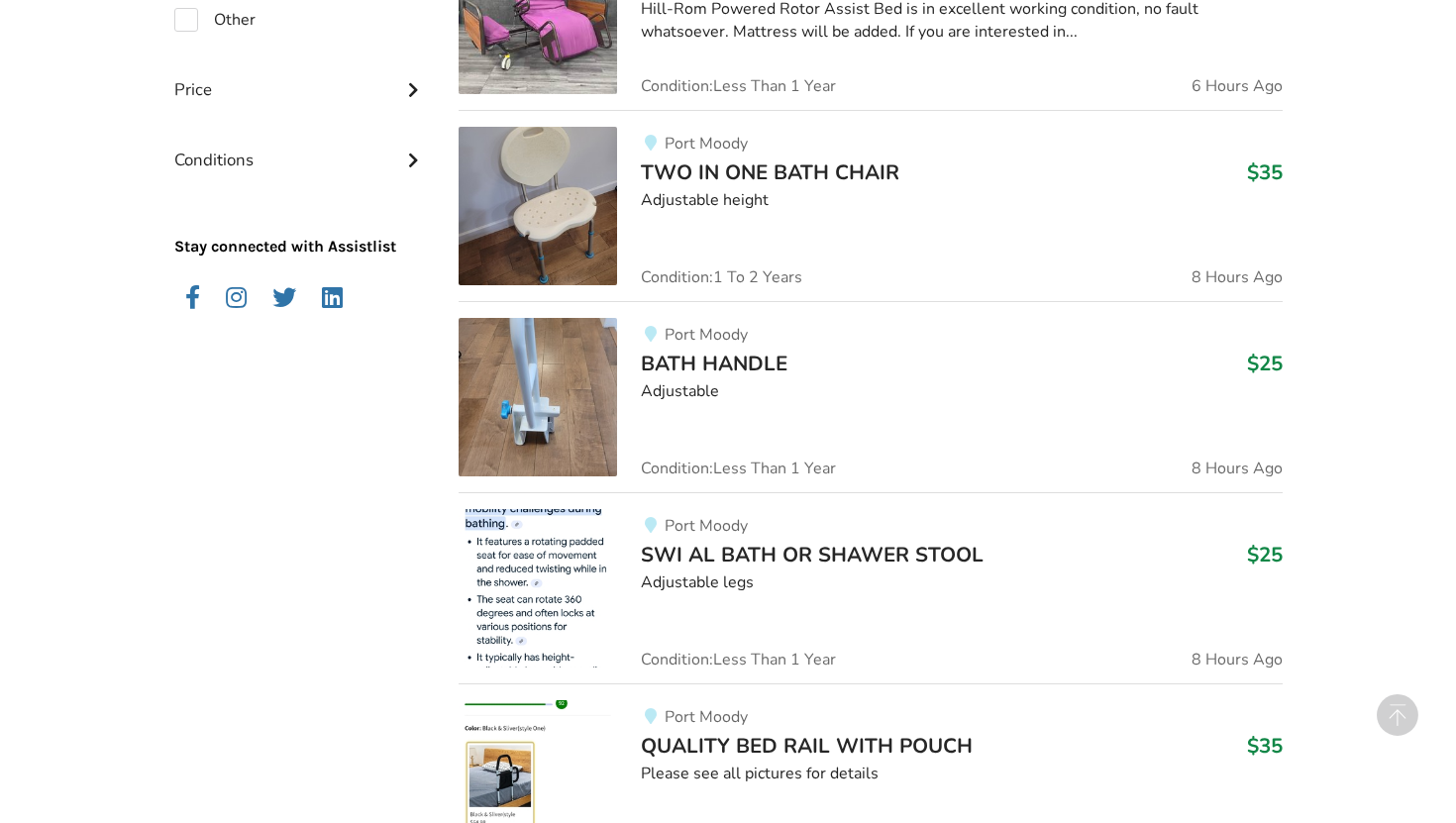 scroll, scrollTop: 1947, scrollLeft: 0, axis: vertical 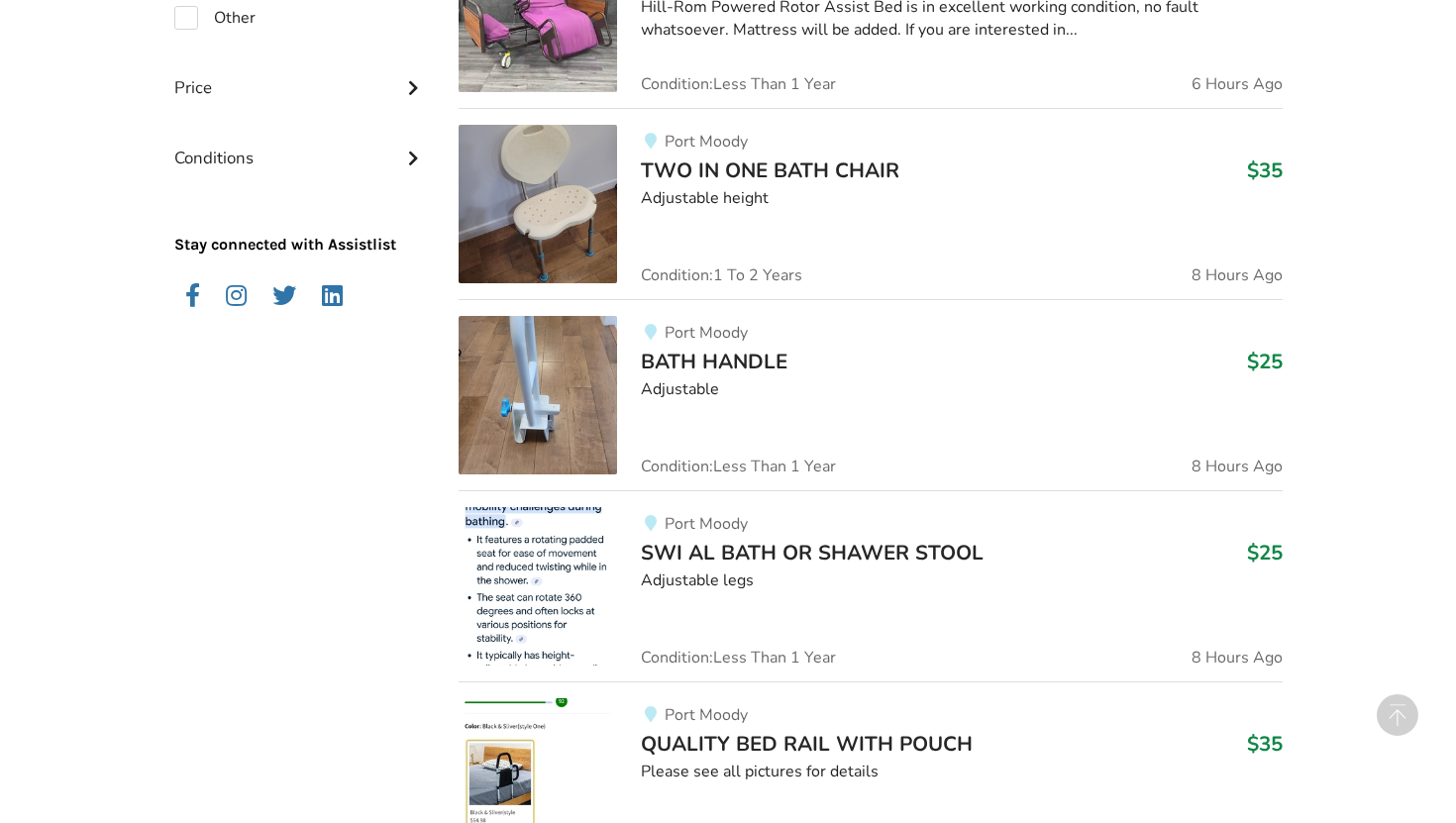 click on "BATH HANDLE" at bounding box center [714, 361] 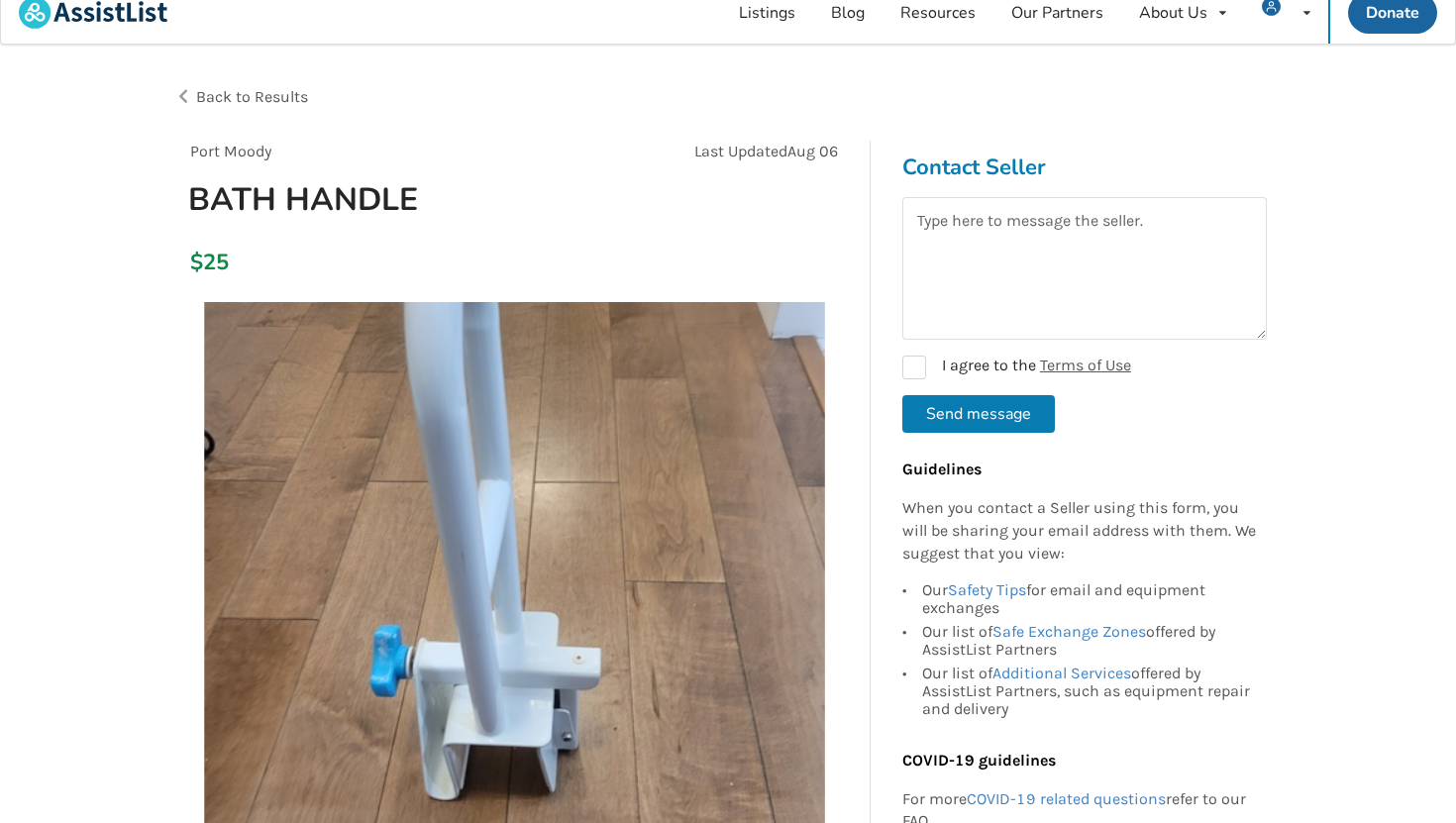 click on "Back to Results" at bounding box center (252, 96) 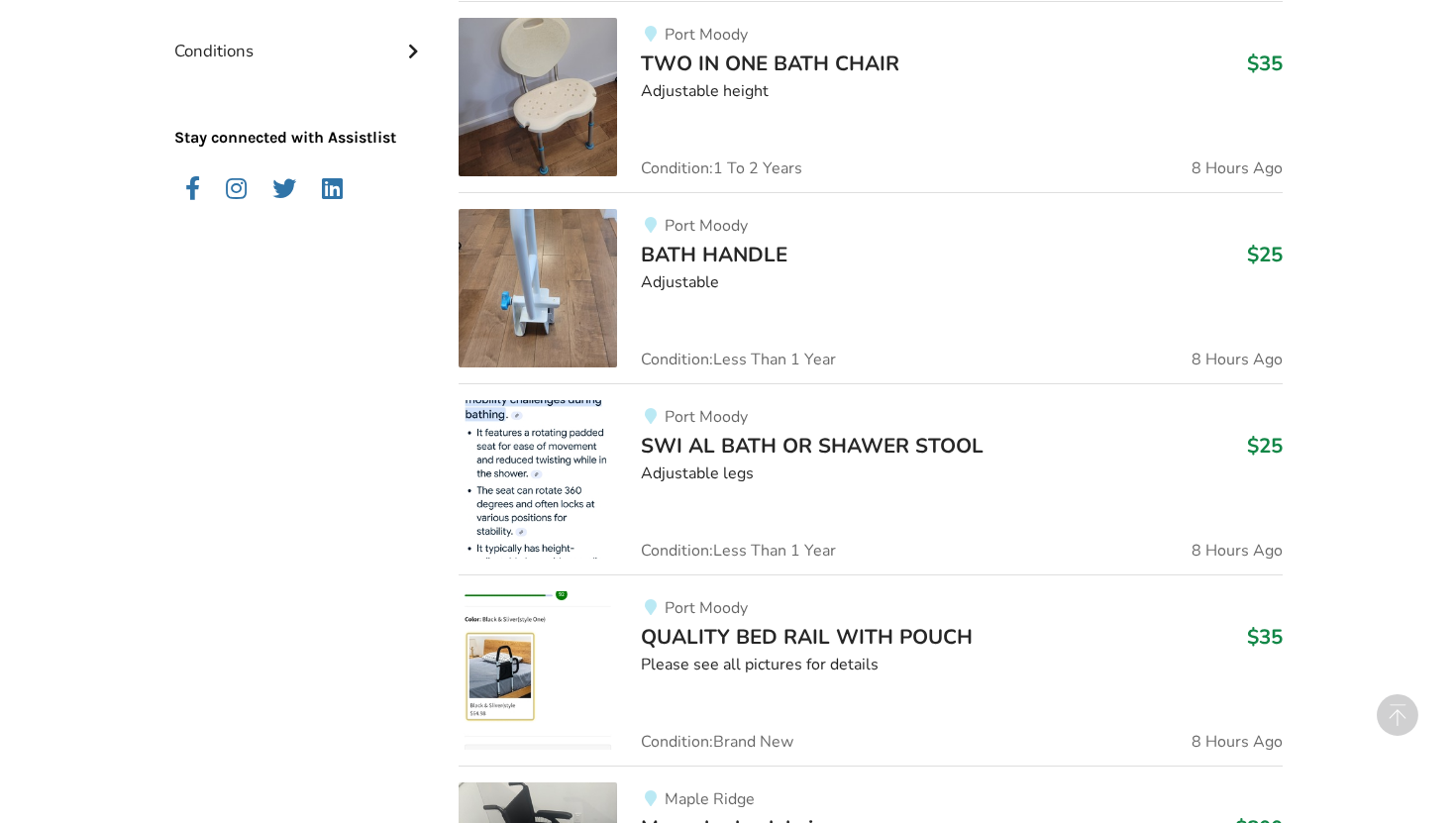 scroll, scrollTop: 2080, scrollLeft: 0, axis: vertical 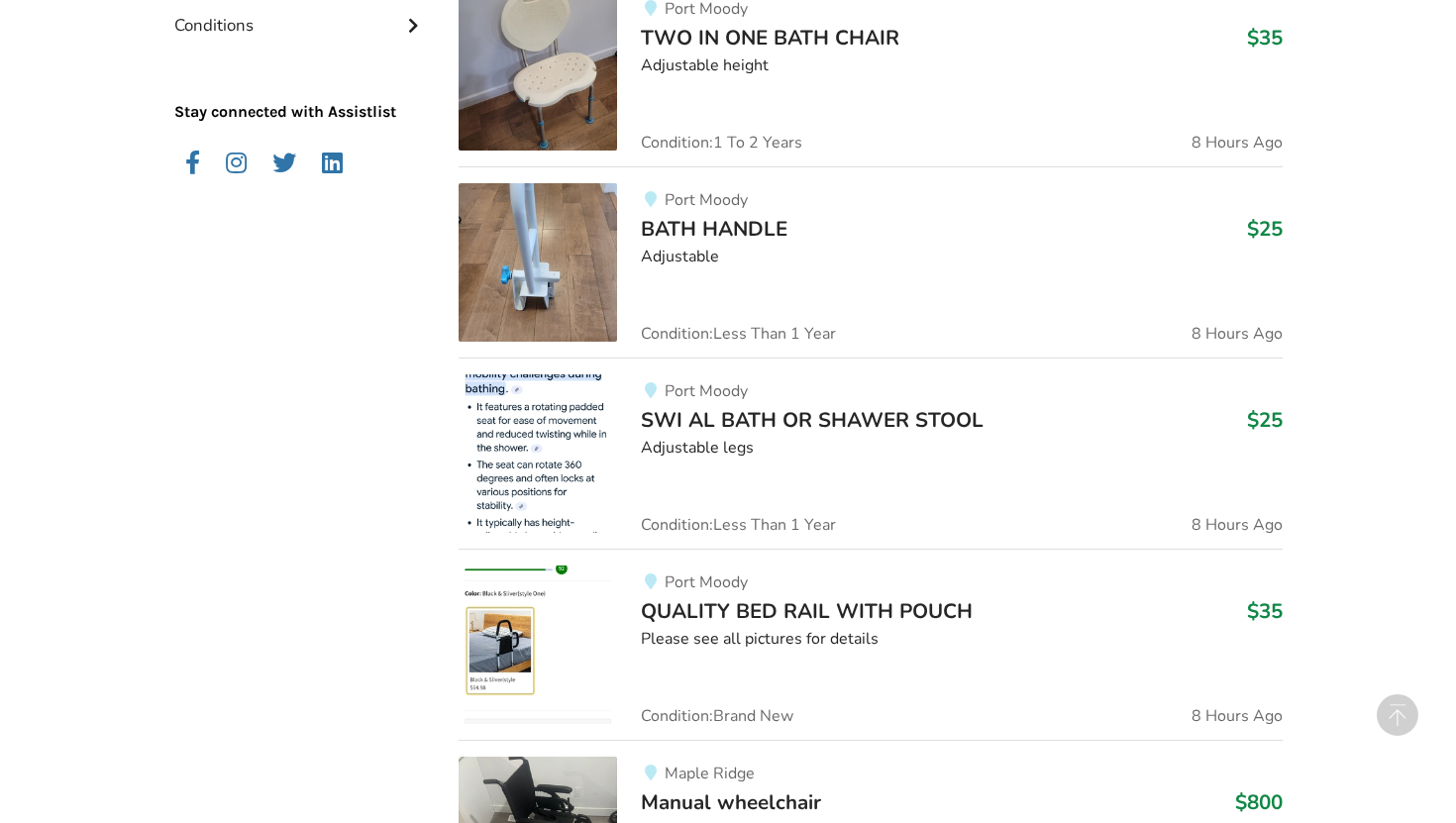 click on "SWI AL BATH OR SHAWER STOOL" at bounding box center [812, 420] 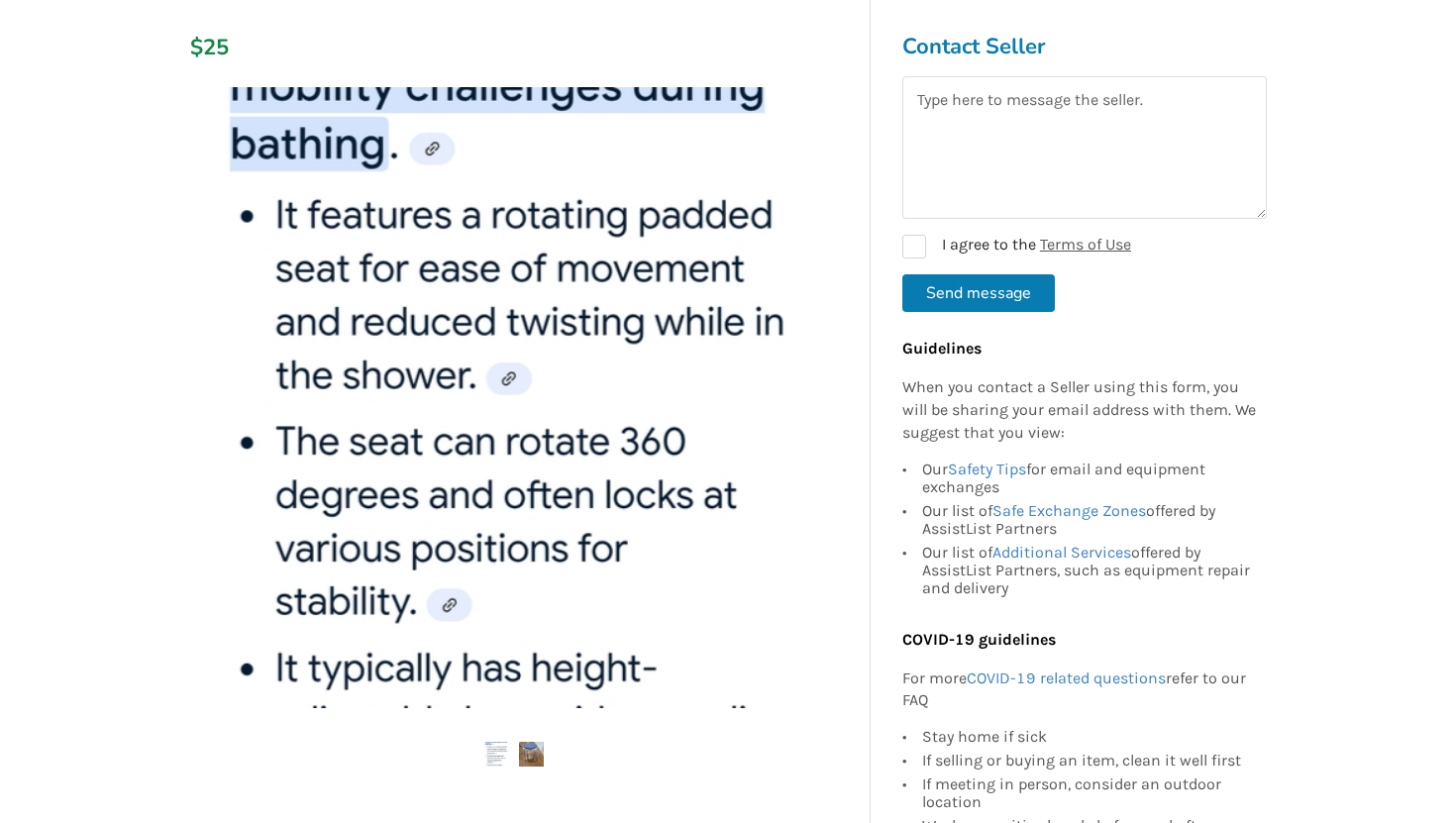 scroll, scrollTop: 277, scrollLeft: 0, axis: vertical 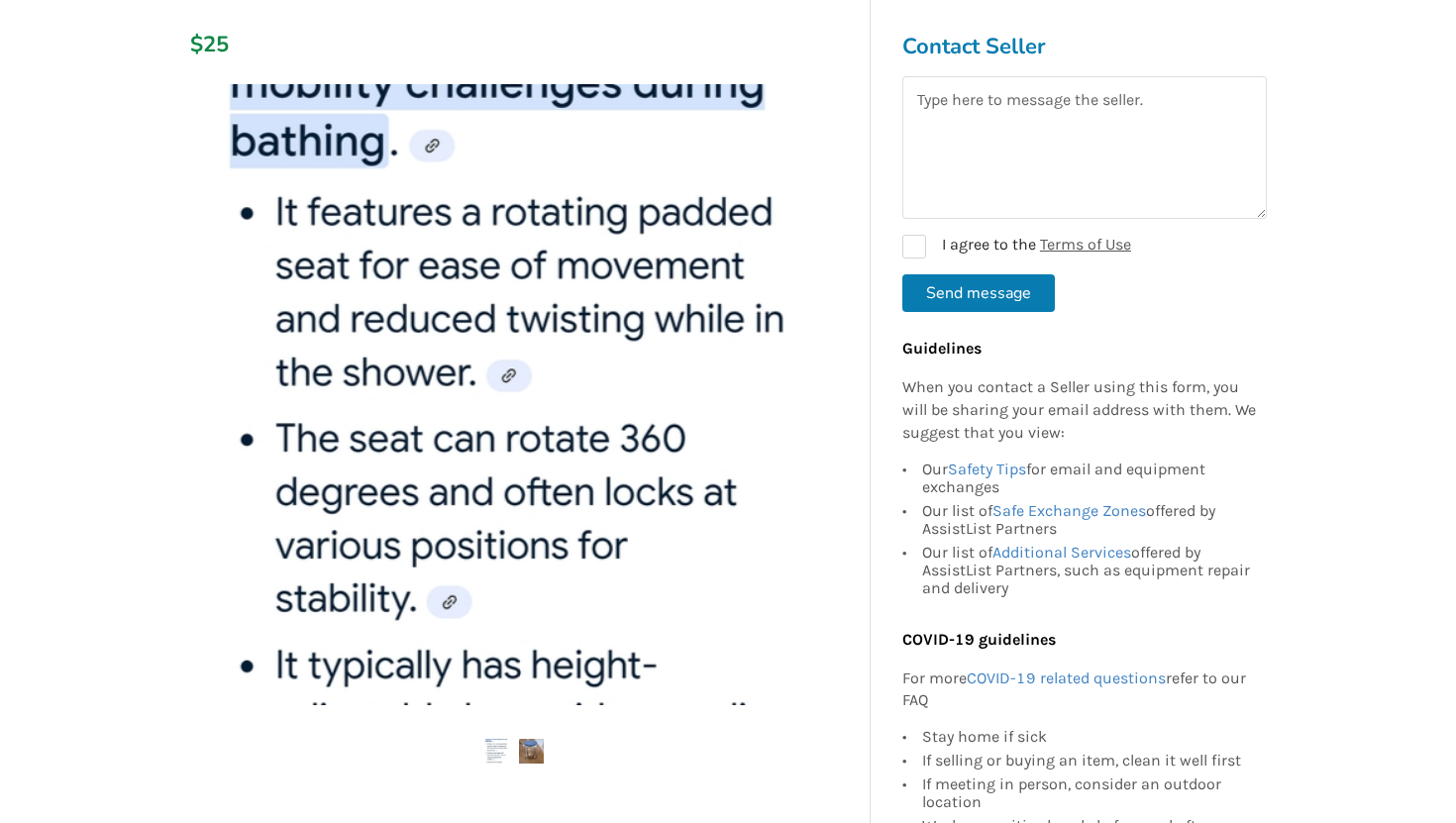 click at bounding box center [514, 437] 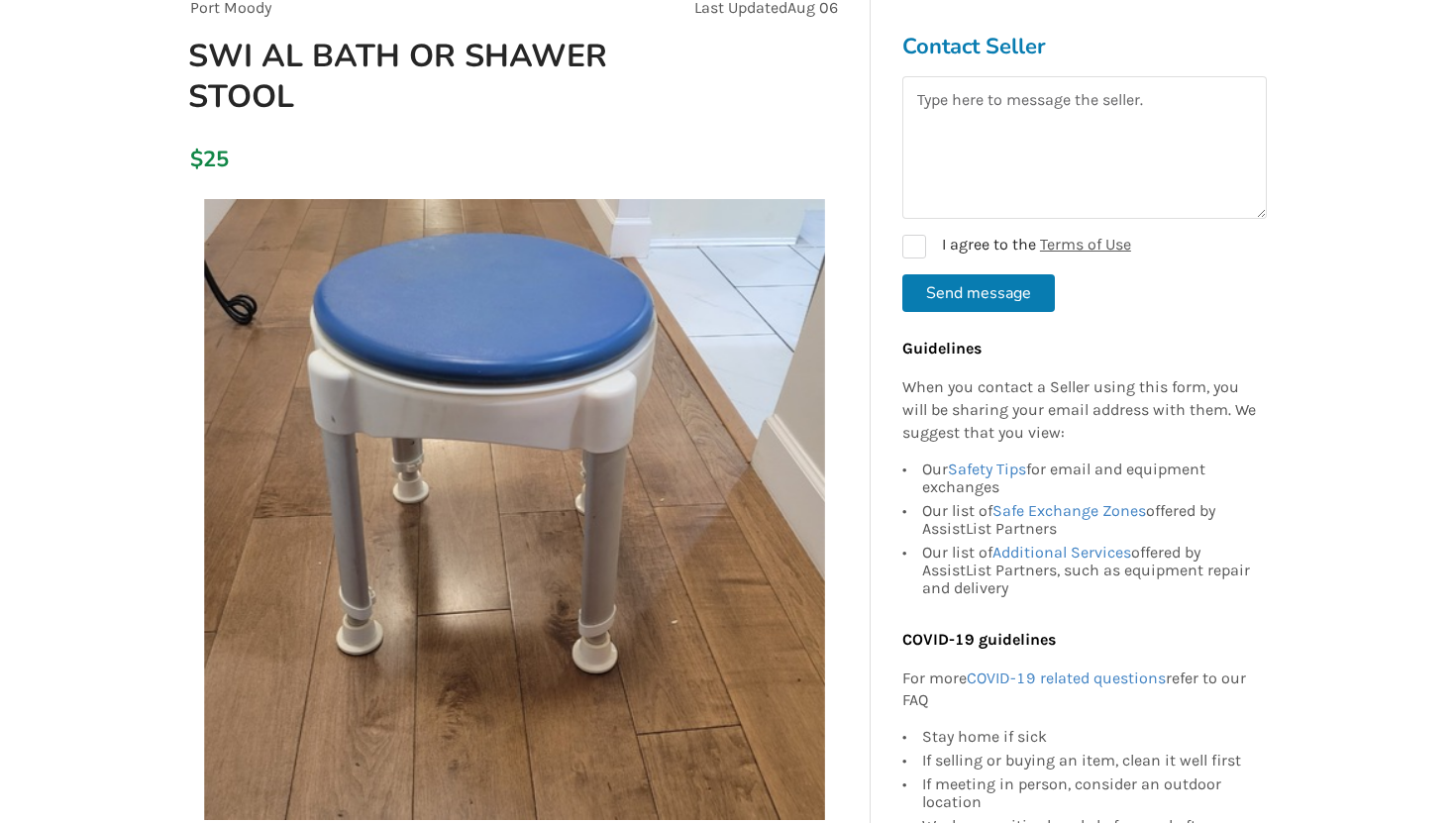 scroll, scrollTop: 78, scrollLeft: 0, axis: vertical 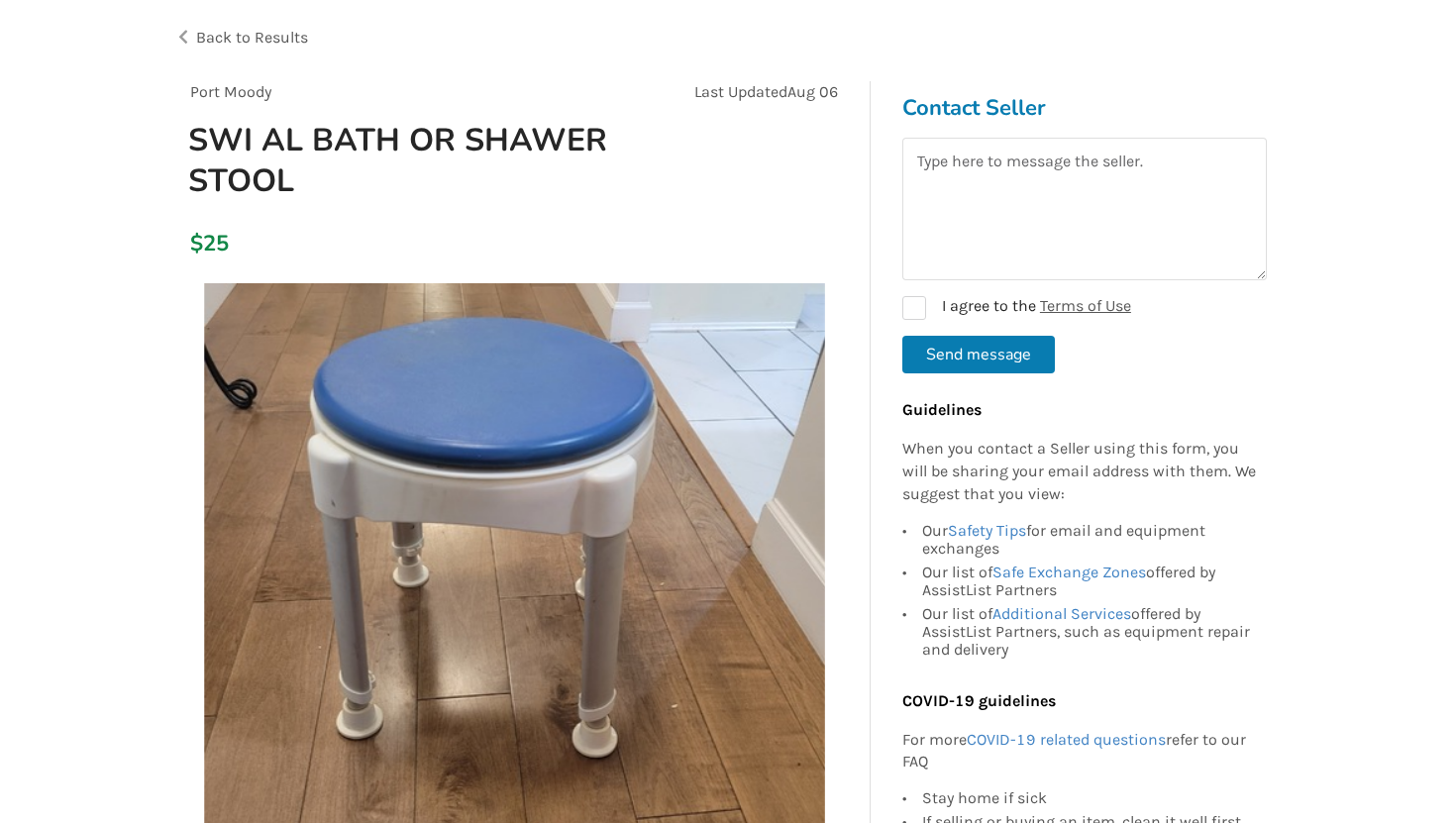click on "Back to Results" at bounding box center (252, 37) 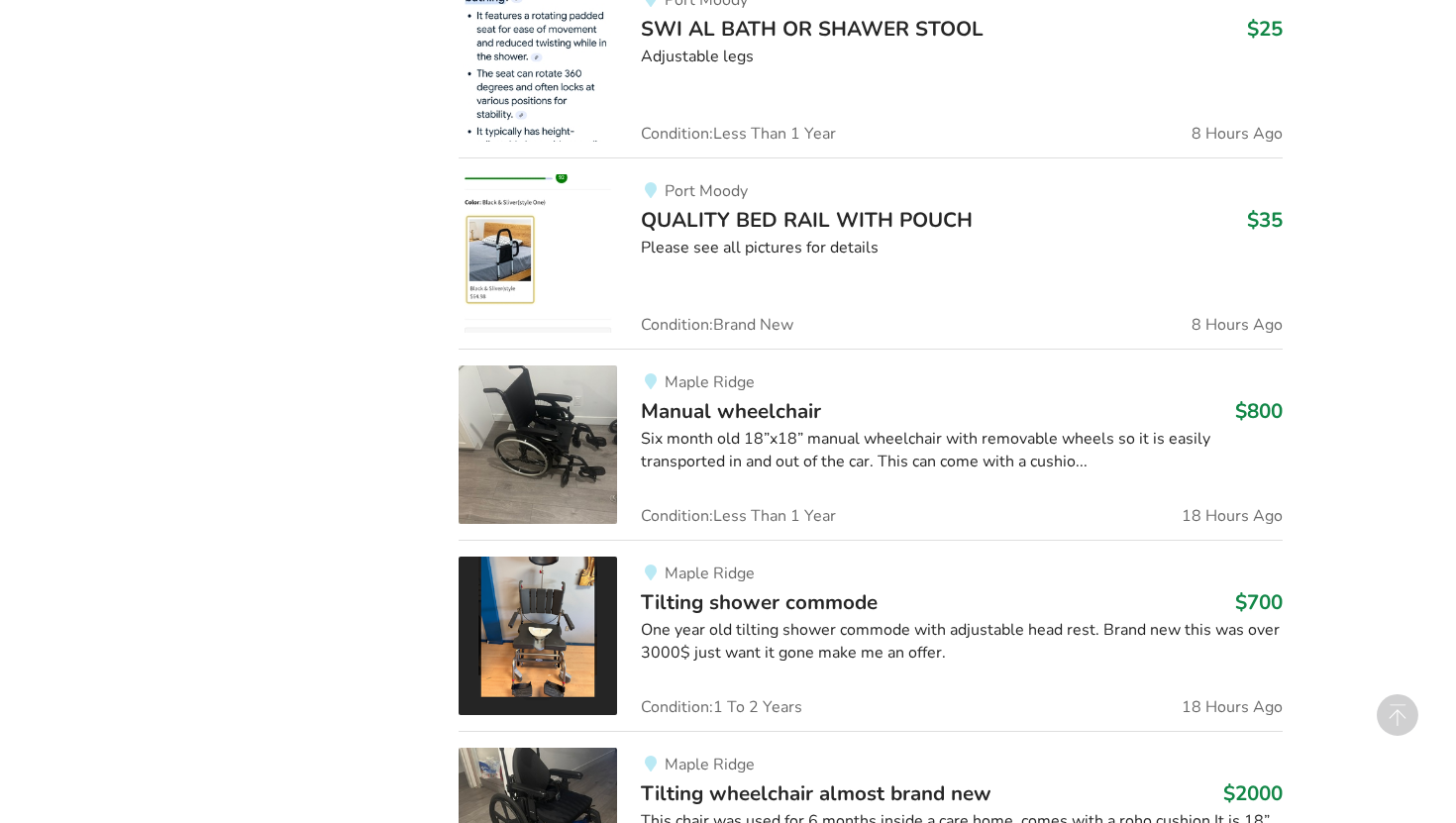 scroll, scrollTop: 2478, scrollLeft: 0, axis: vertical 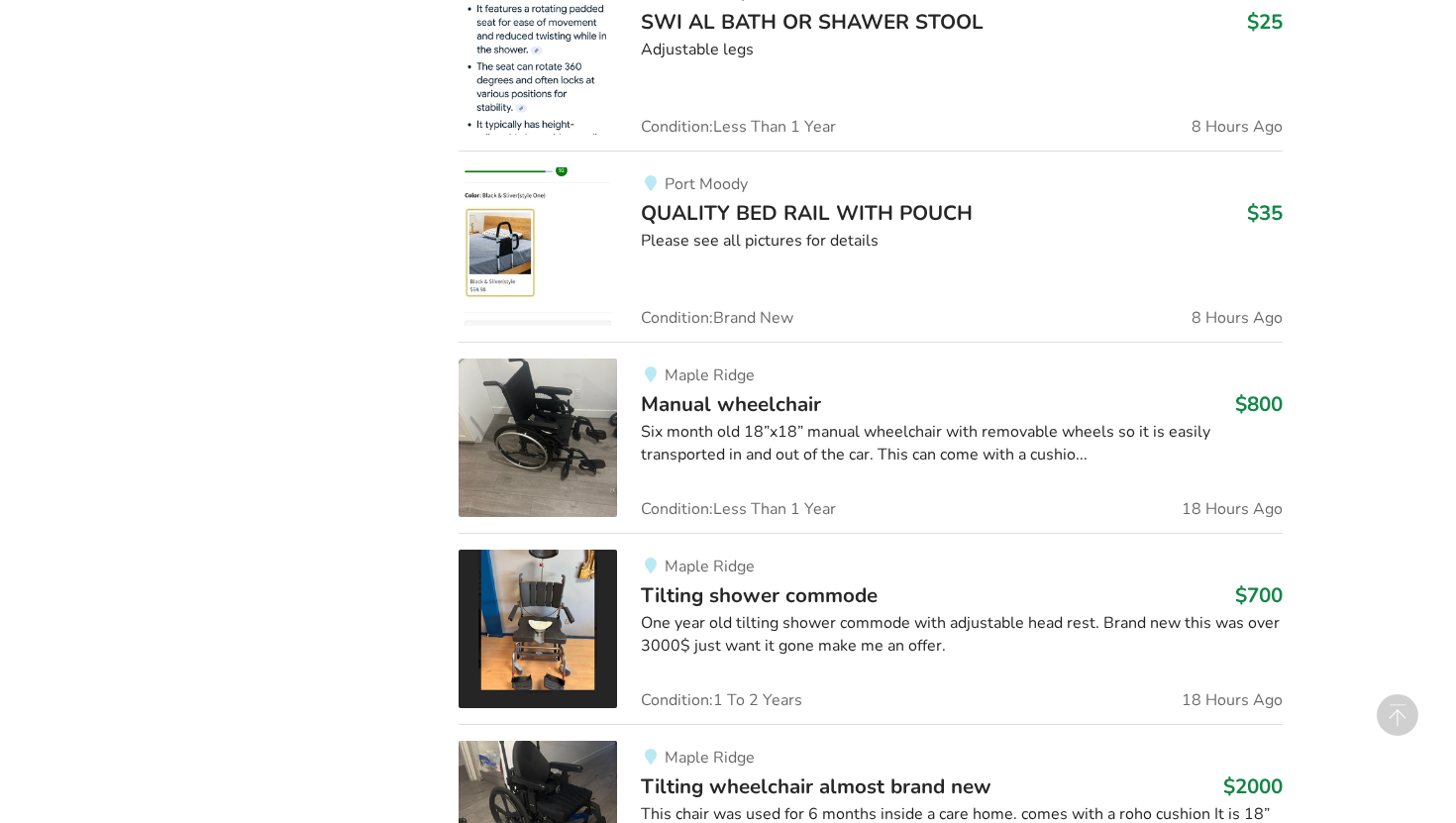 click on "QUALITY BED RAIL WITH POUCH" at bounding box center (806, 213) 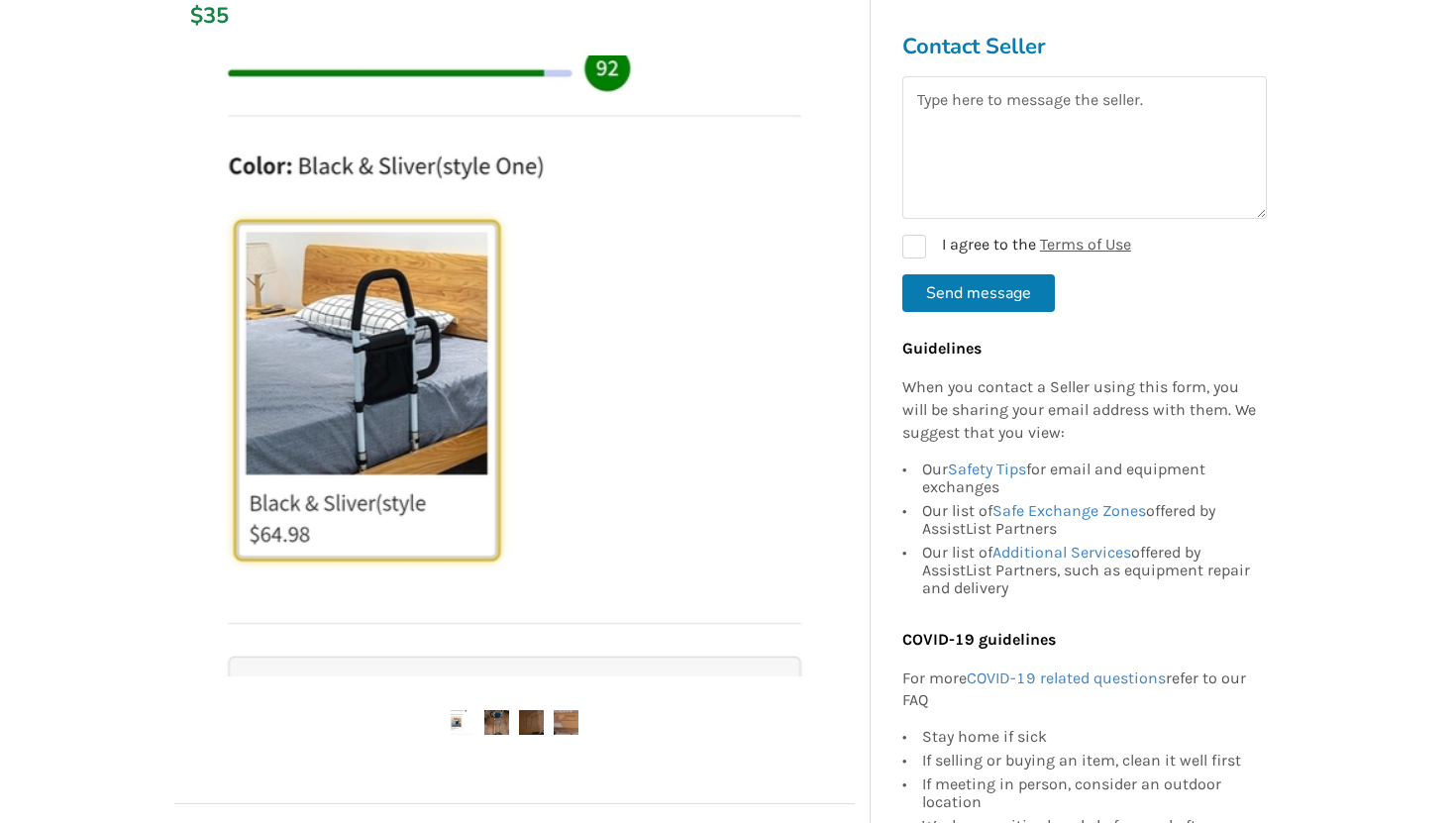 scroll, scrollTop: 354, scrollLeft: 0, axis: vertical 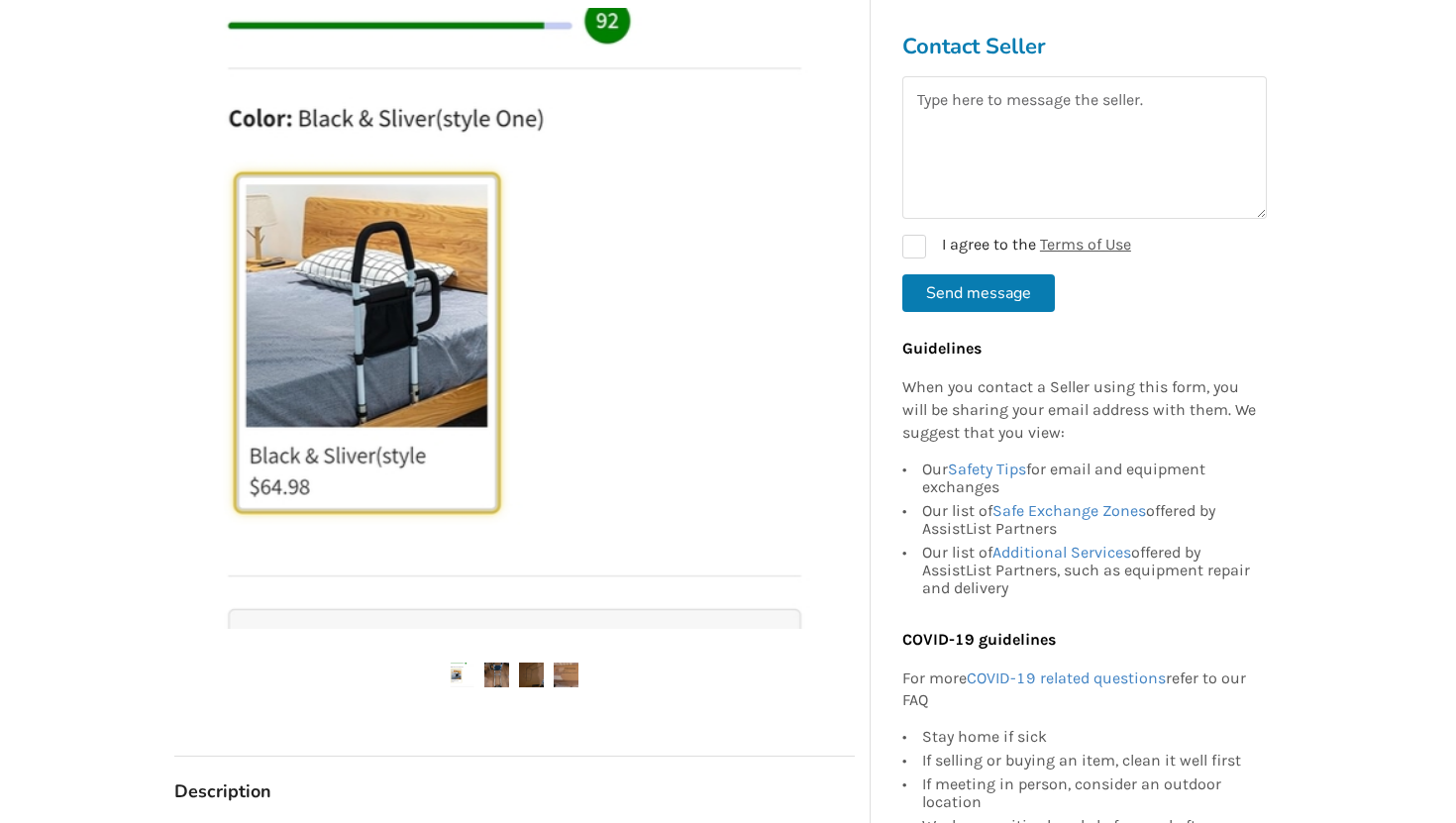 click at bounding box center (496, 674) 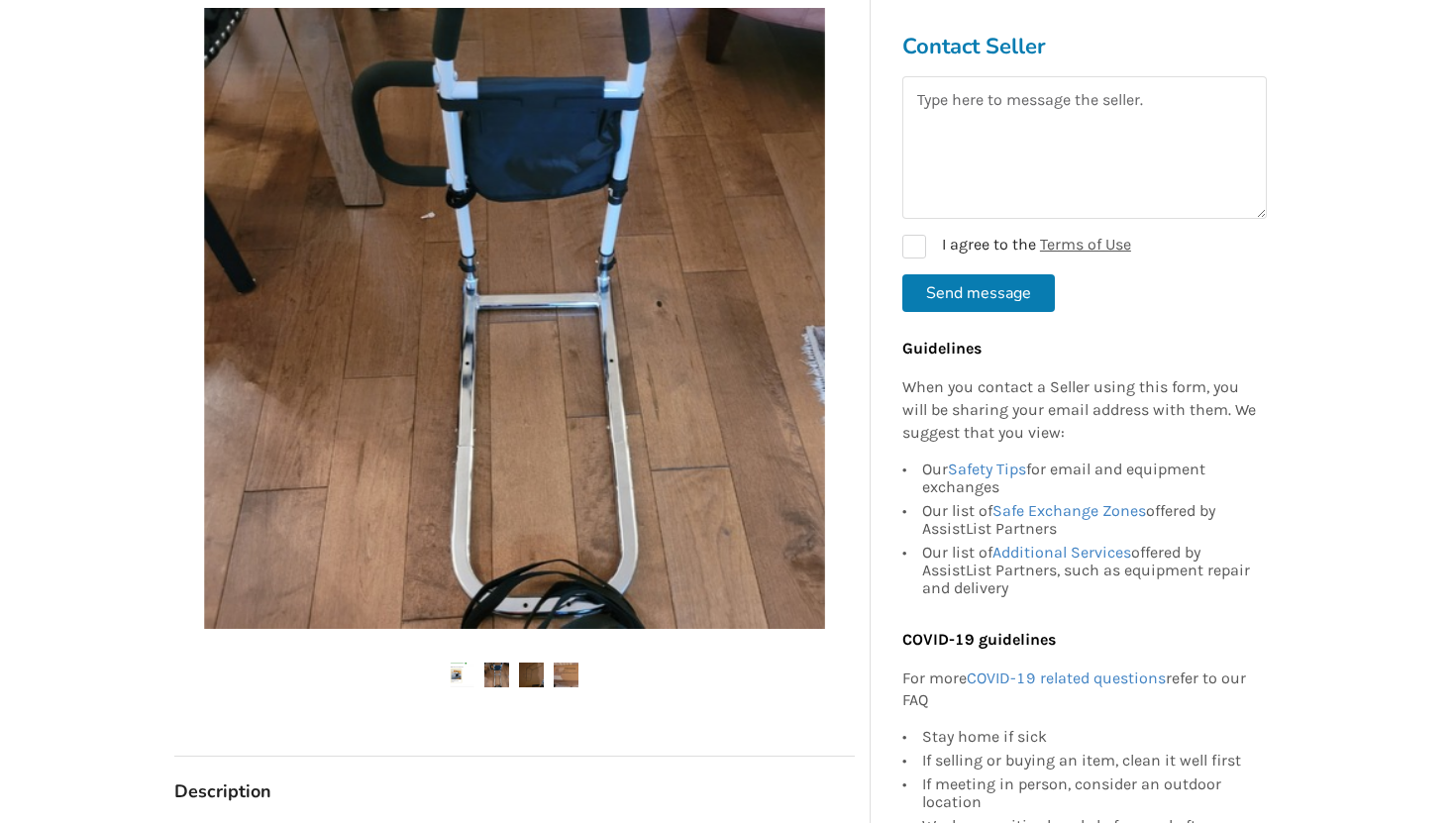 click at bounding box center (531, 674) 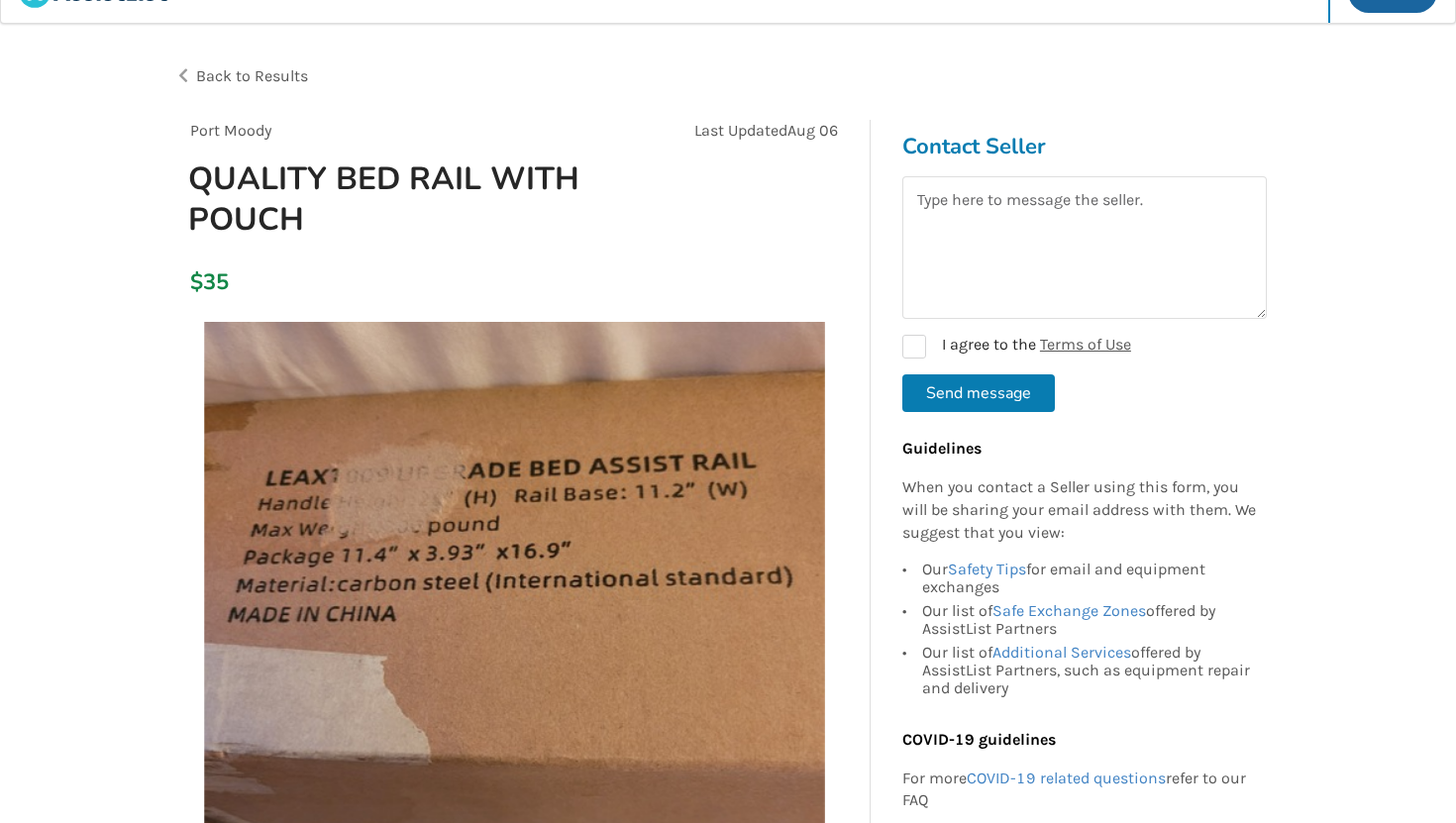 click on "Back to Results" at bounding box center (252, 75) 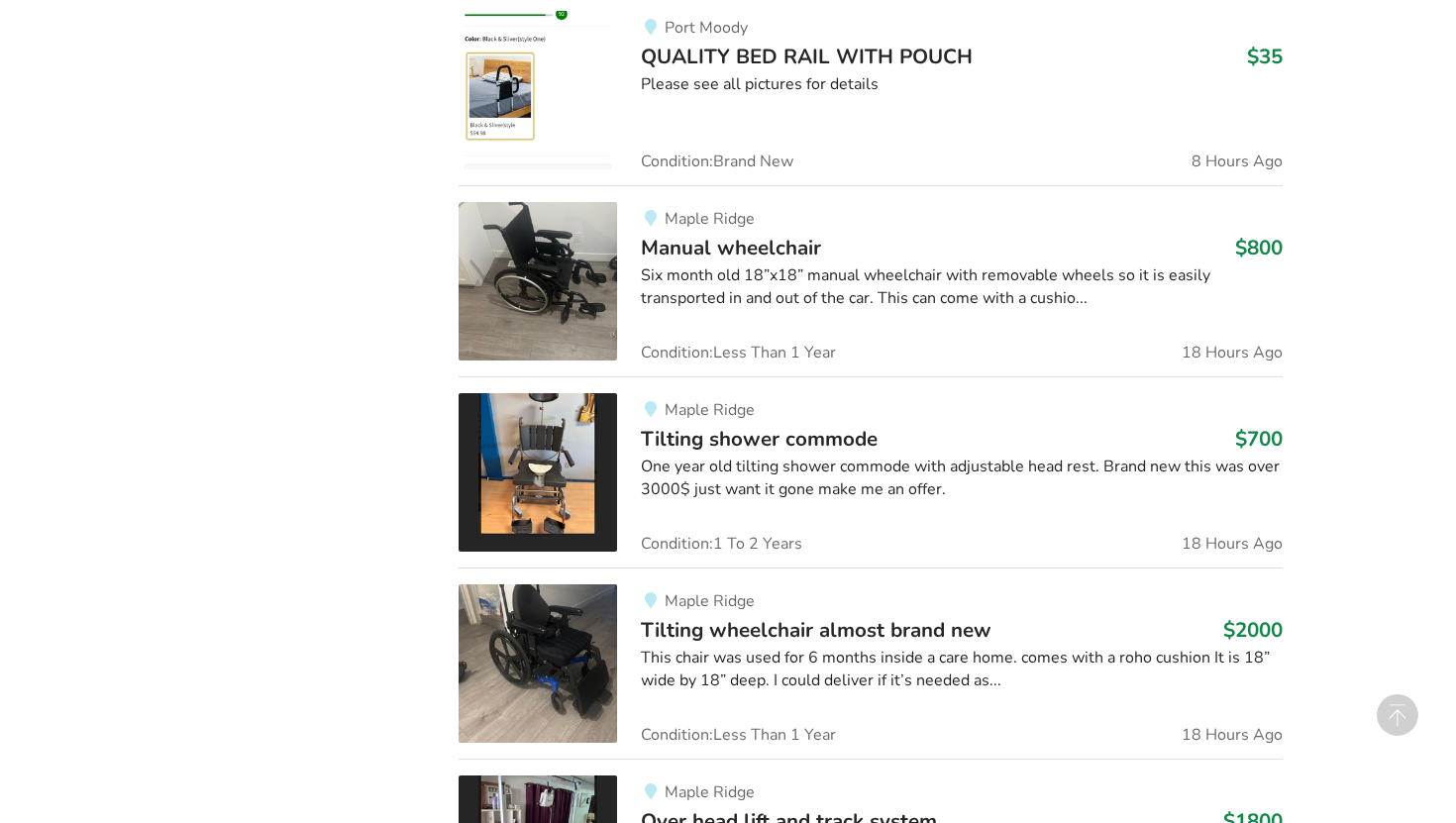 scroll, scrollTop: 2633, scrollLeft: 0, axis: vertical 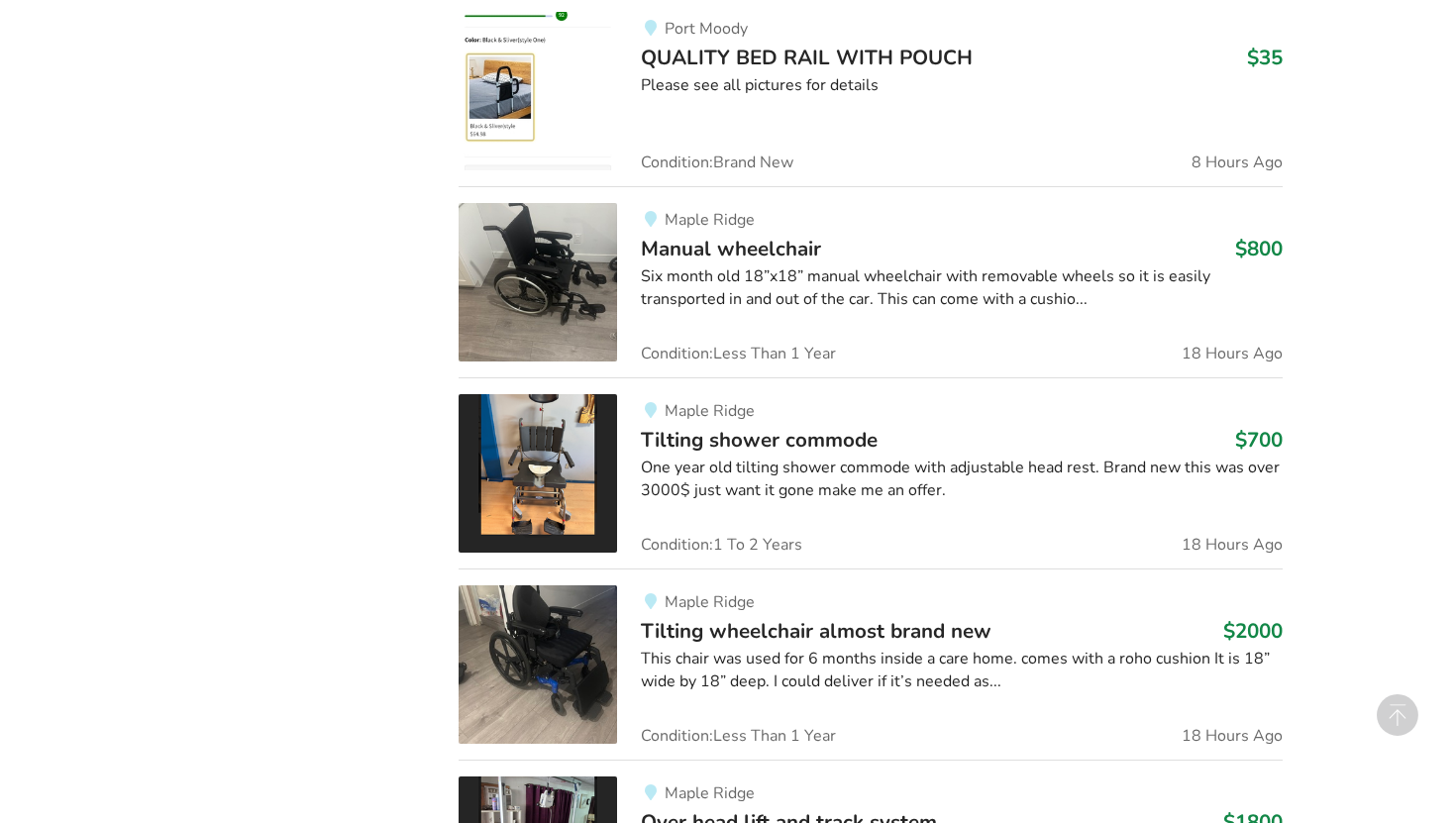 click on "Manual wheelchair" at bounding box center (731, 249) 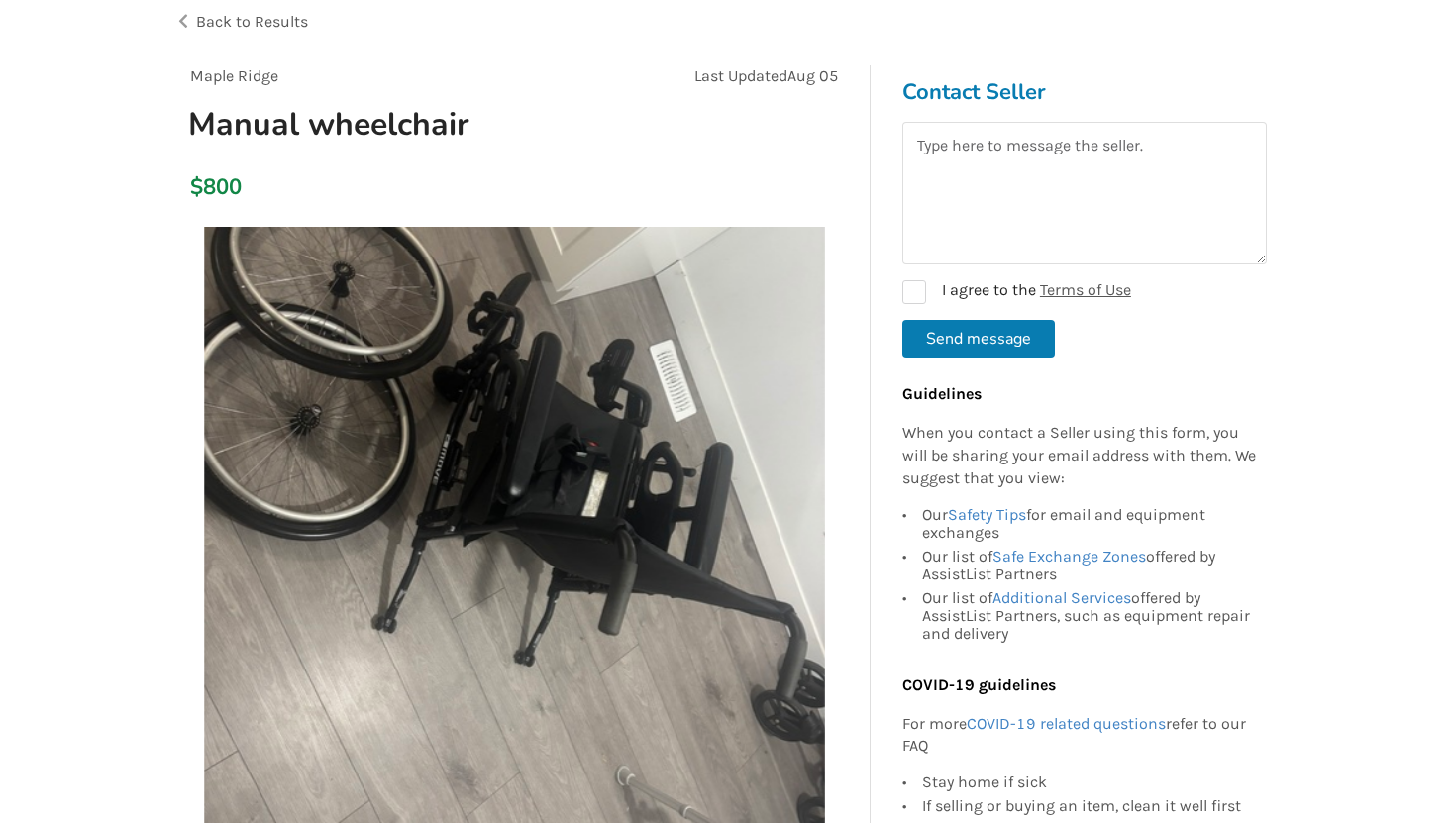 scroll, scrollTop: 0, scrollLeft: 0, axis: both 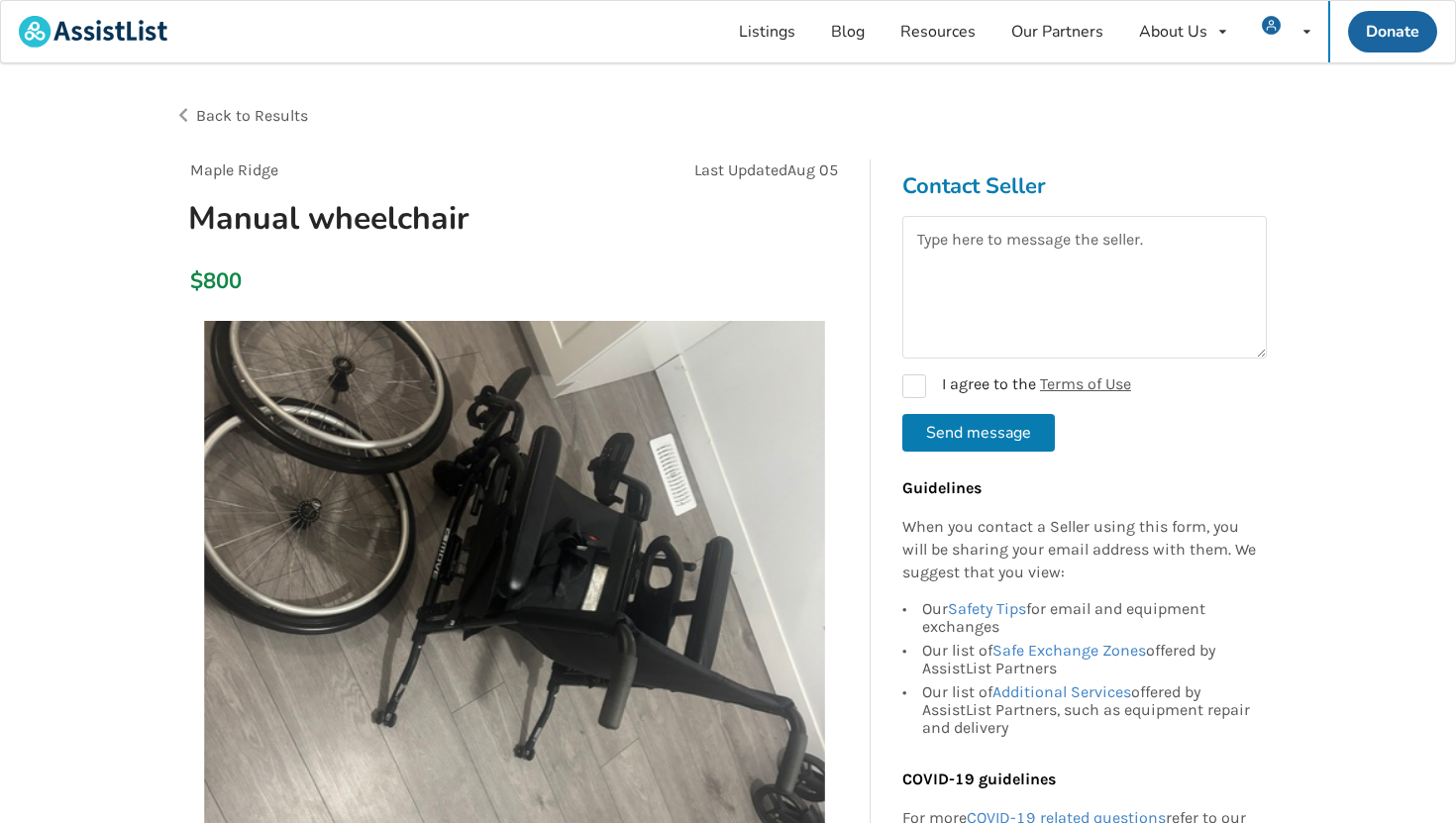 click on "Back to Results" at bounding box center (252, 115) 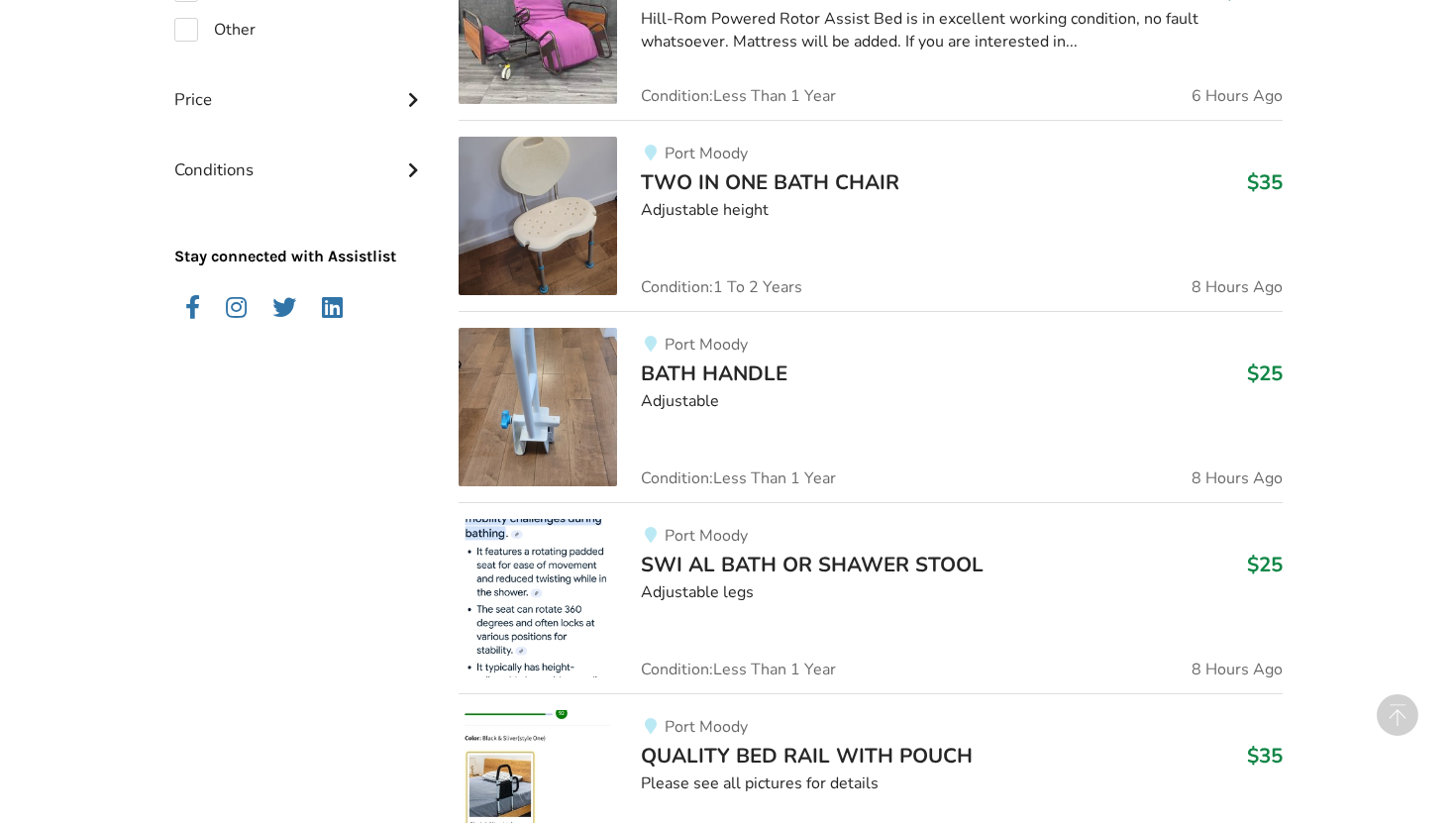 scroll, scrollTop: 2633, scrollLeft: 0, axis: vertical 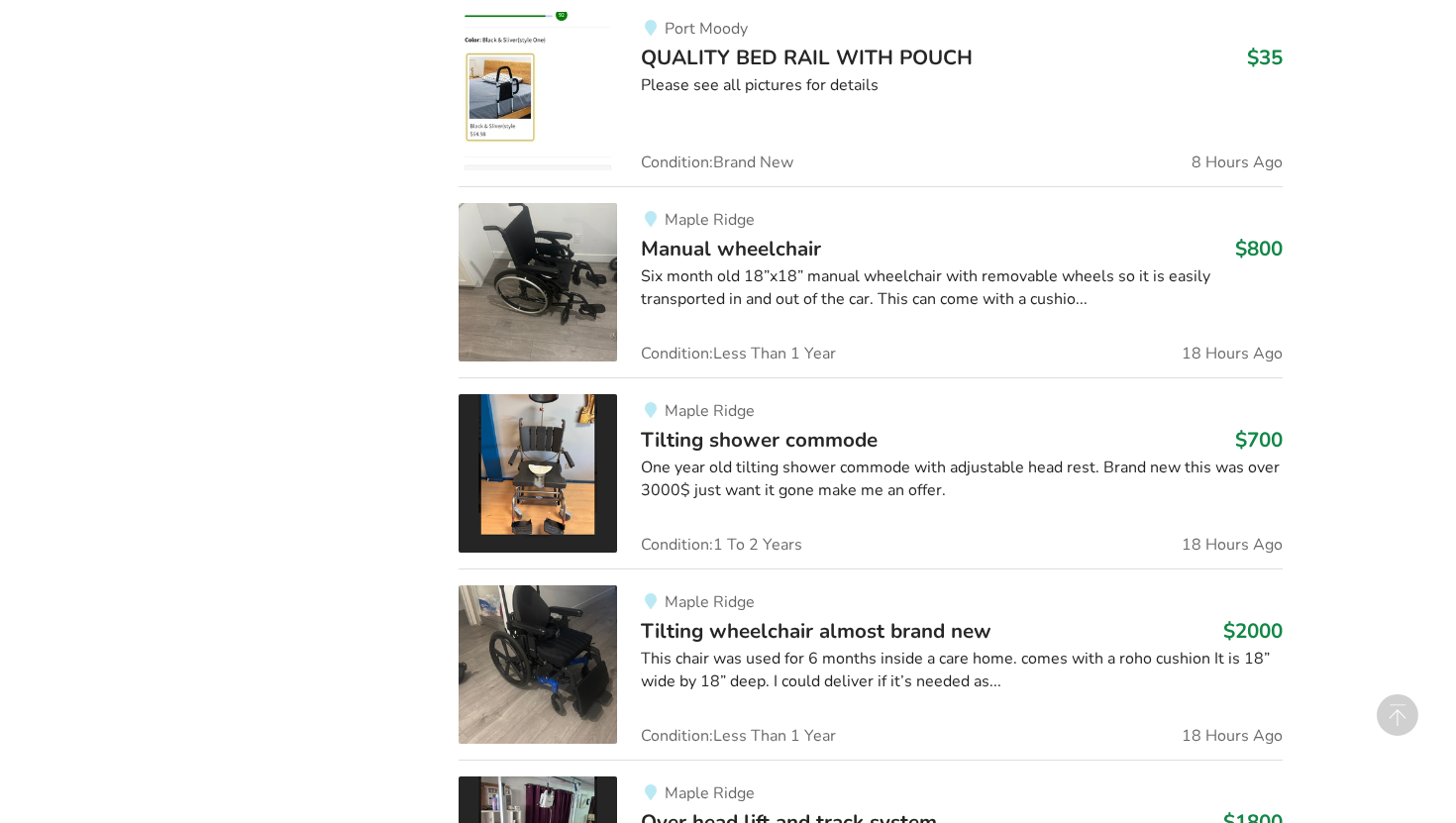 click on "Tilting shower commode" at bounding box center [759, 440] 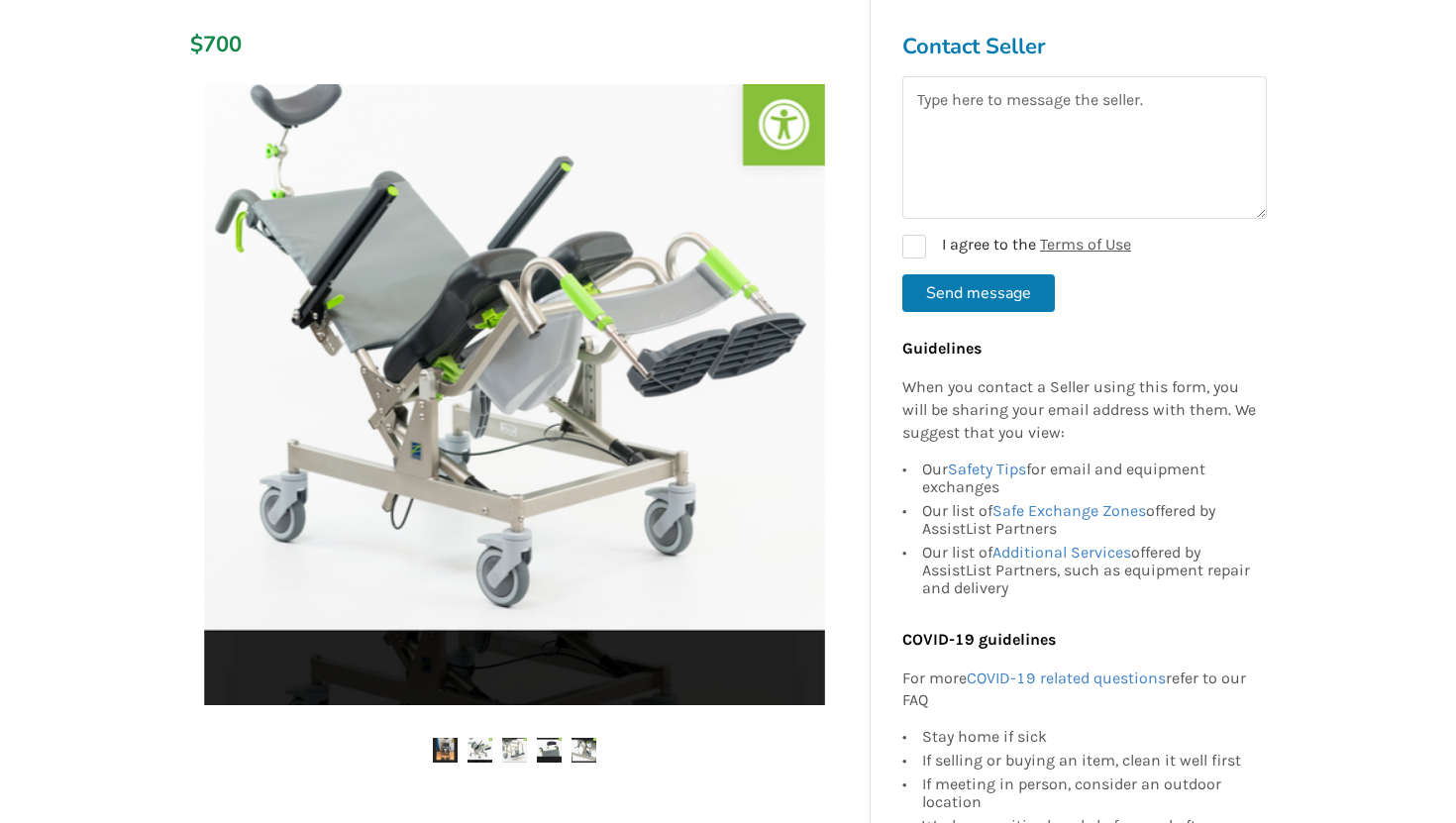 scroll, scrollTop: 0, scrollLeft: 0, axis: both 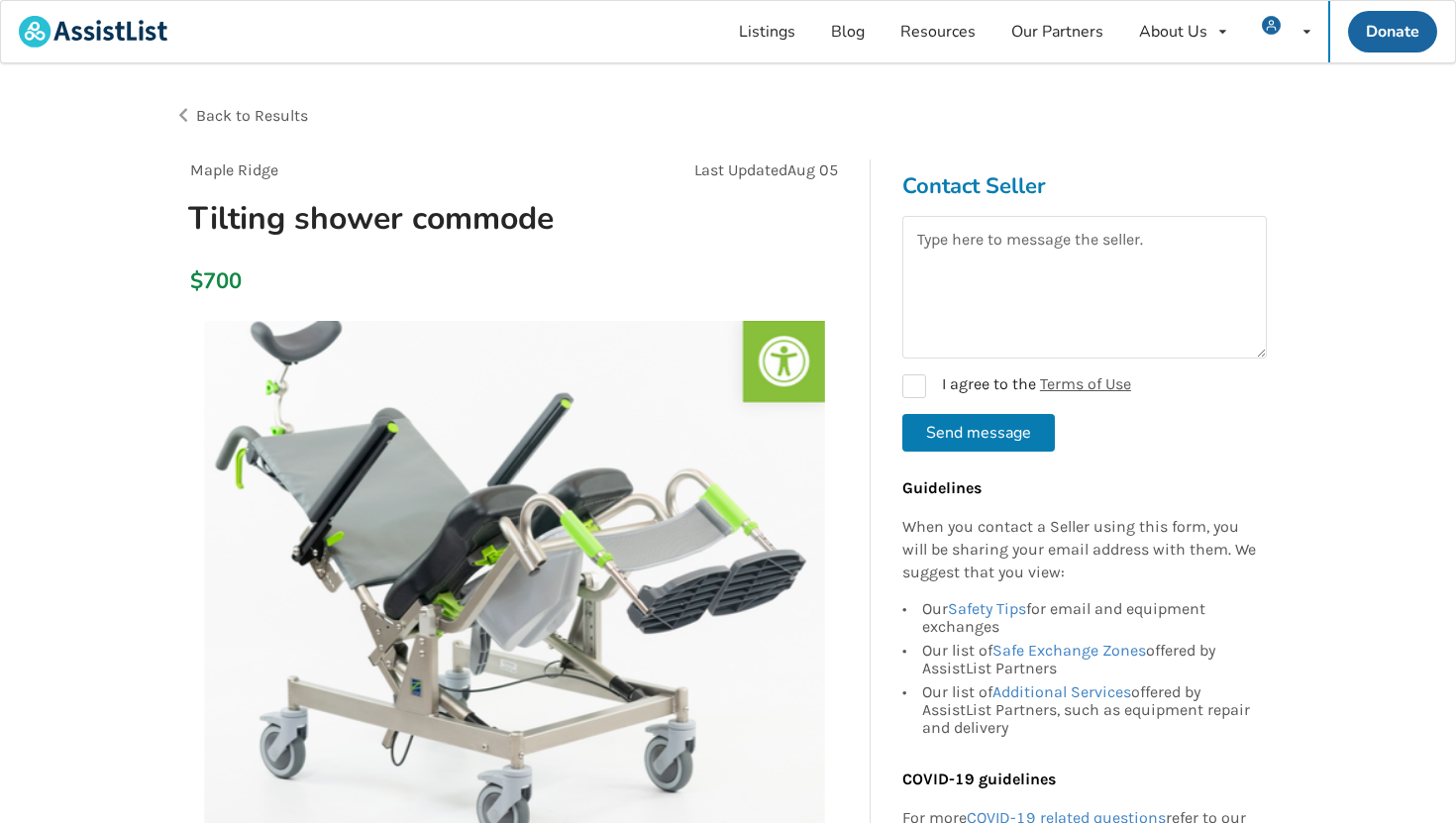 click on "Back to Results" at bounding box center (252, 115) 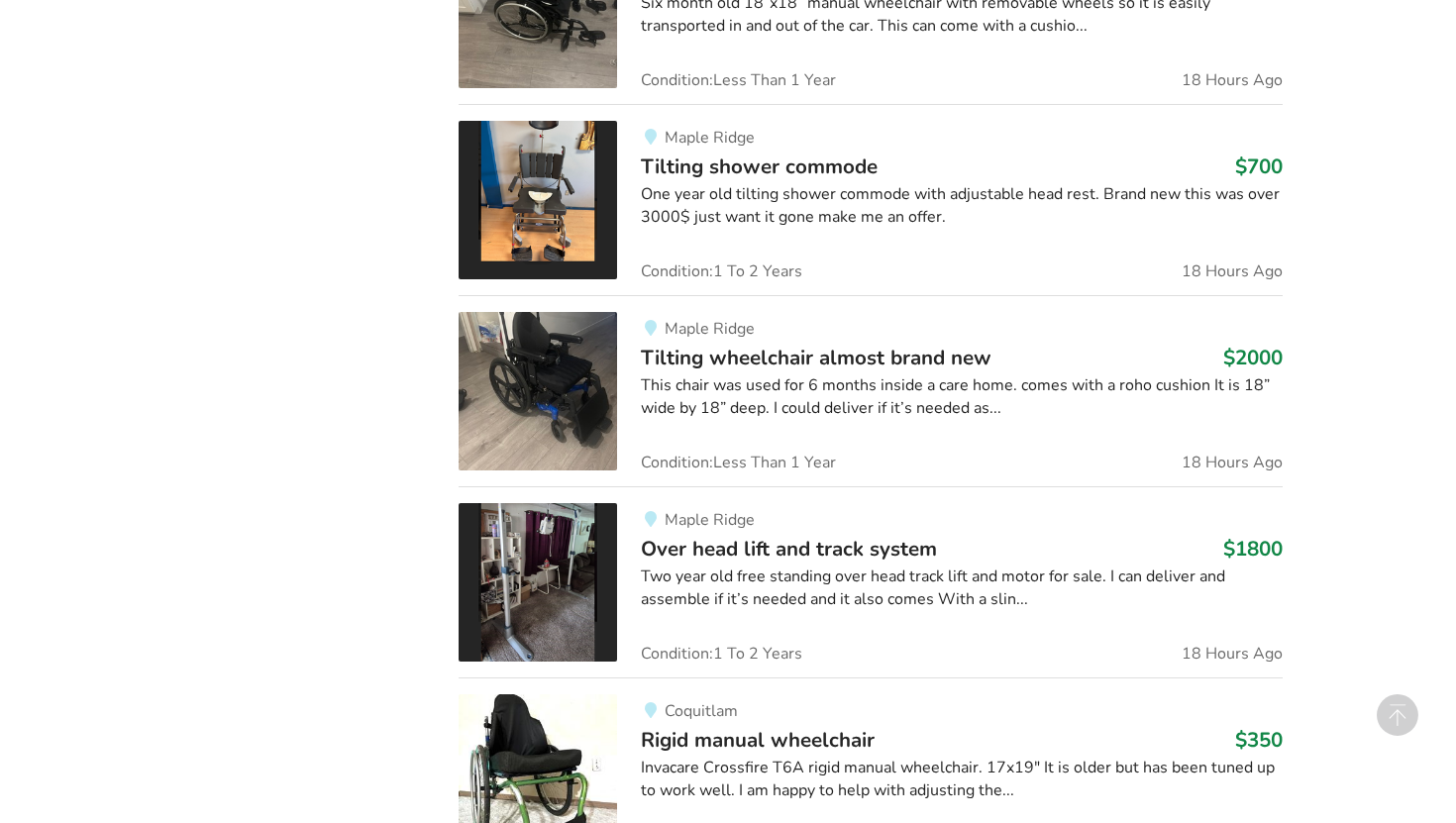 scroll, scrollTop: 2909, scrollLeft: 0, axis: vertical 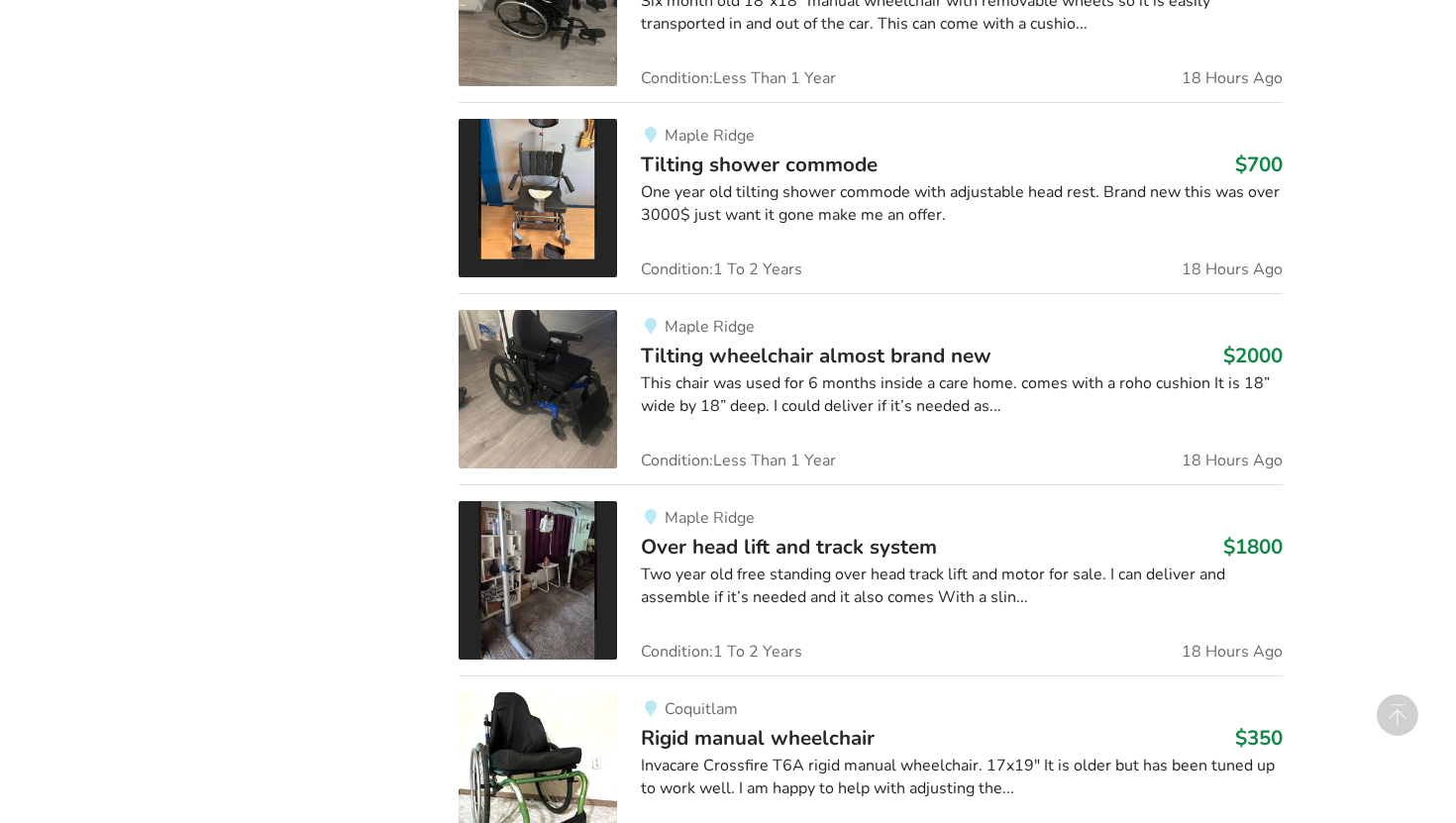 click on "This chair was used for 6 months inside a care home. comes with a roho cushion It is 18” wide by 18” deep. I could deliver if it’s needed as..." at bounding box center (961, 395) 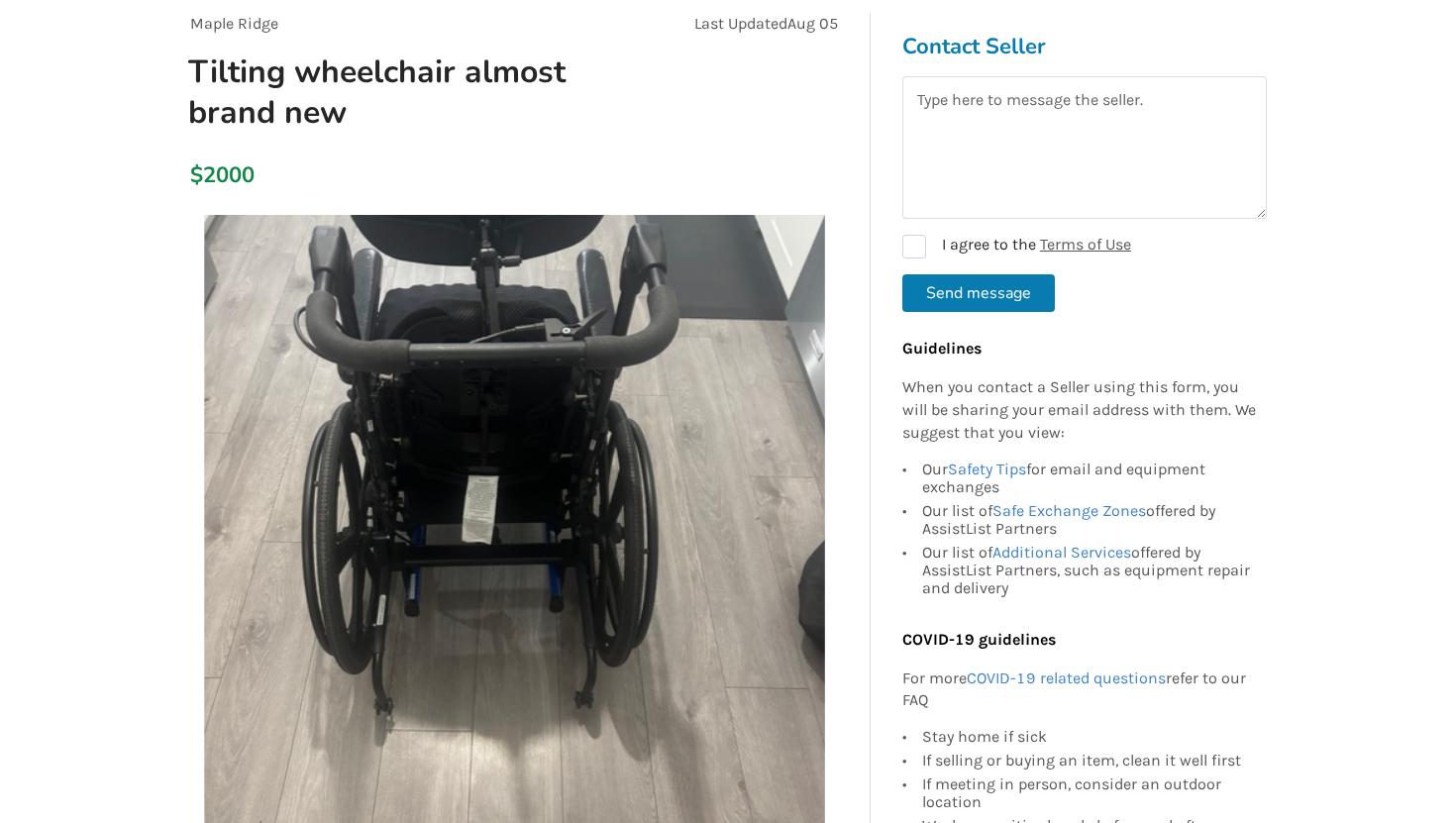 scroll, scrollTop: 0, scrollLeft: 0, axis: both 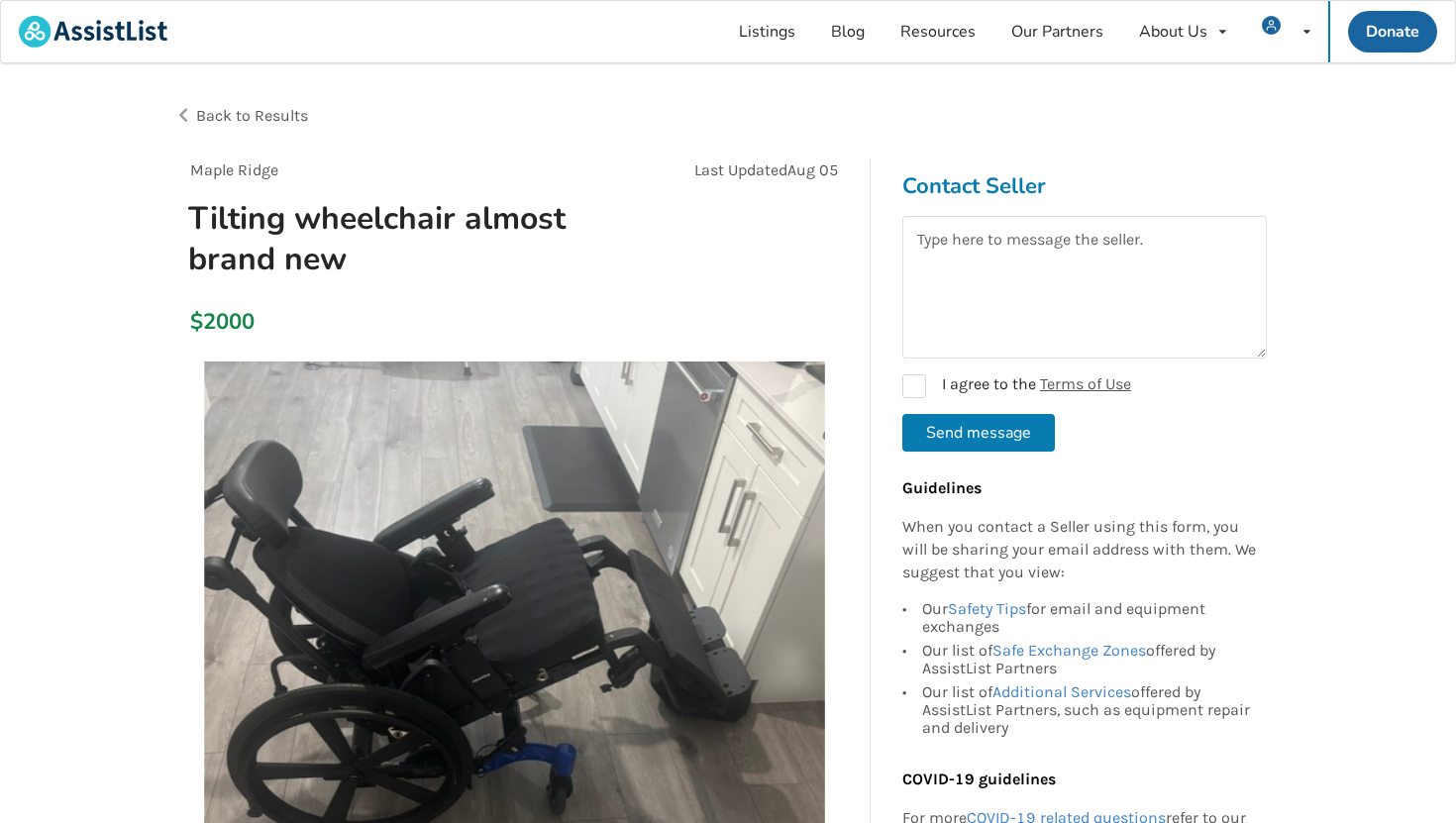 click on "Back to Results" at bounding box center [252, 115] 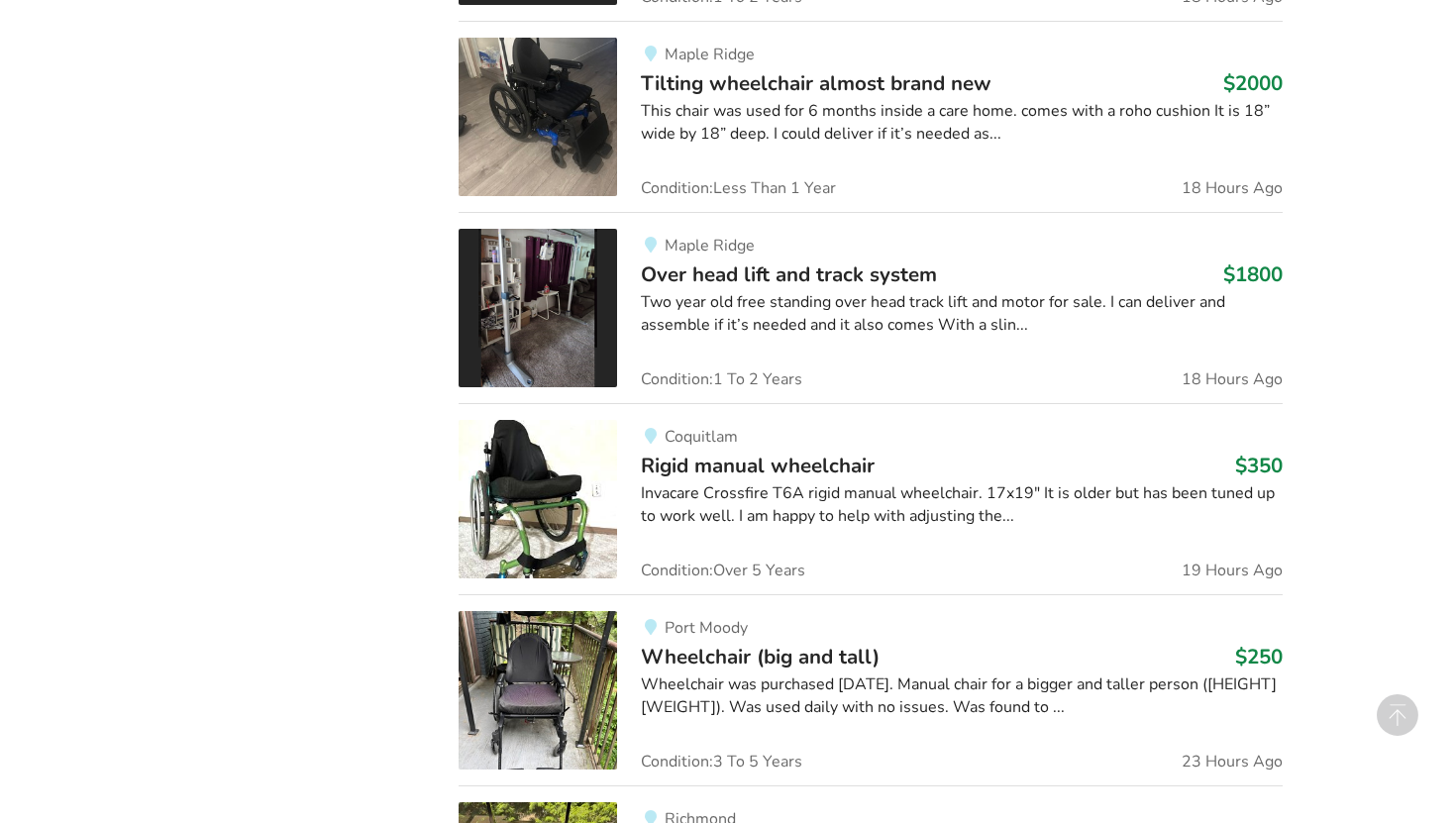 scroll, scrollTop: 3184, scrollLeft: 0, axis: vertical 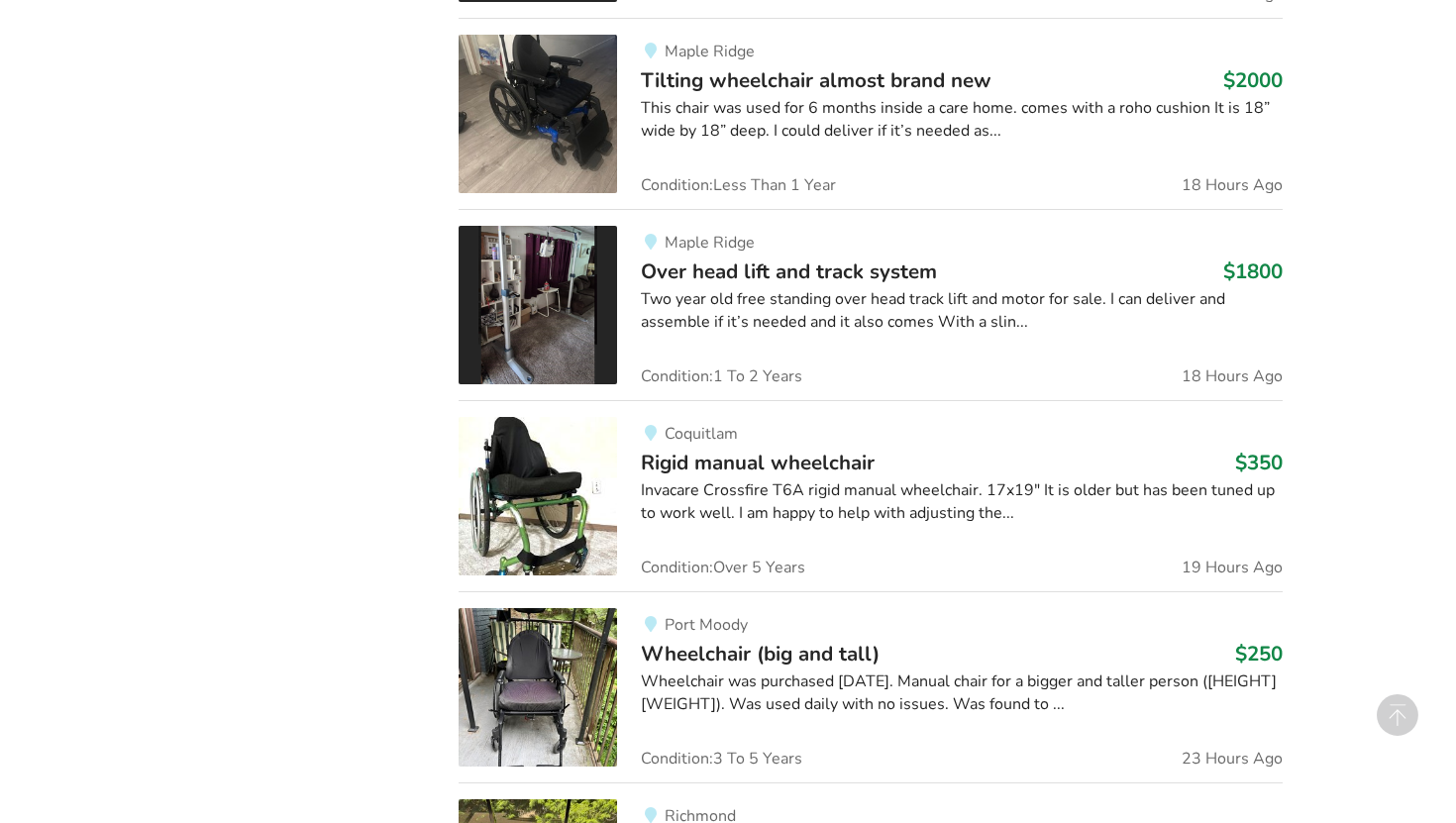 click on "Over head lift and track system" at bounding box center (788, 271) 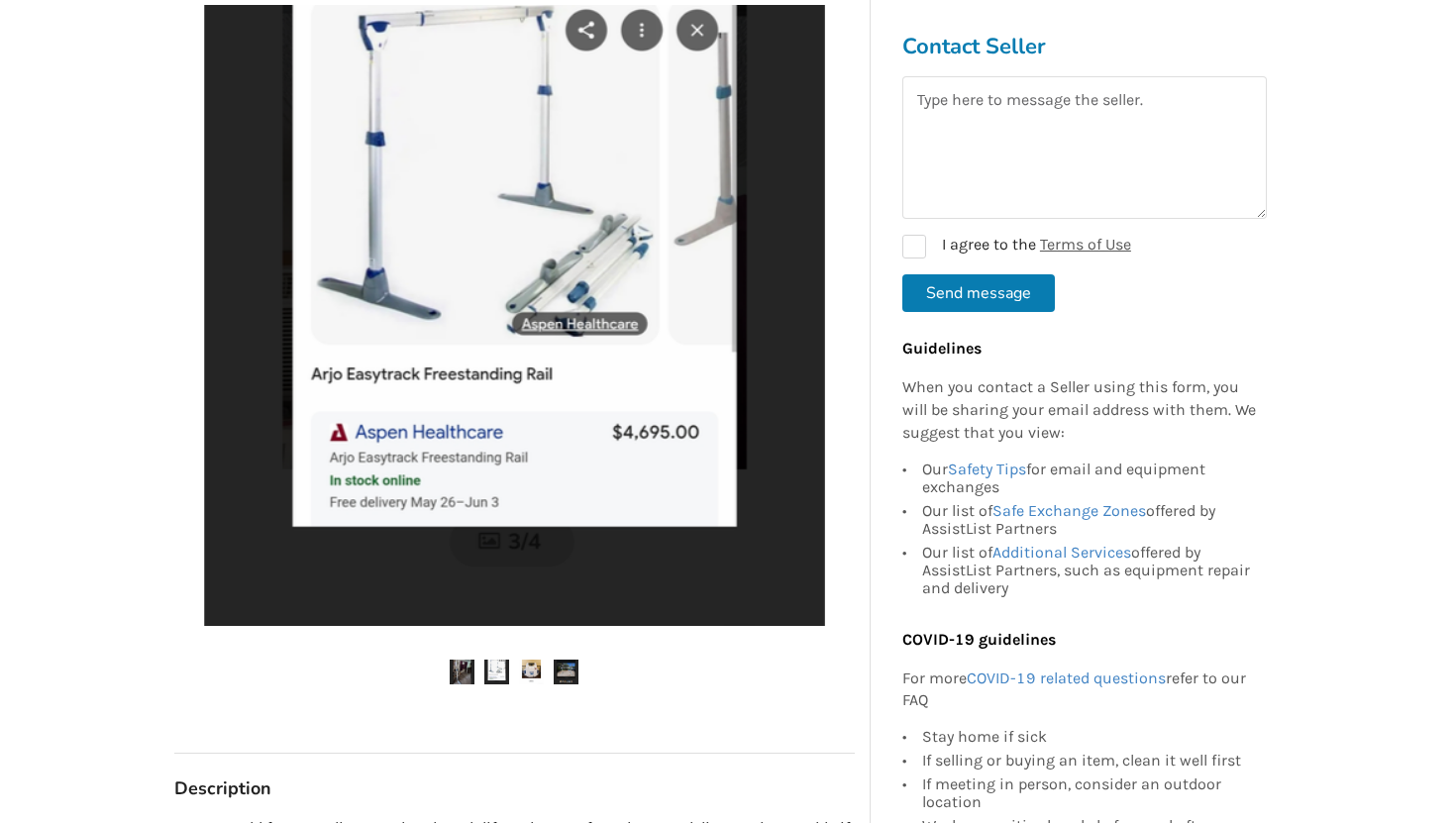 scroll, scrollTop: 0, scrollLeft: 0, axis: both 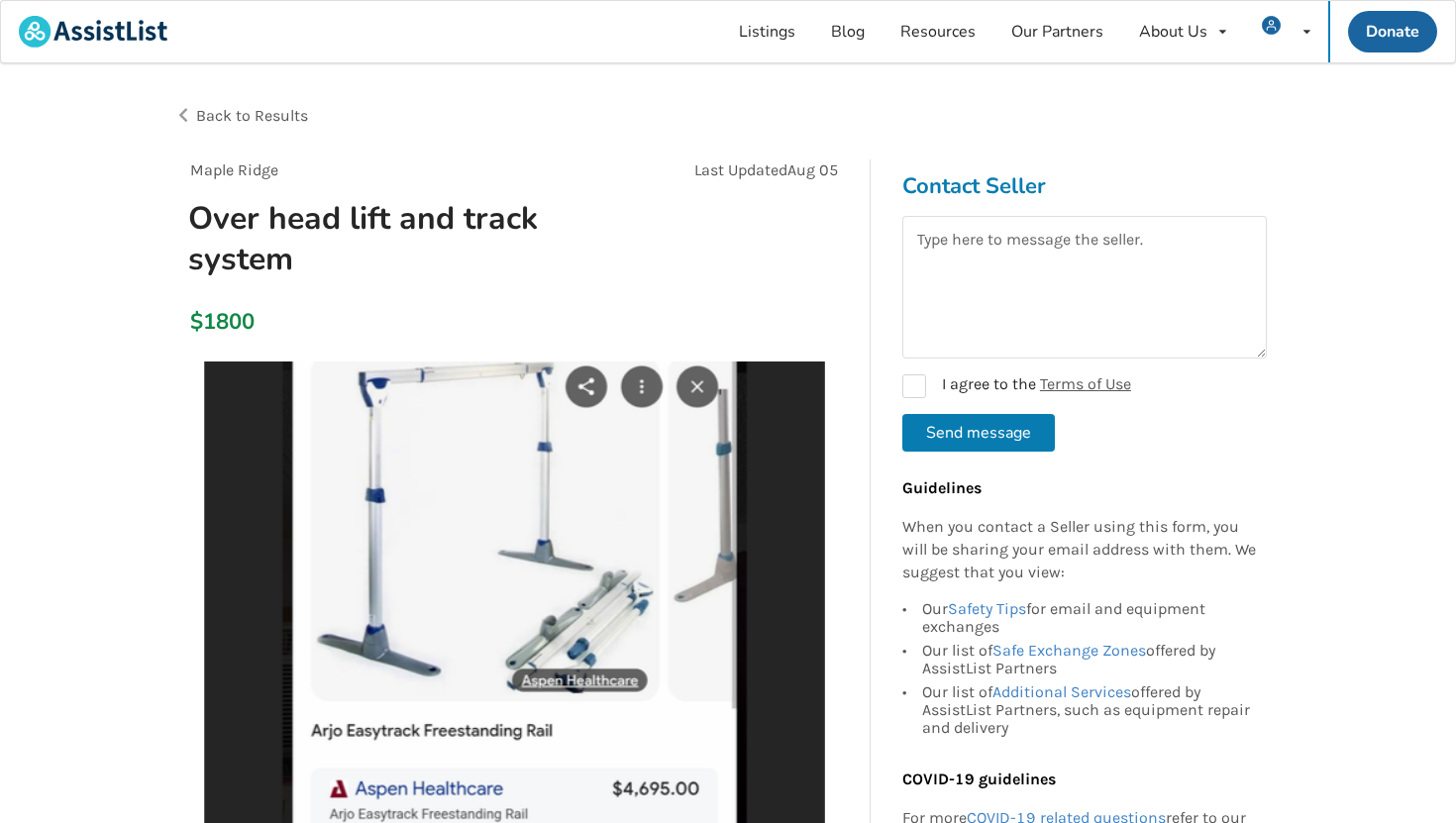 click on "Back to Results" at bounding box center [252, 115] 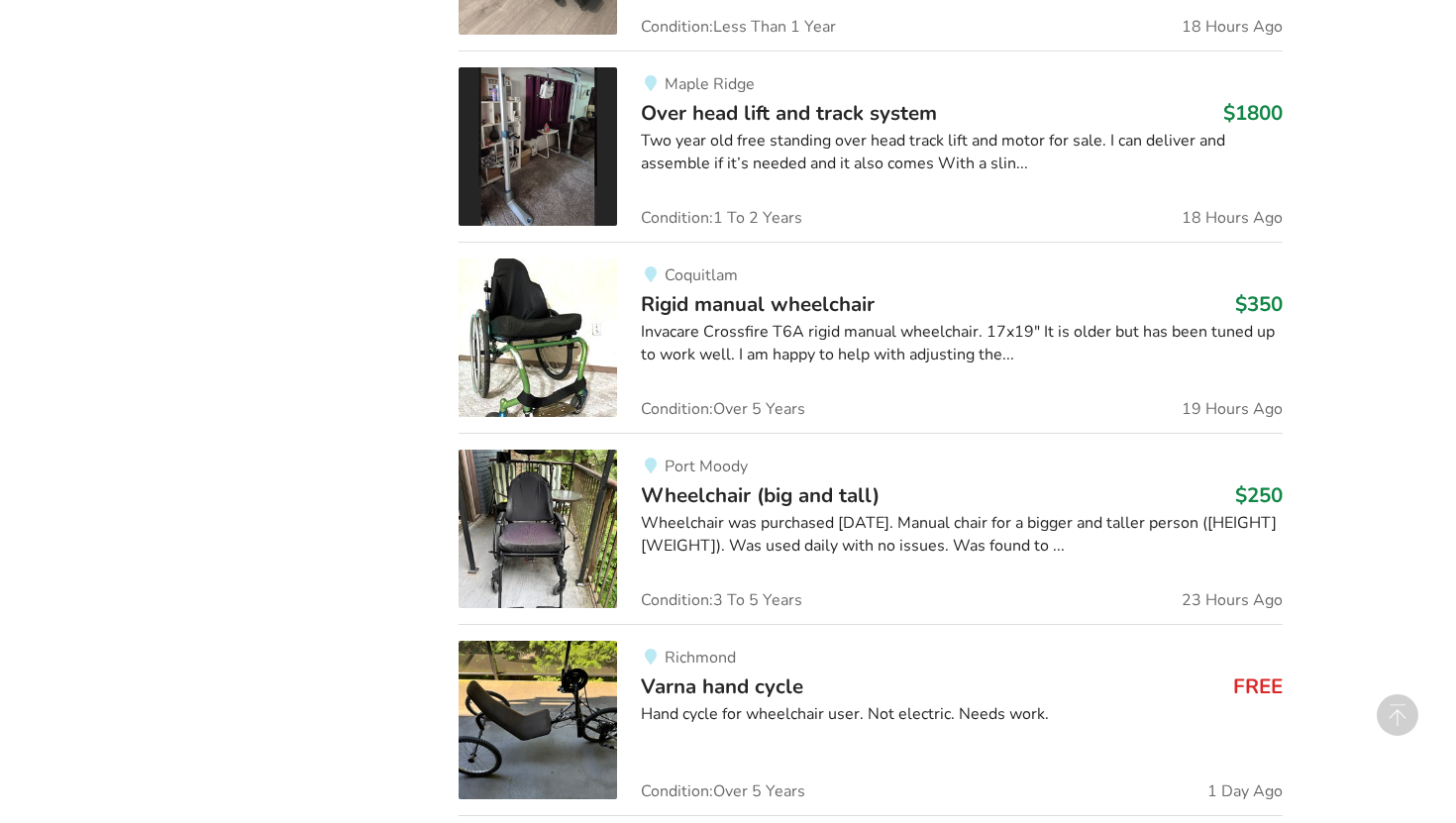 scroll, scrollTop: 3388, scrollLeft: 0, axis: vertical 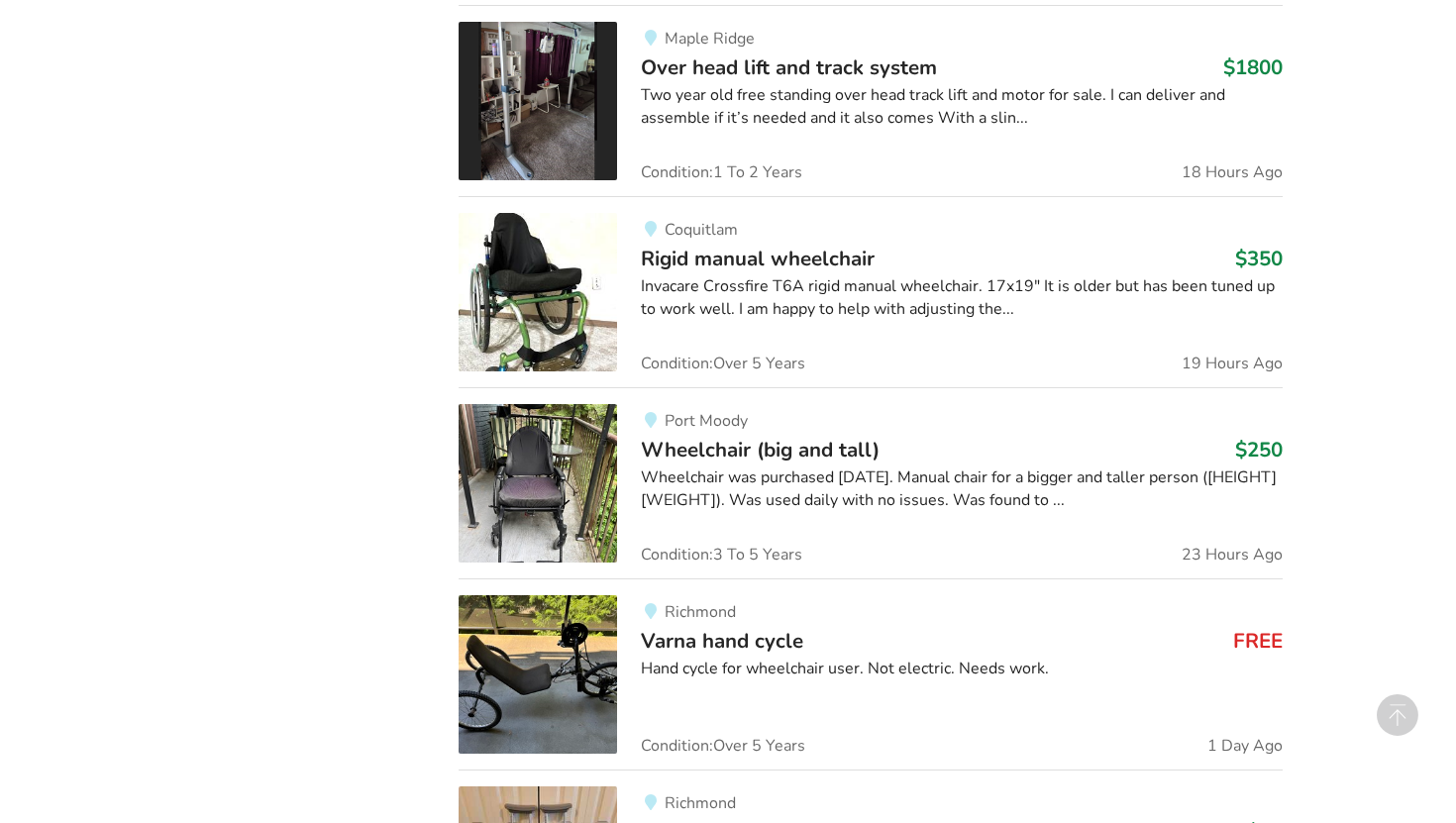 click on "Rigid manual wheelchair" at bounding box center (758, 258) 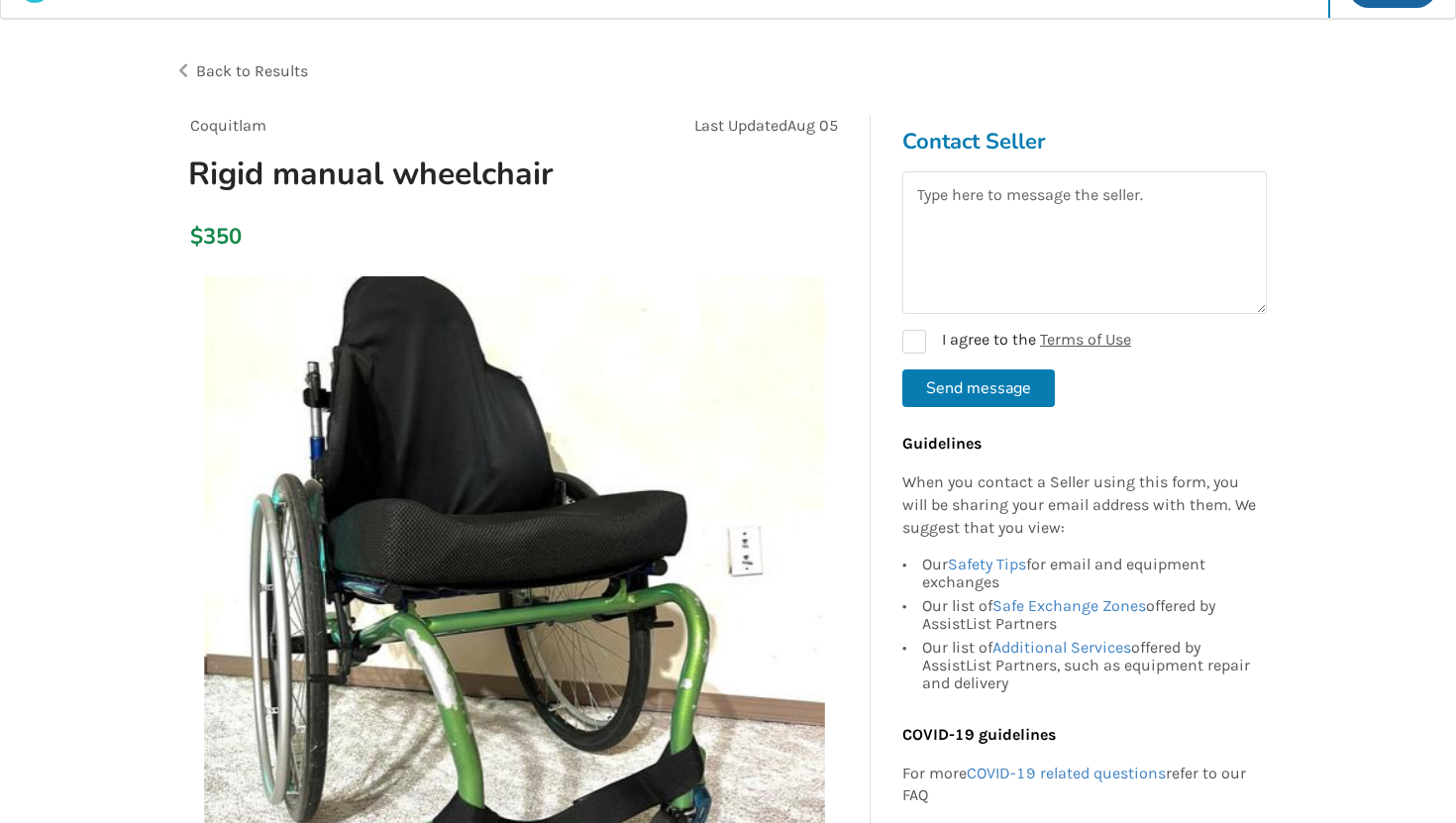 scroll, scrollTop: 0, scrollLeft: 0, axis: both 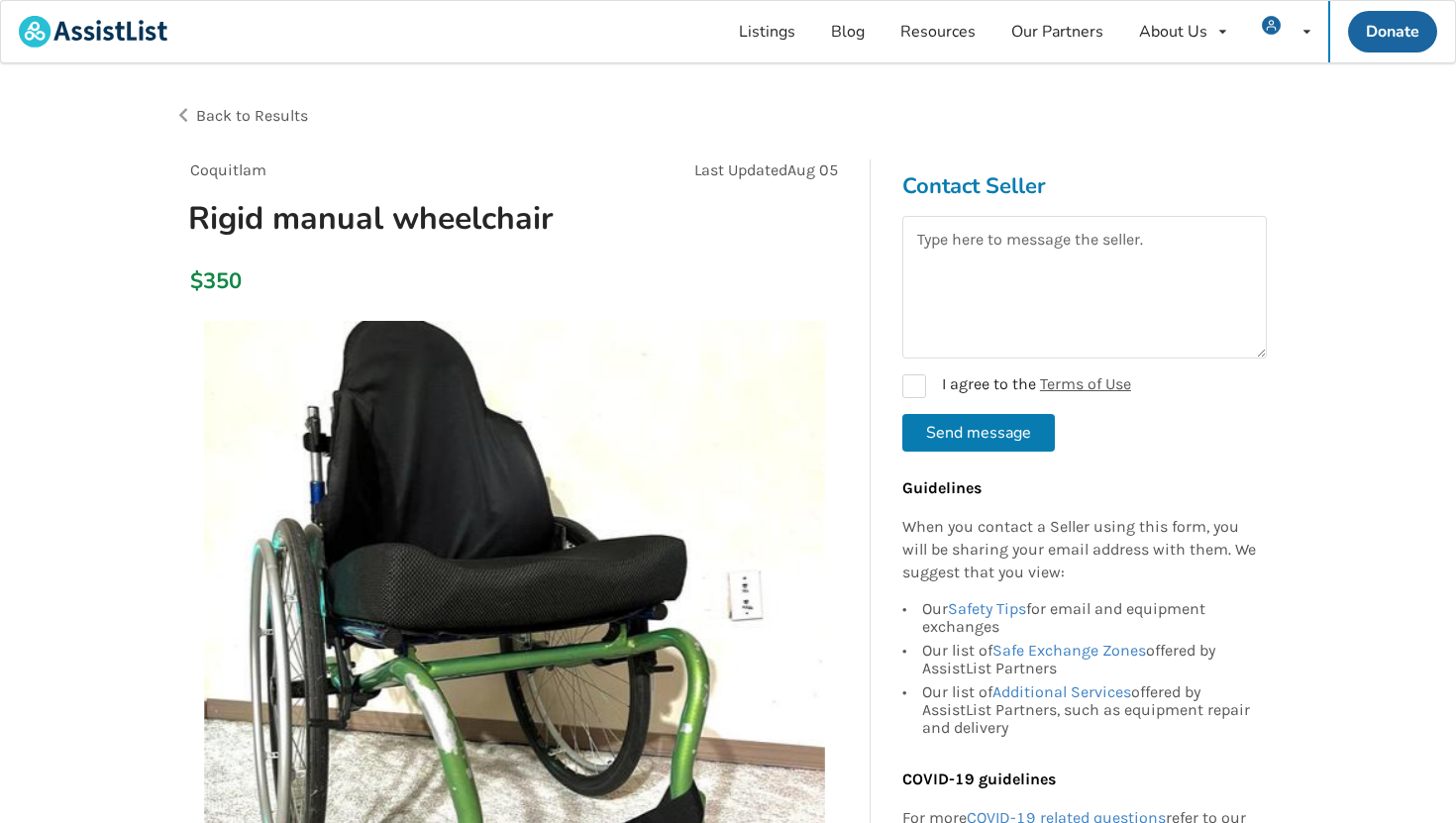 click on "Back to Results" at bounding box center [252, 115] 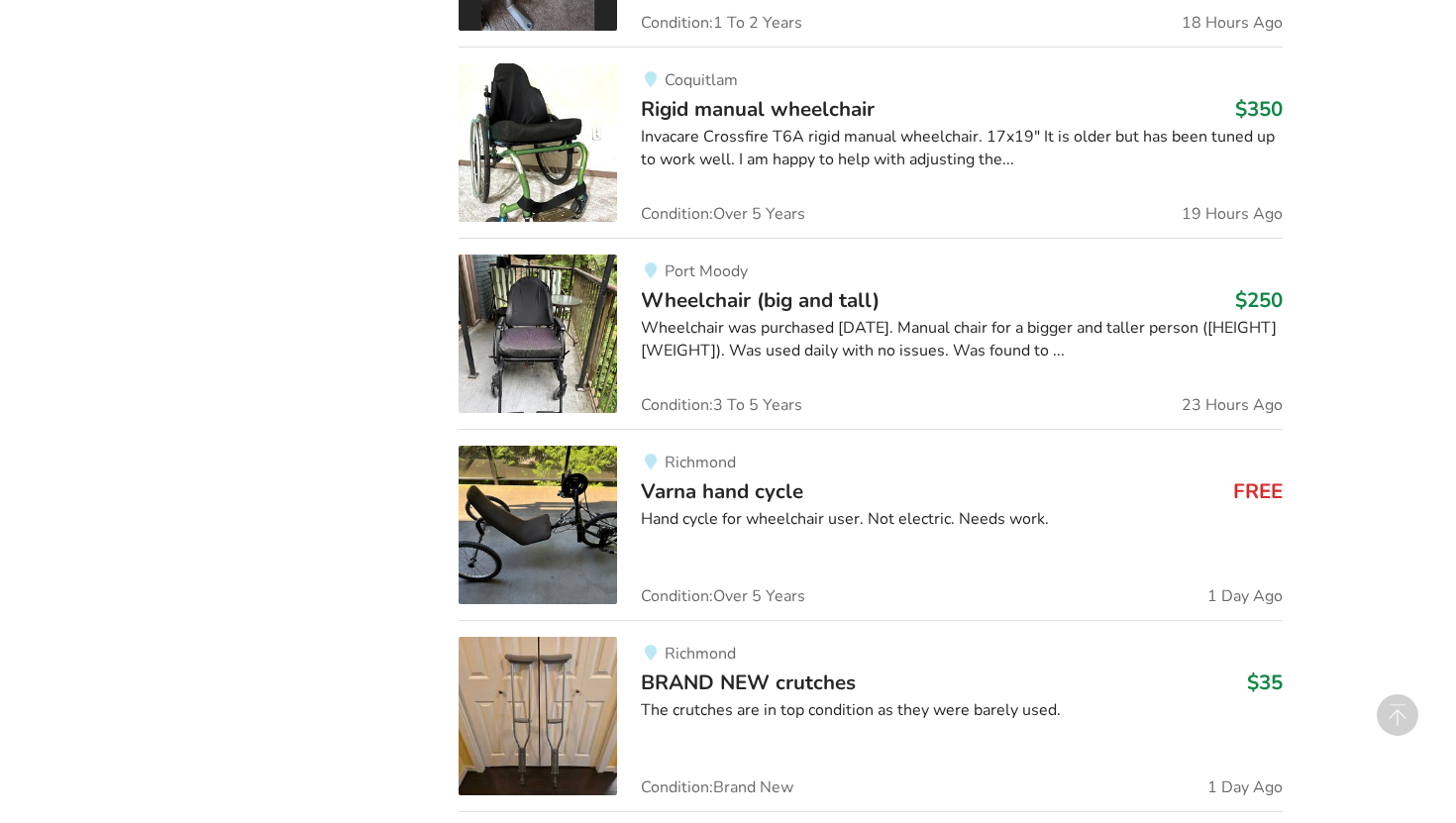 scroll, scrollTop: 3565, scrollLeft: 0, axis: vertical 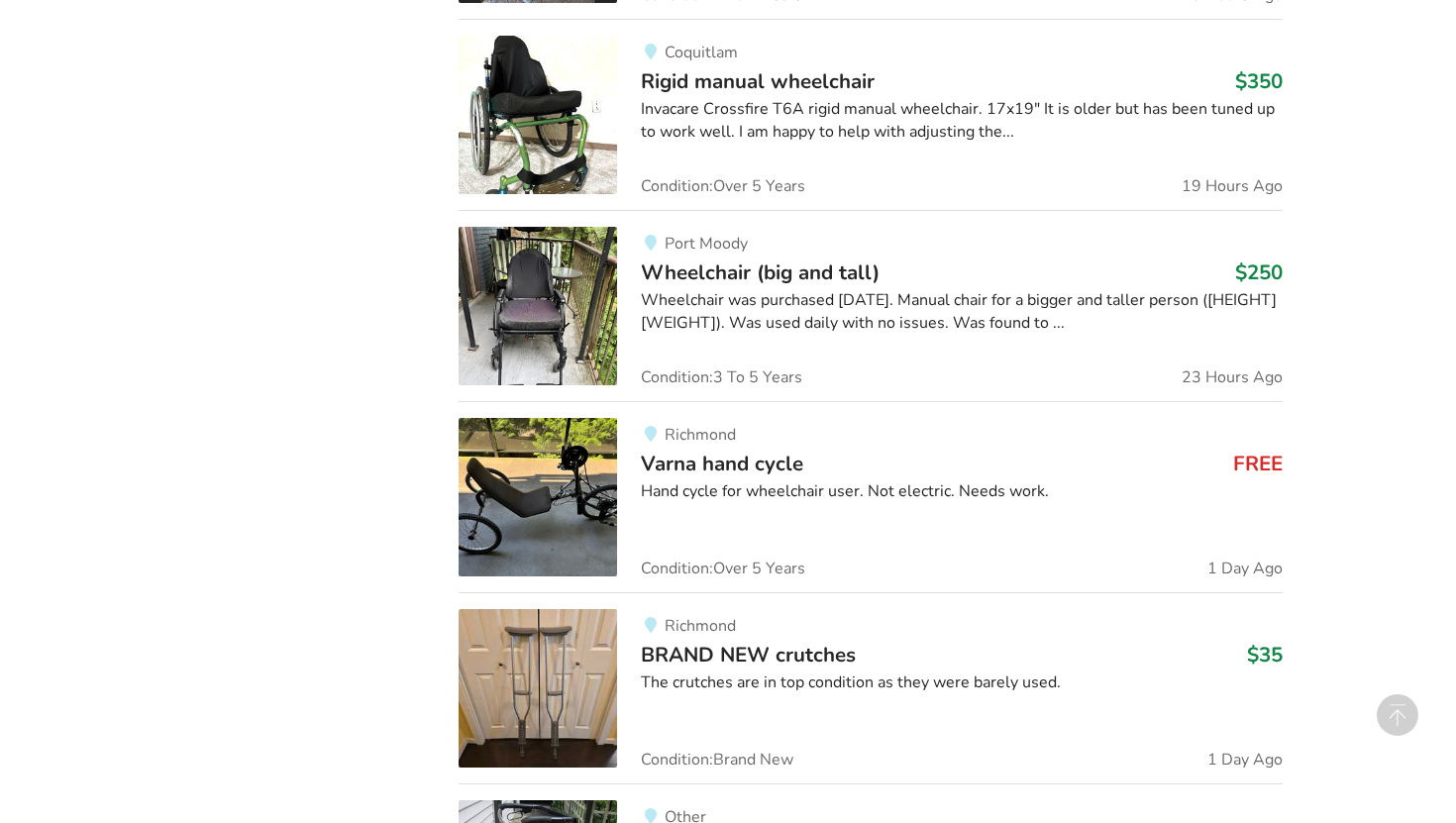 click on "Wheelchair (big and tall)" at bounding box center (760, 272) 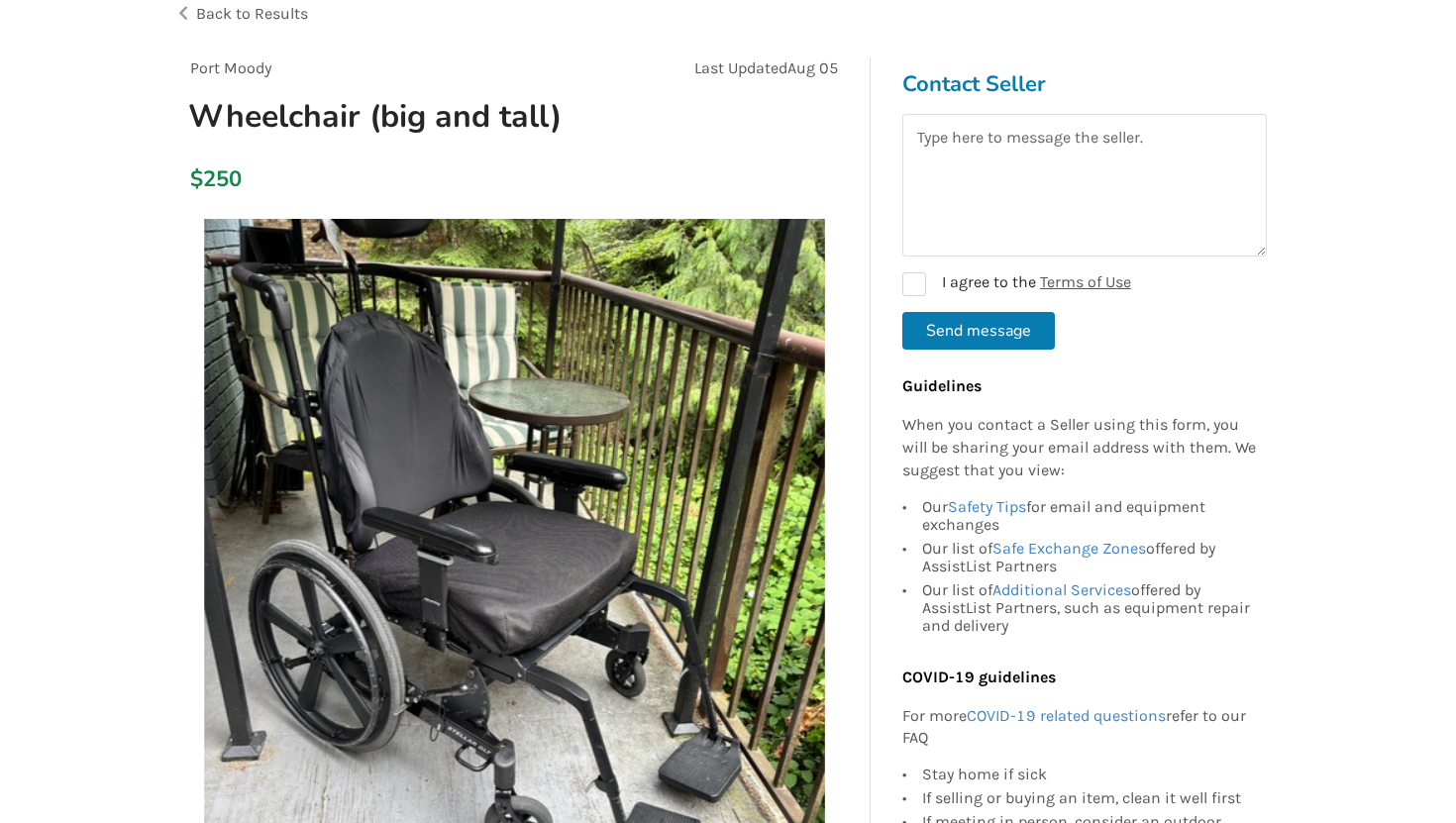 scroll, scrollTop: 0, scrollLeft: 0, axis: both 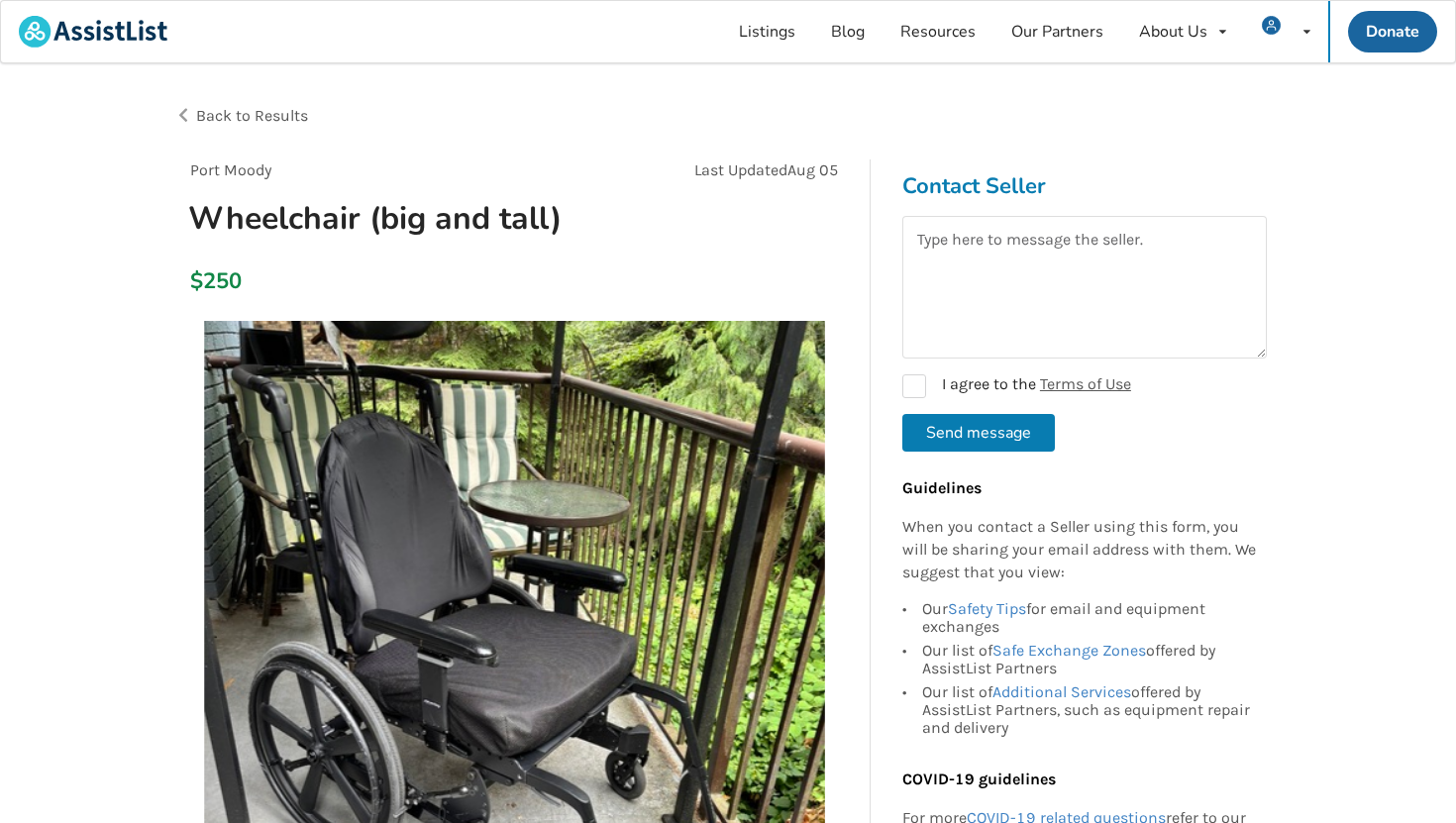 click on "Back to Results" at bounding box center [252, 115] 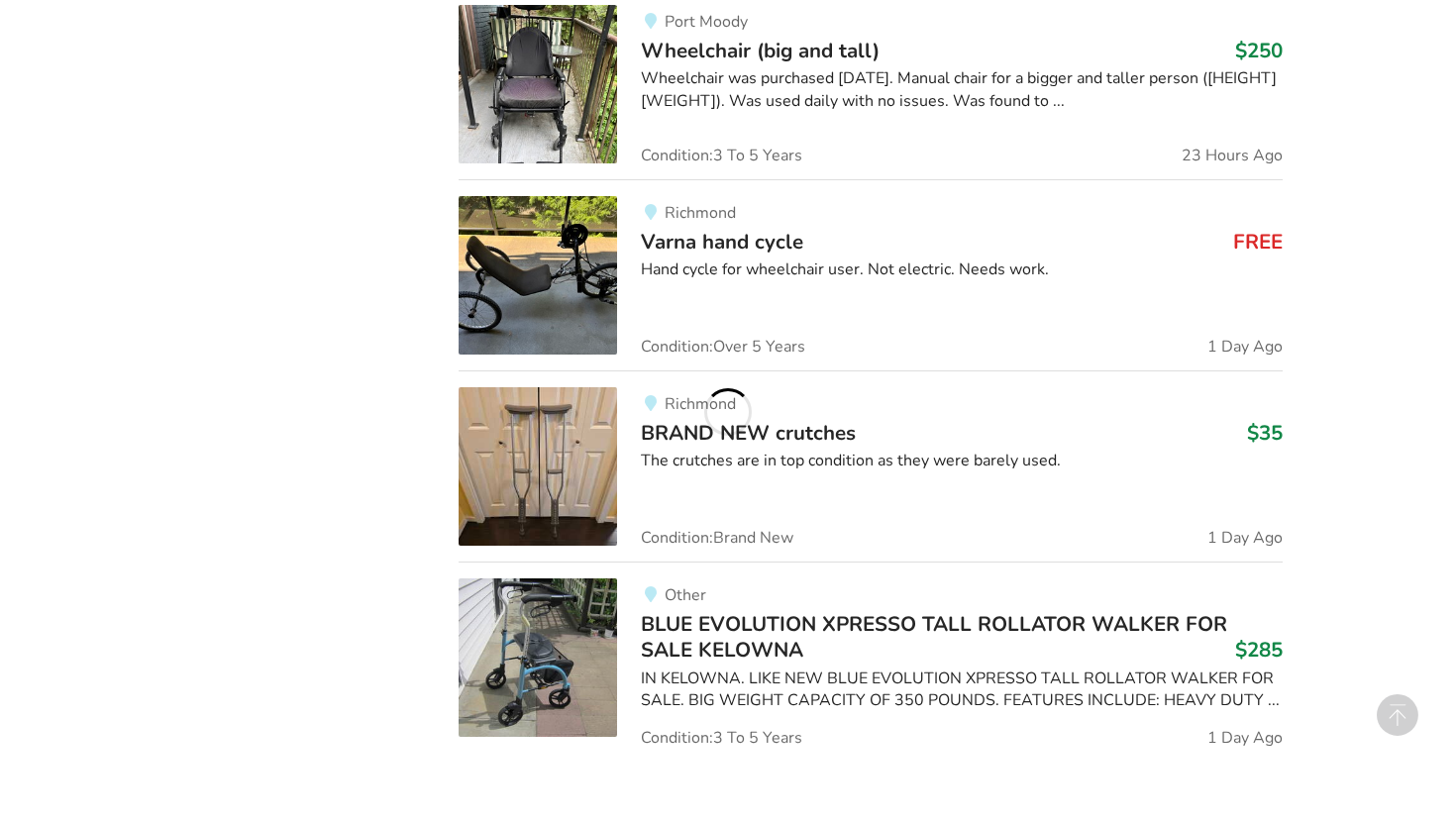 scroll, scrollTop: 3788, scrollLeft: 0, axis: vertical 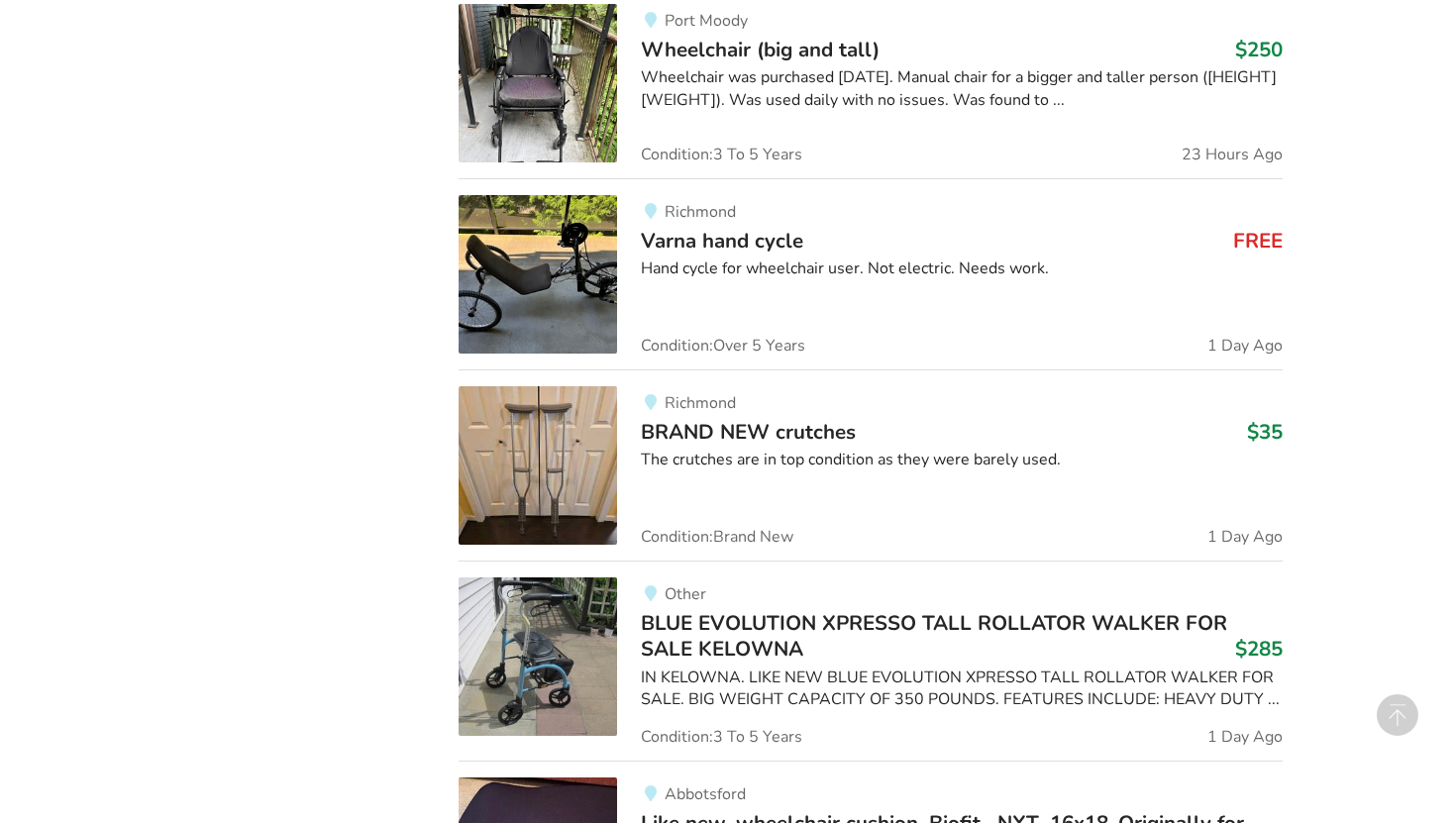click on "Varna hand cycle" at bounding box center [722, 241] 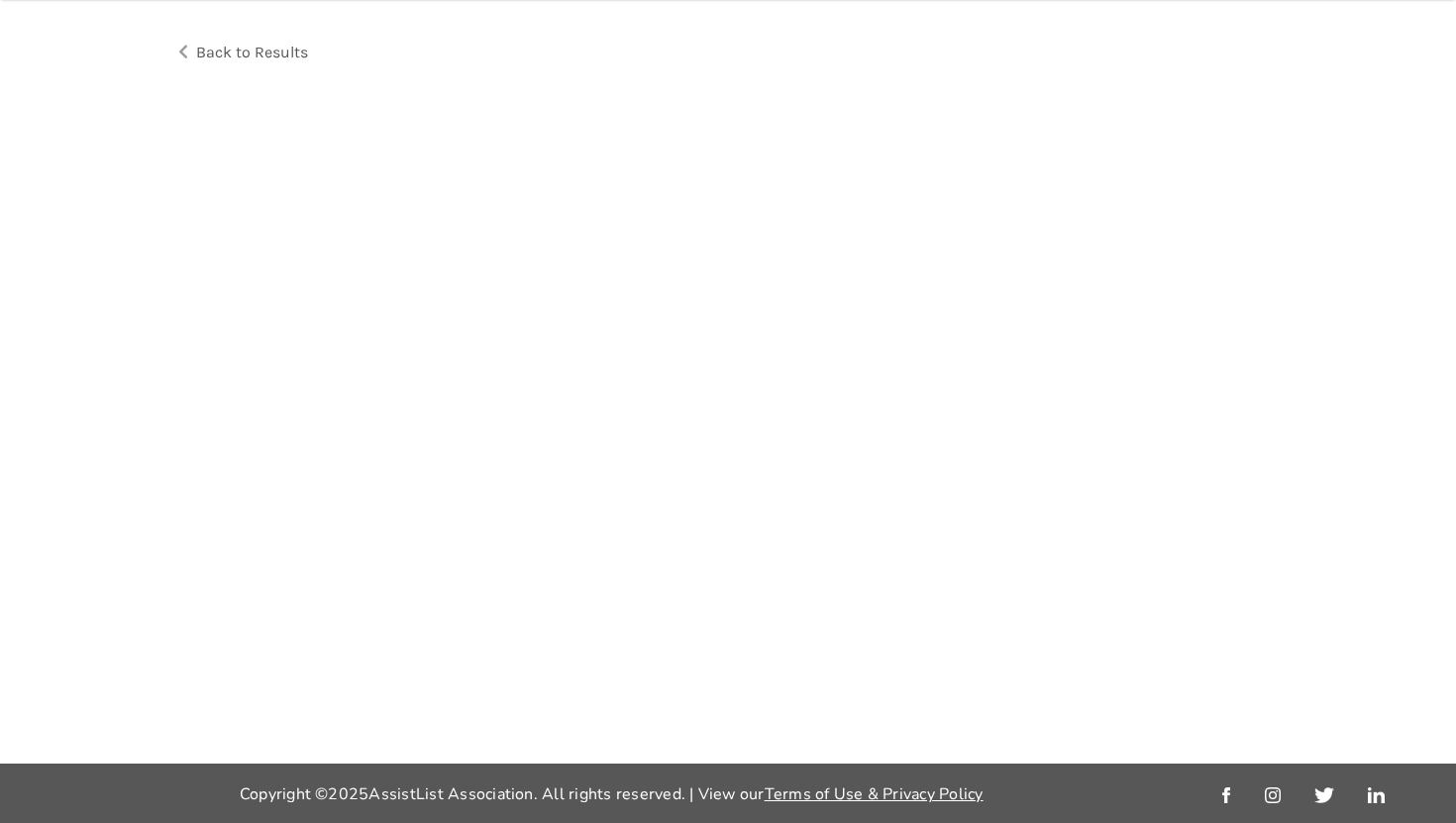 scroll, scrollTop: 0, scrollLeft: 0, axis: both 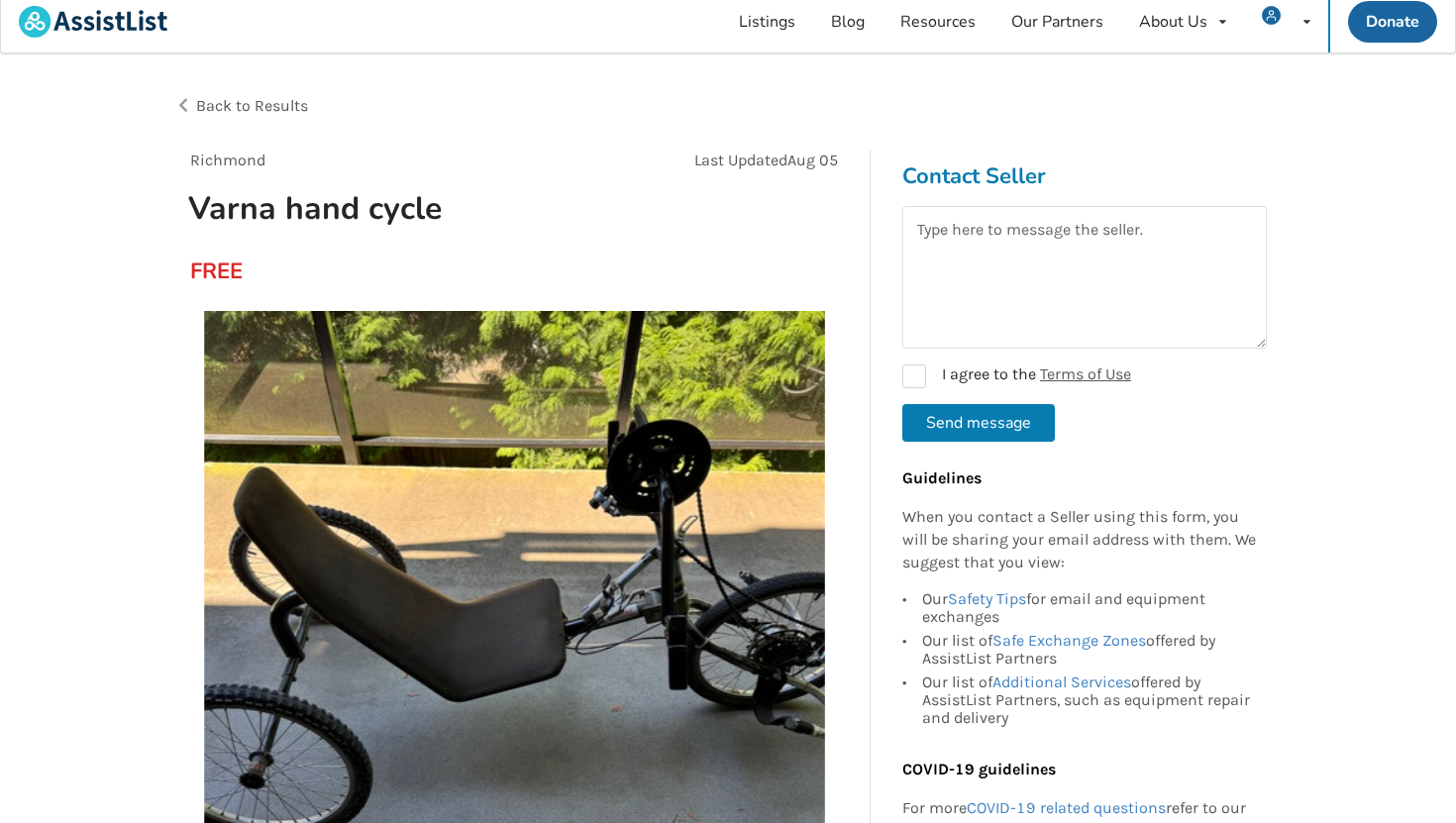 click on "Back to Results" at bounding box center (252, 105) 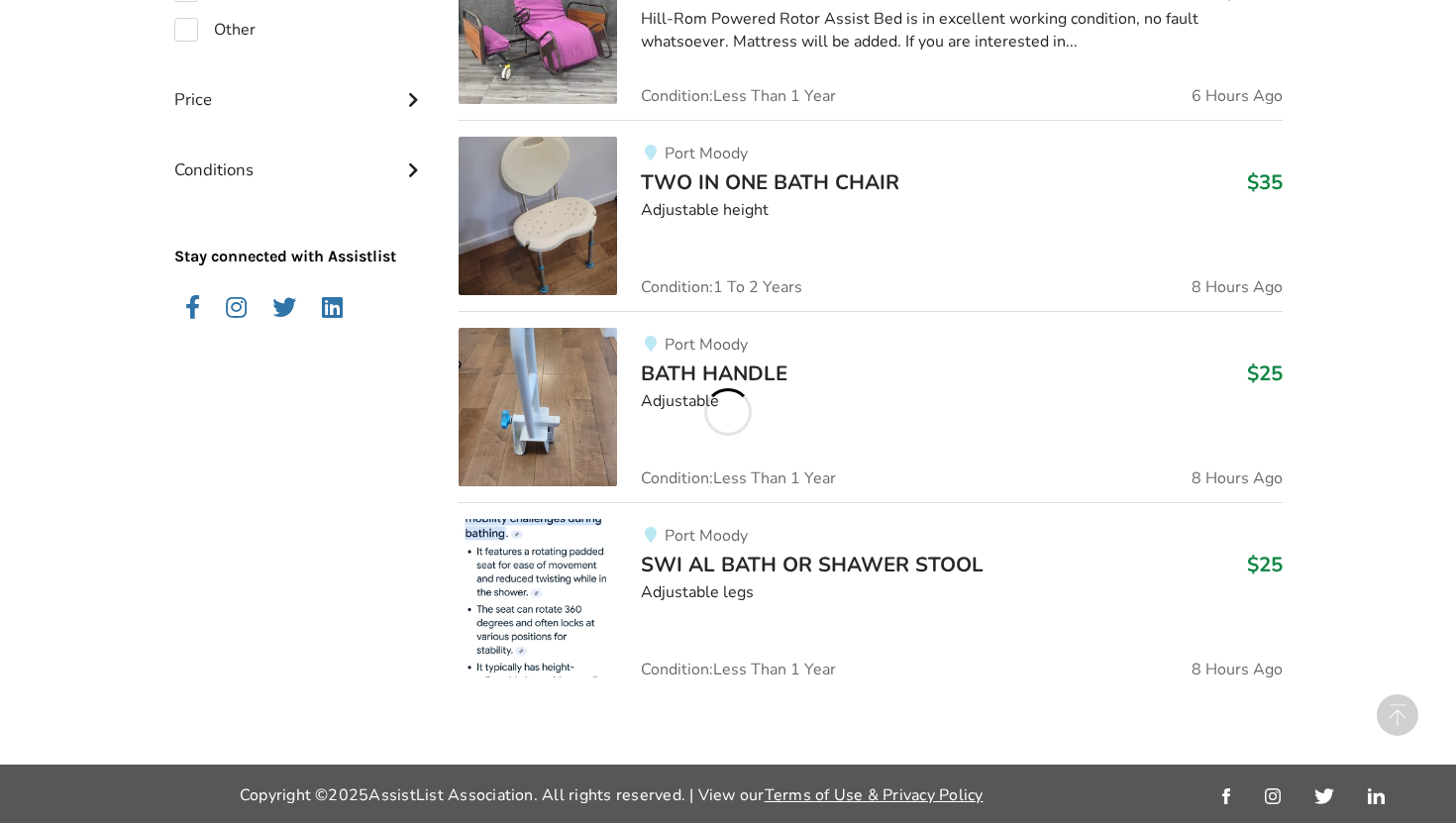 scroll, scrollTop: 3788, scrollLeft: 0, axis: vertical 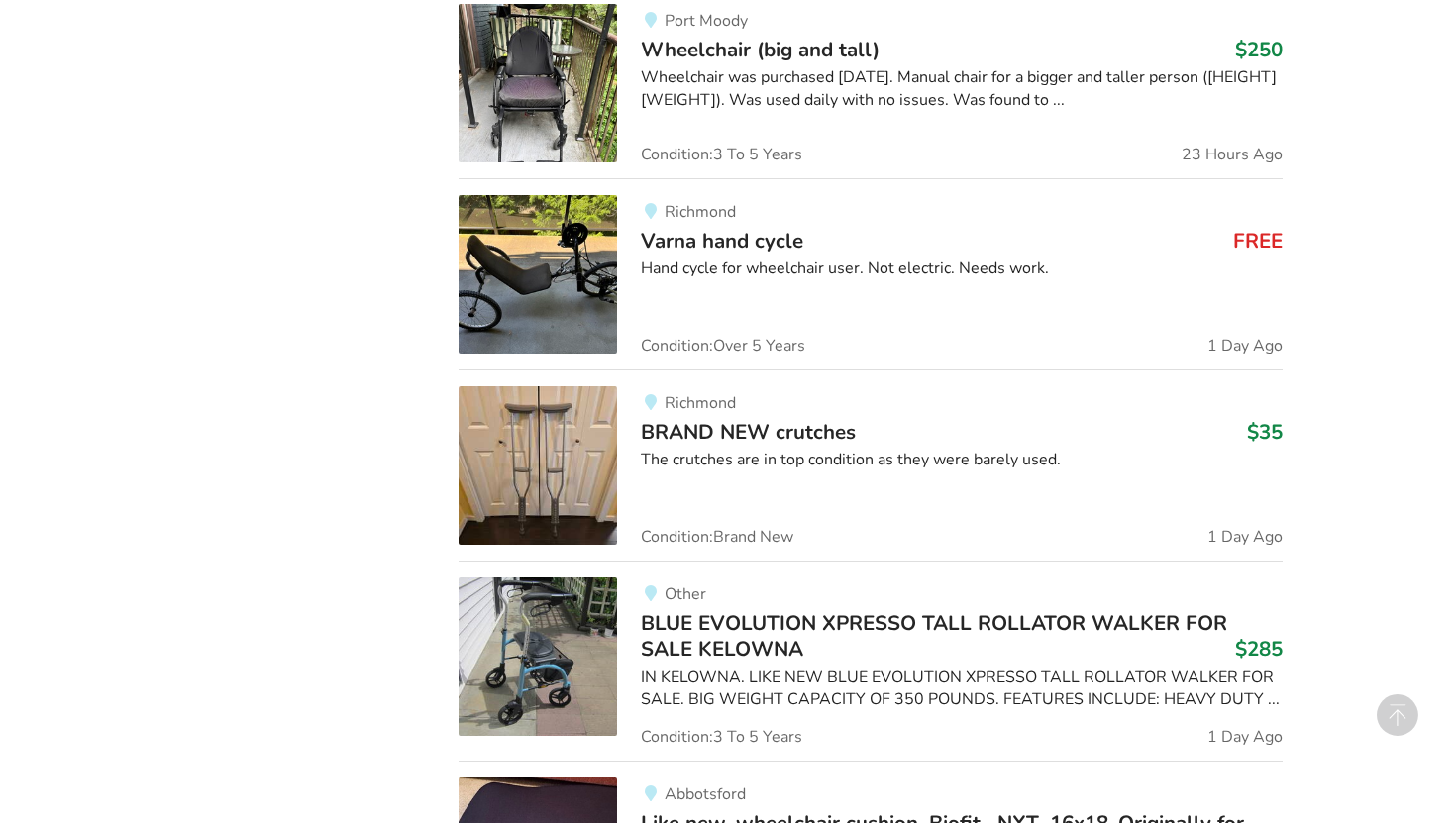 click on "[CITY] Varna hand cycle FREE Hand cycle for wheelchair user. Not electric. Needs work. Condition: Over 5 Years 1 Day Ago" at bounding box center (949, 274) 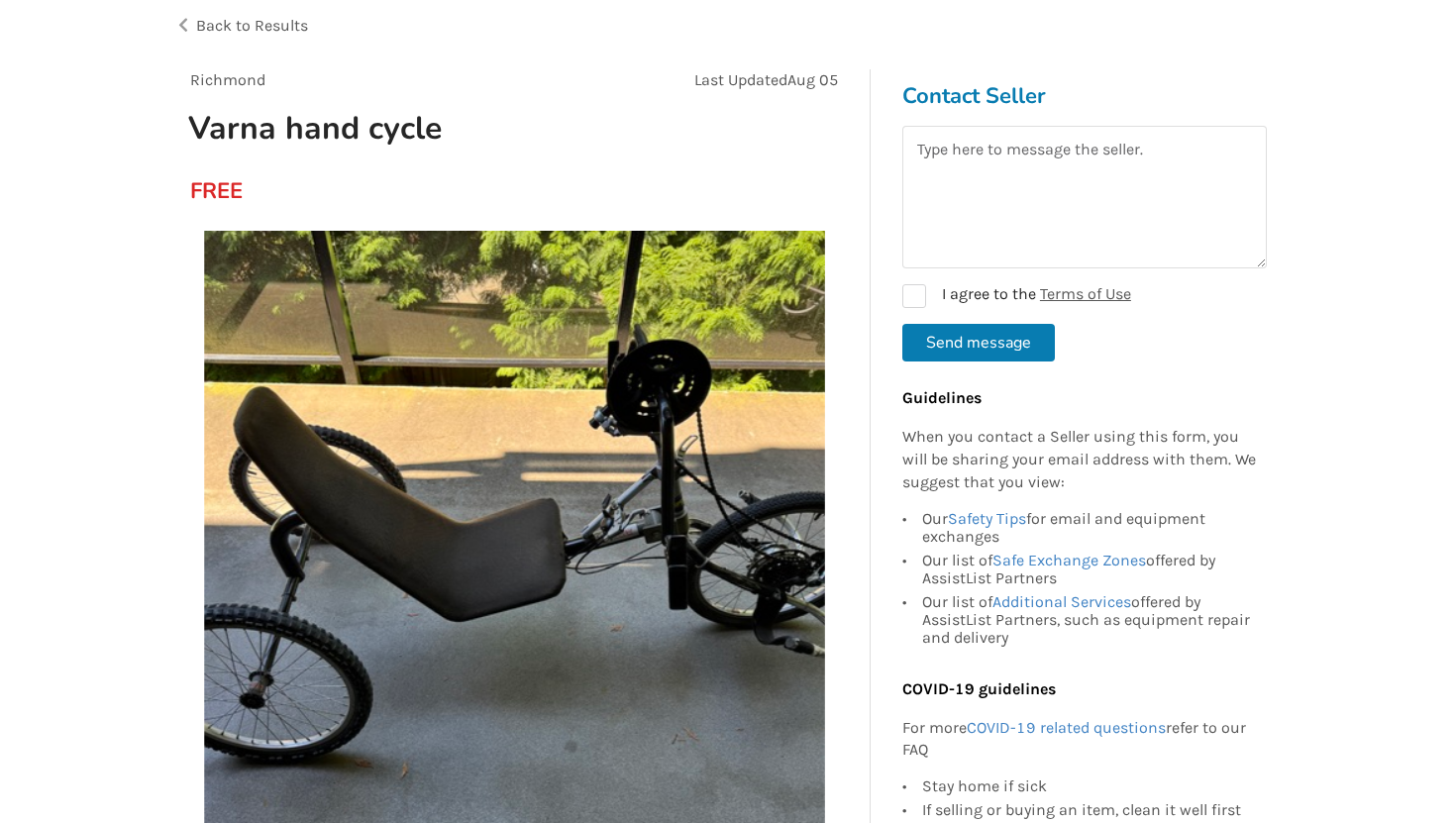 scroll, scrollTop: 0, scrollLeft: 0, axis: both 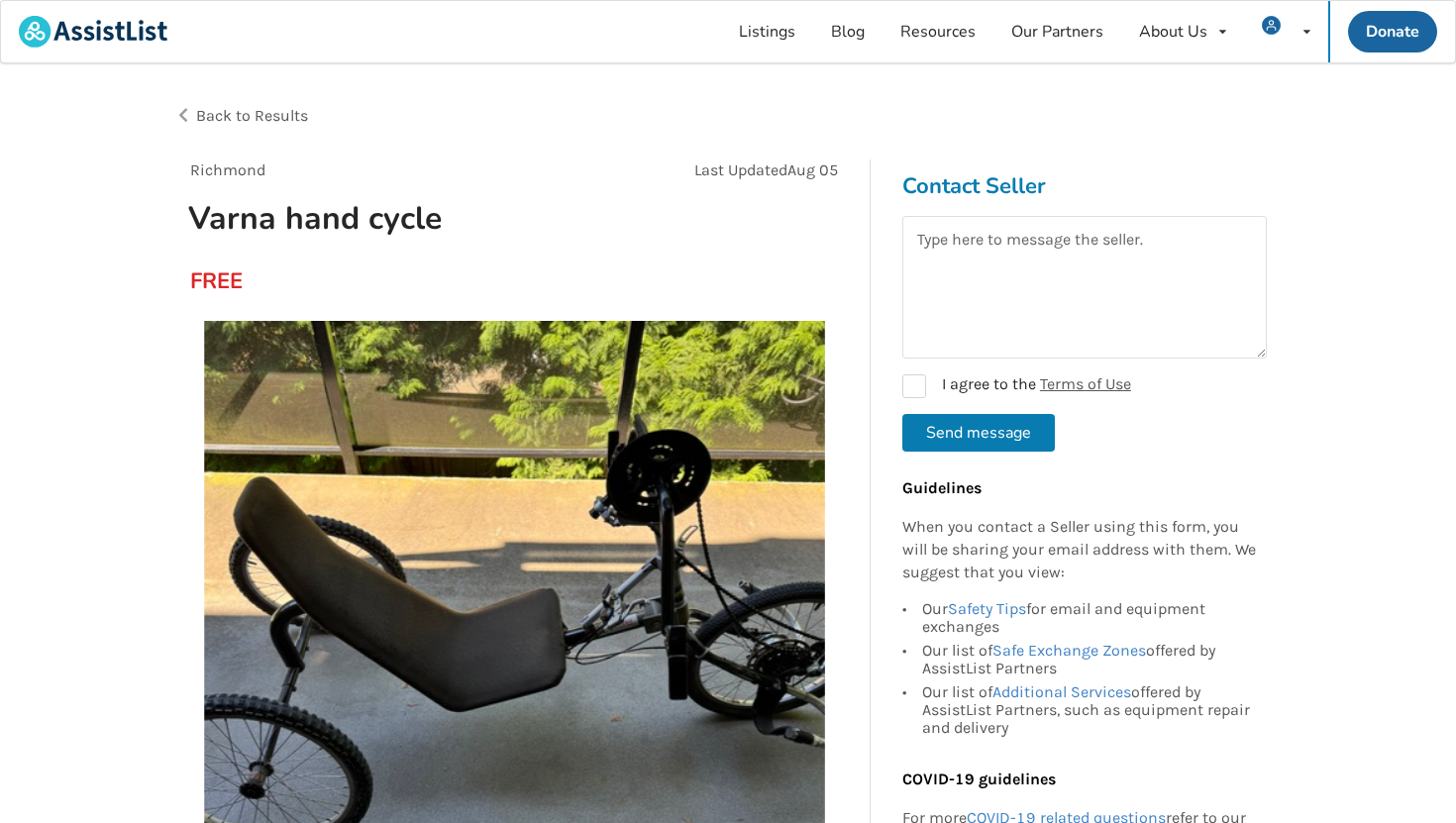 click on "Back to Results" at bounding box center (252, 115) 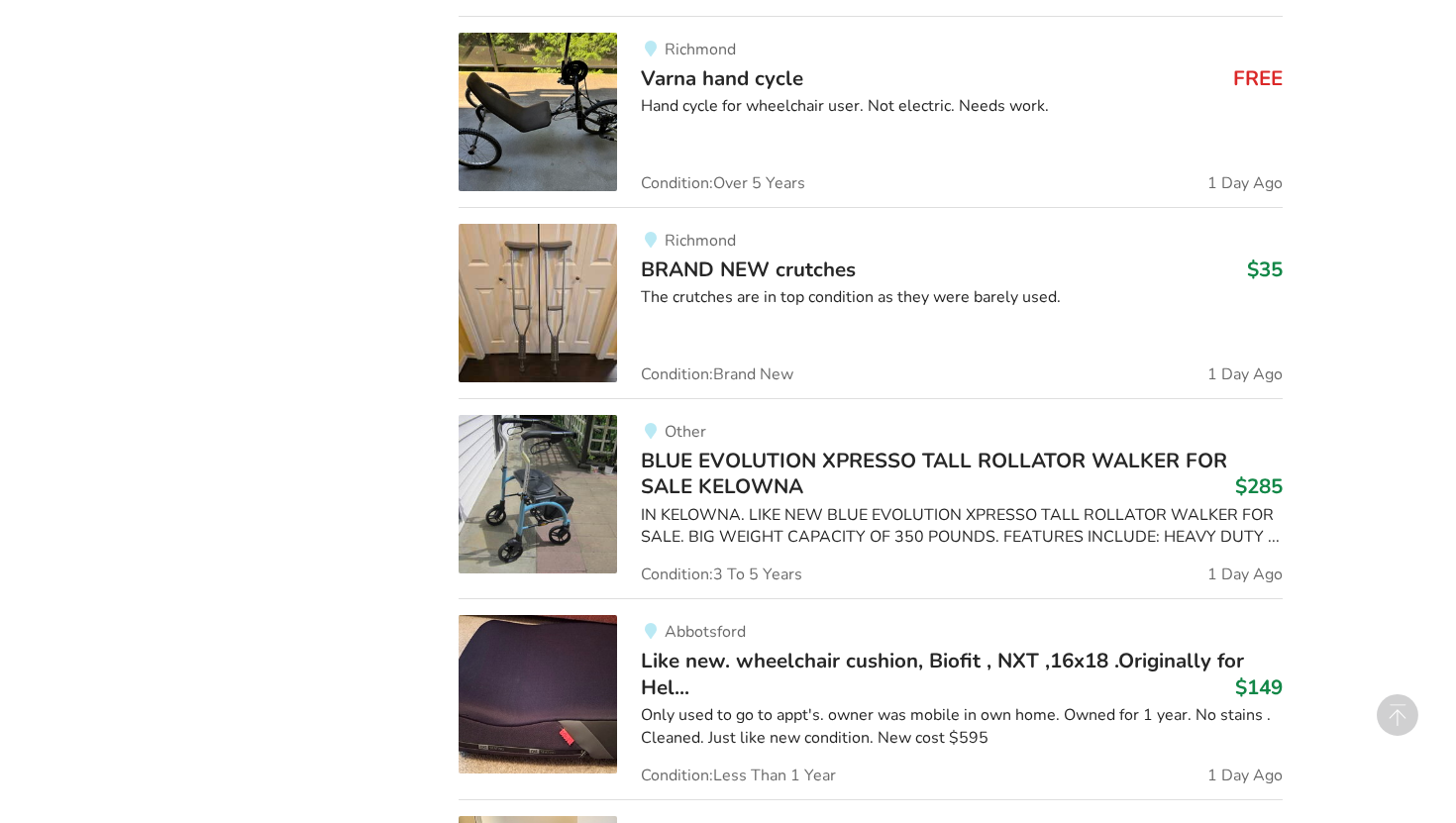 scroll, scrollTop: 3989, scrollLeft: 0, axis: vertical 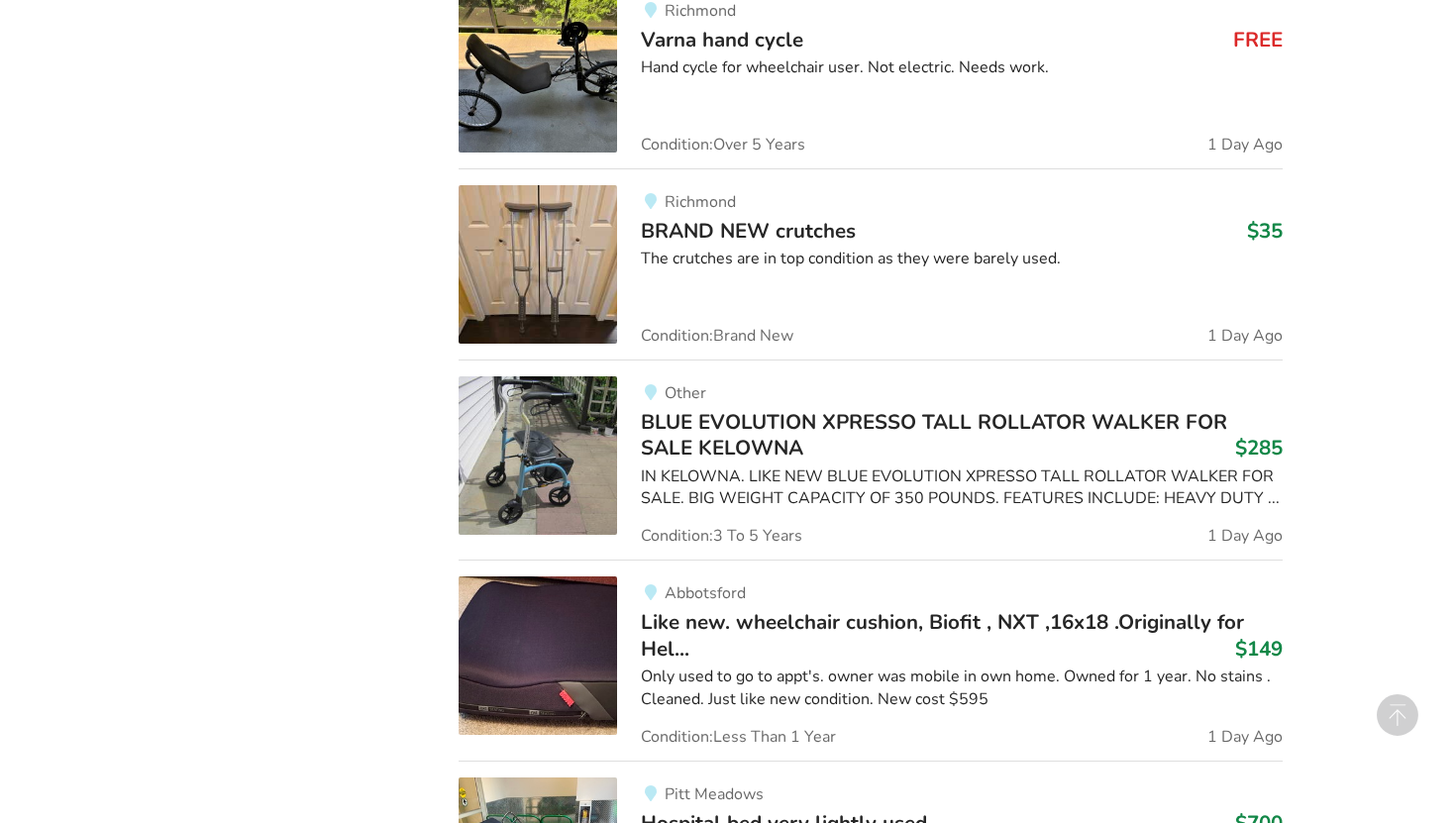click on "BRAND NEW crutches" at bounding box center (748, 231) 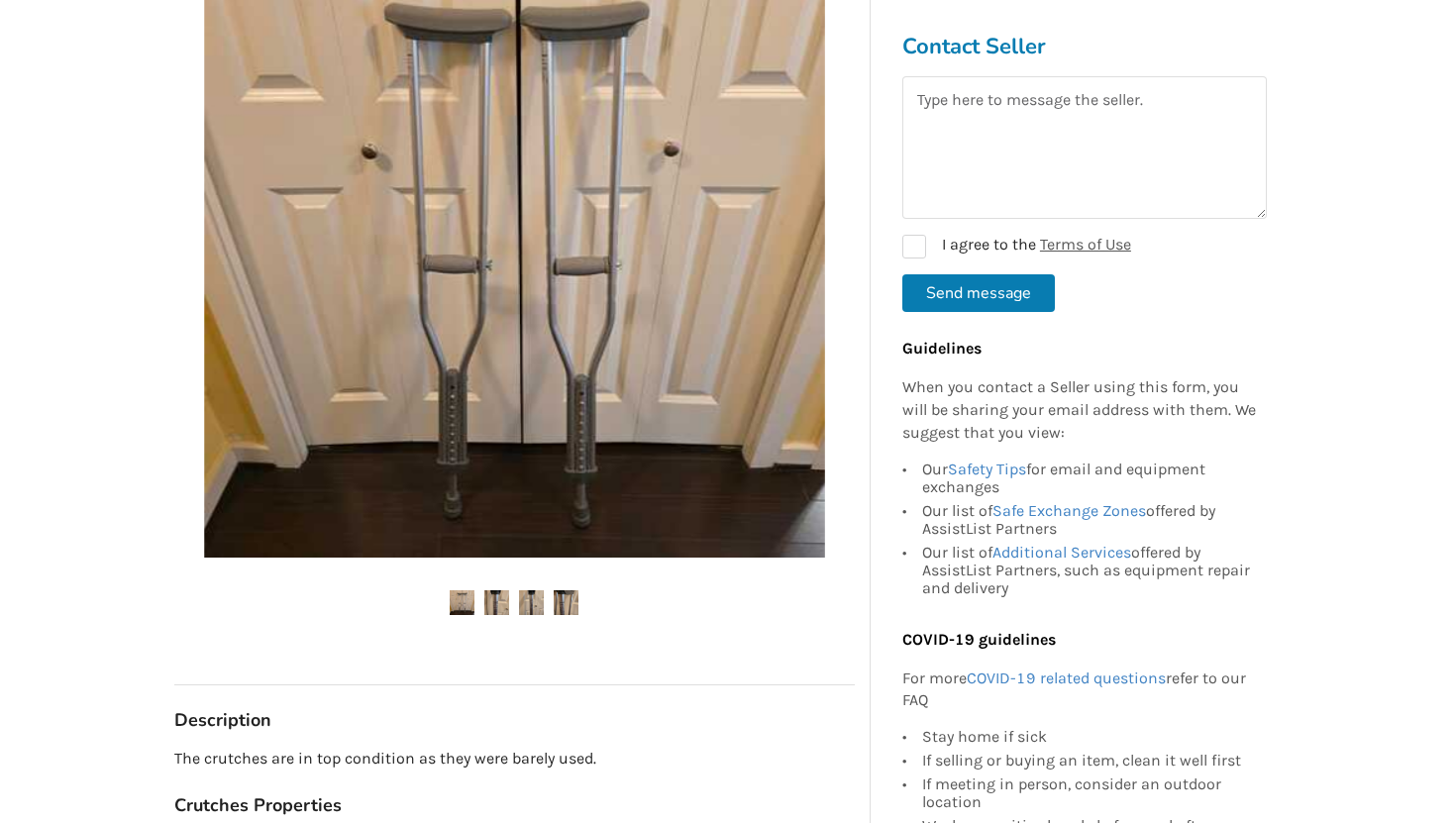 scroll, scrollTop: 0, scrollLeft: 0, axis: both 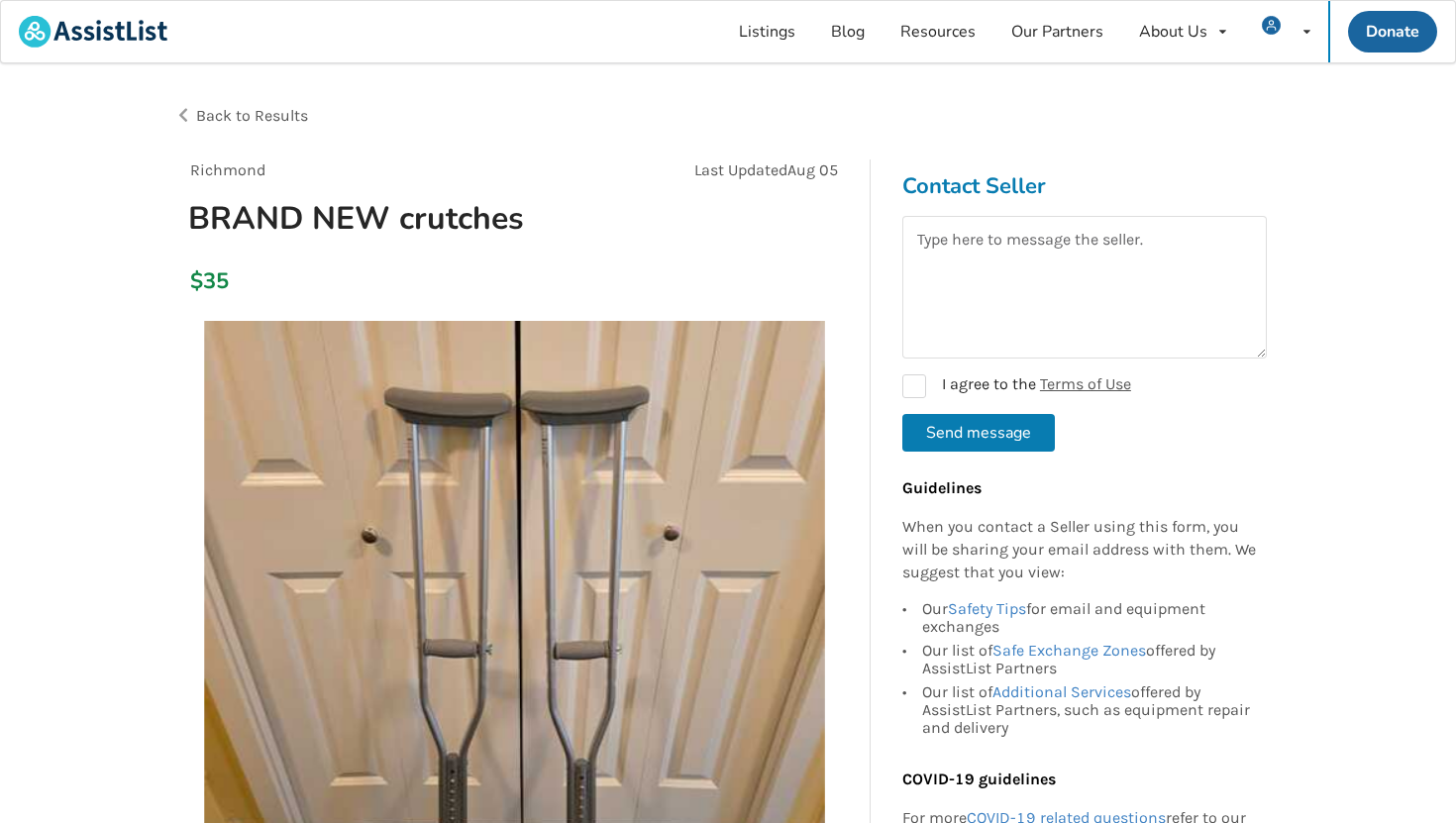 click on "Back to Results" at bounding box center [252, 115] 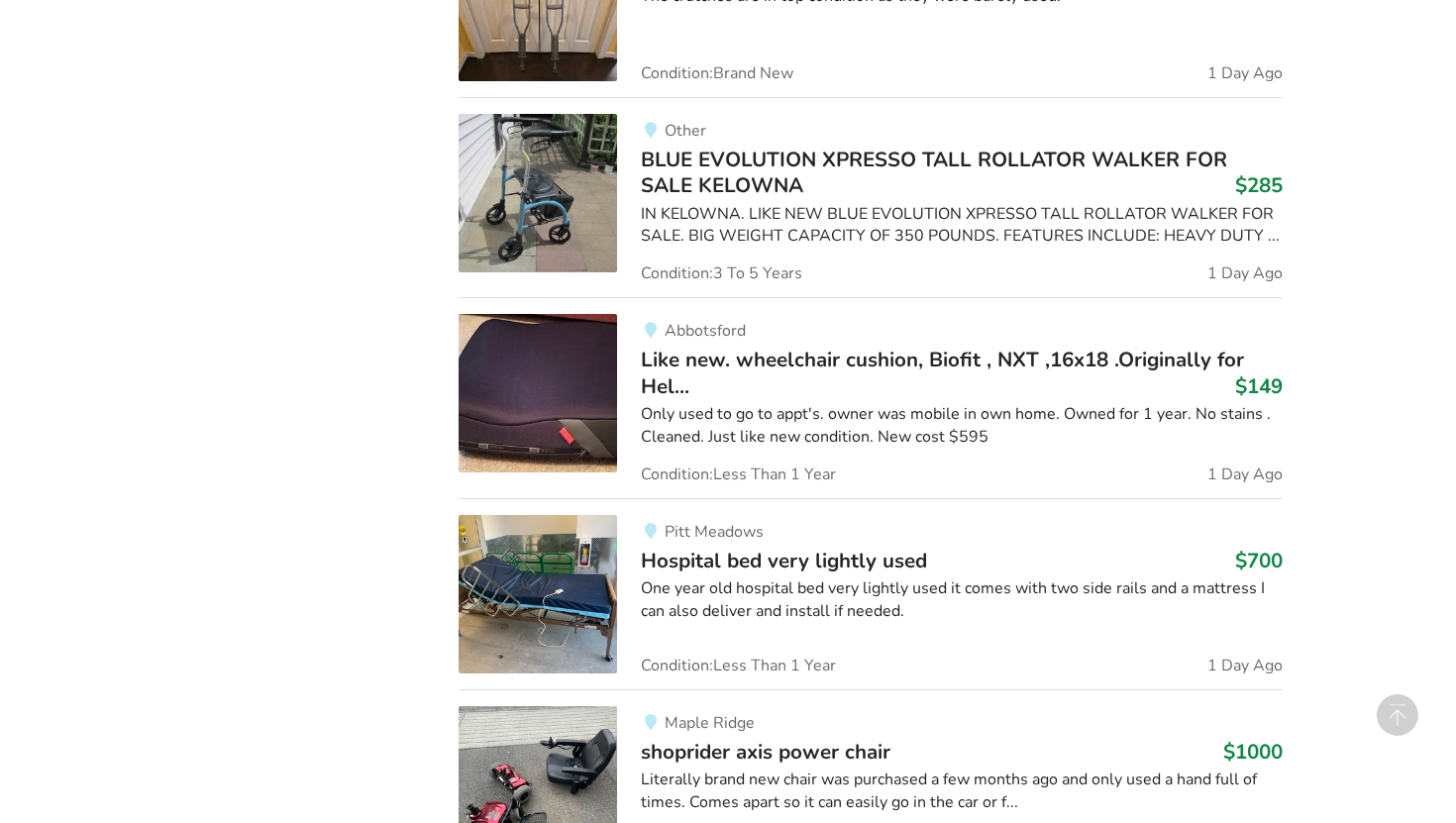 scroll, scrollTop: 4254, scrollLeft: 0, axis: vertical 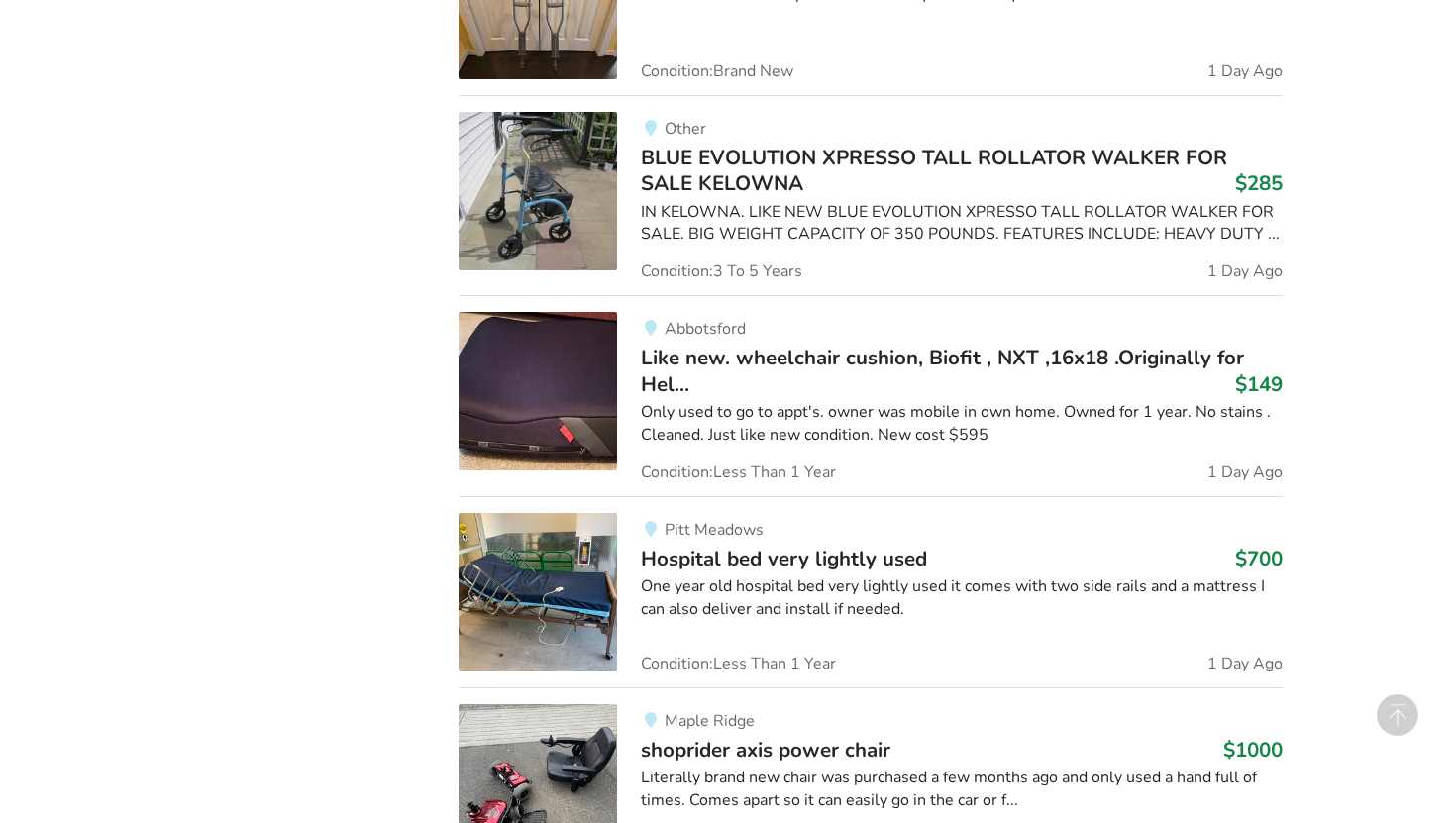click on "BLUE EVOLUTION XPRESSO TALL ROLLATOR WALKER FOR SALE KELOWNA" at bounding box center (934, 170) 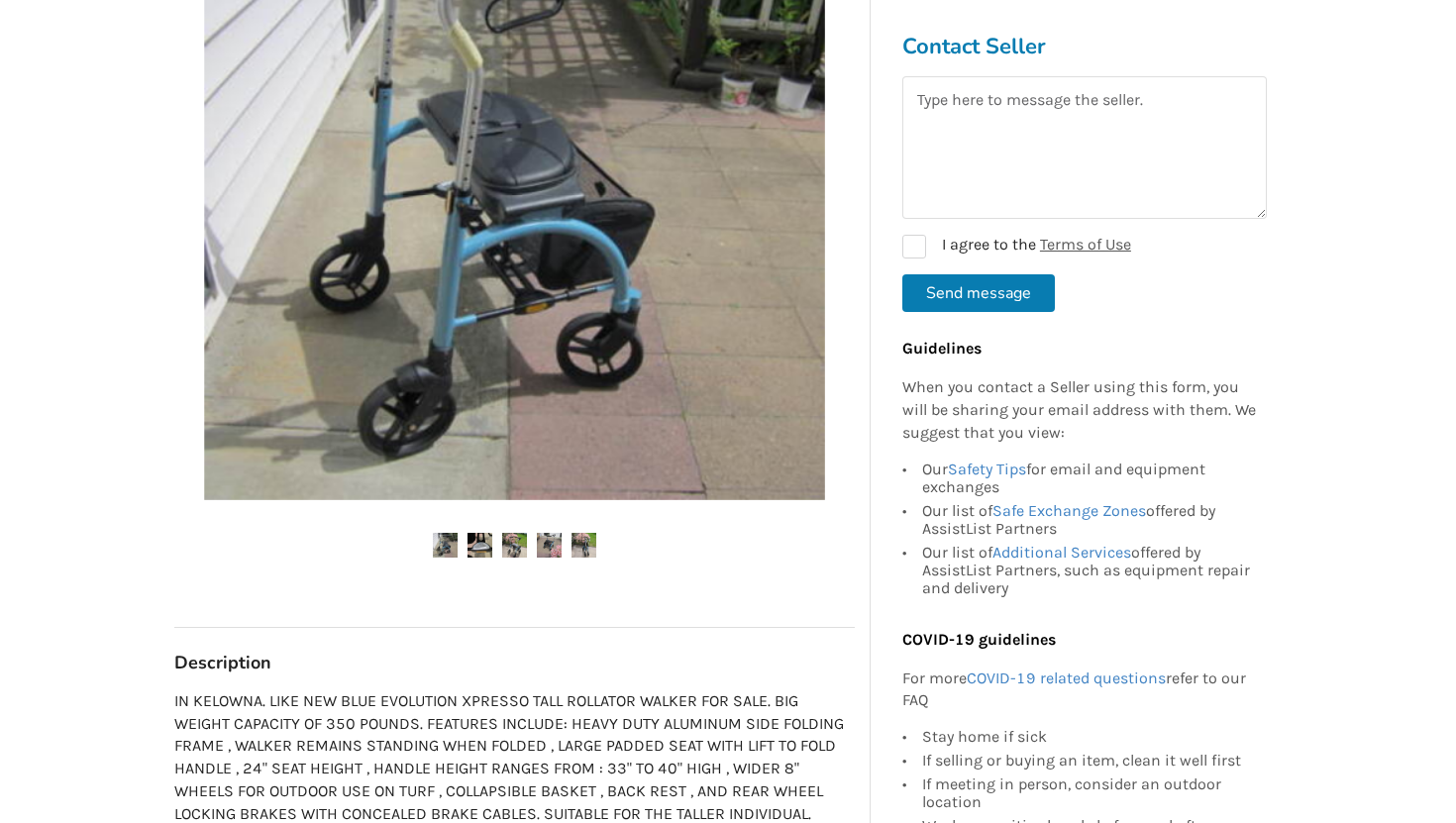 scroll, scrollTop: 98, scrollLeft: 0, axis: vertical 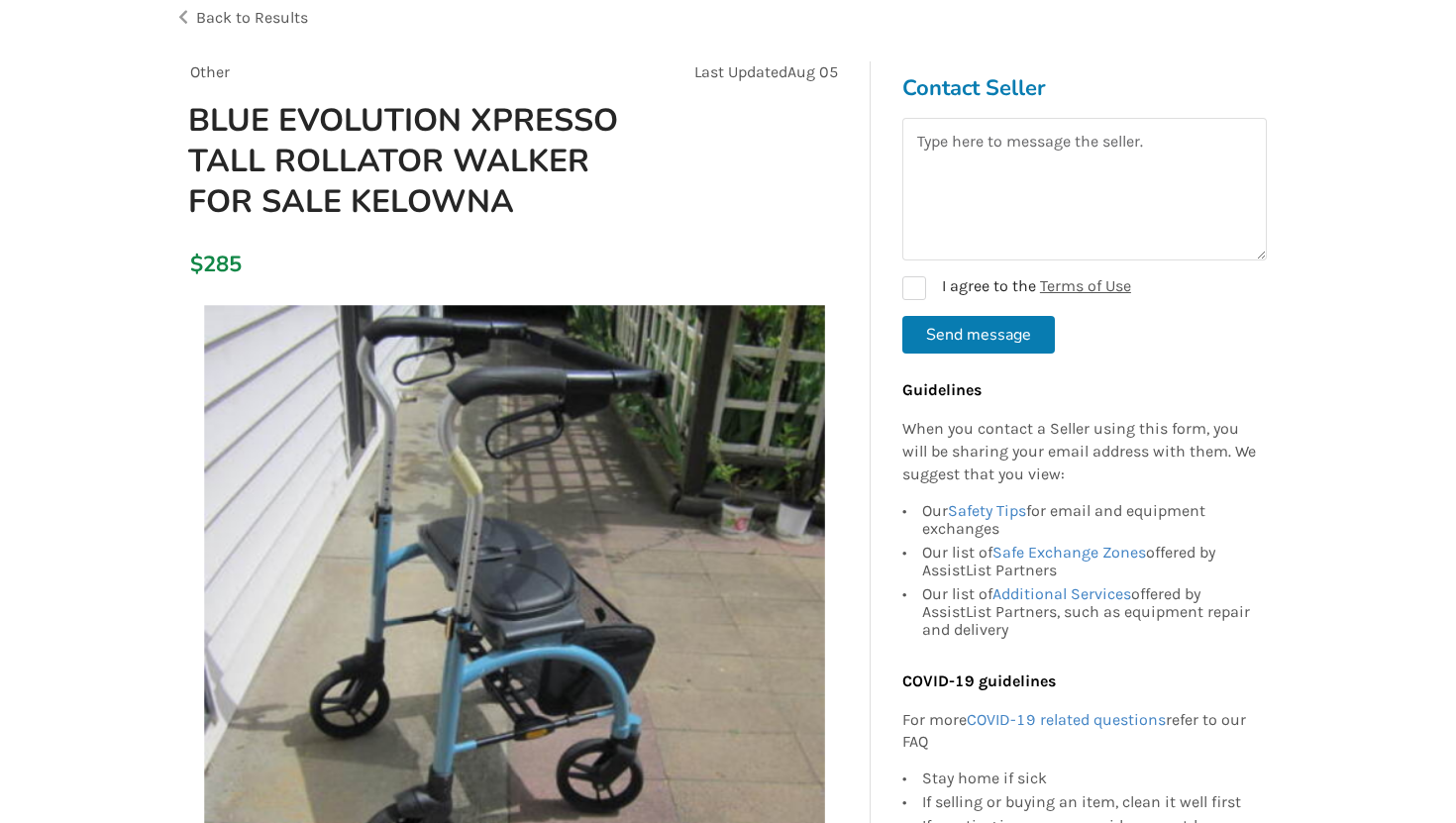 click on "Back to Results" at bounding box center [452, 18] 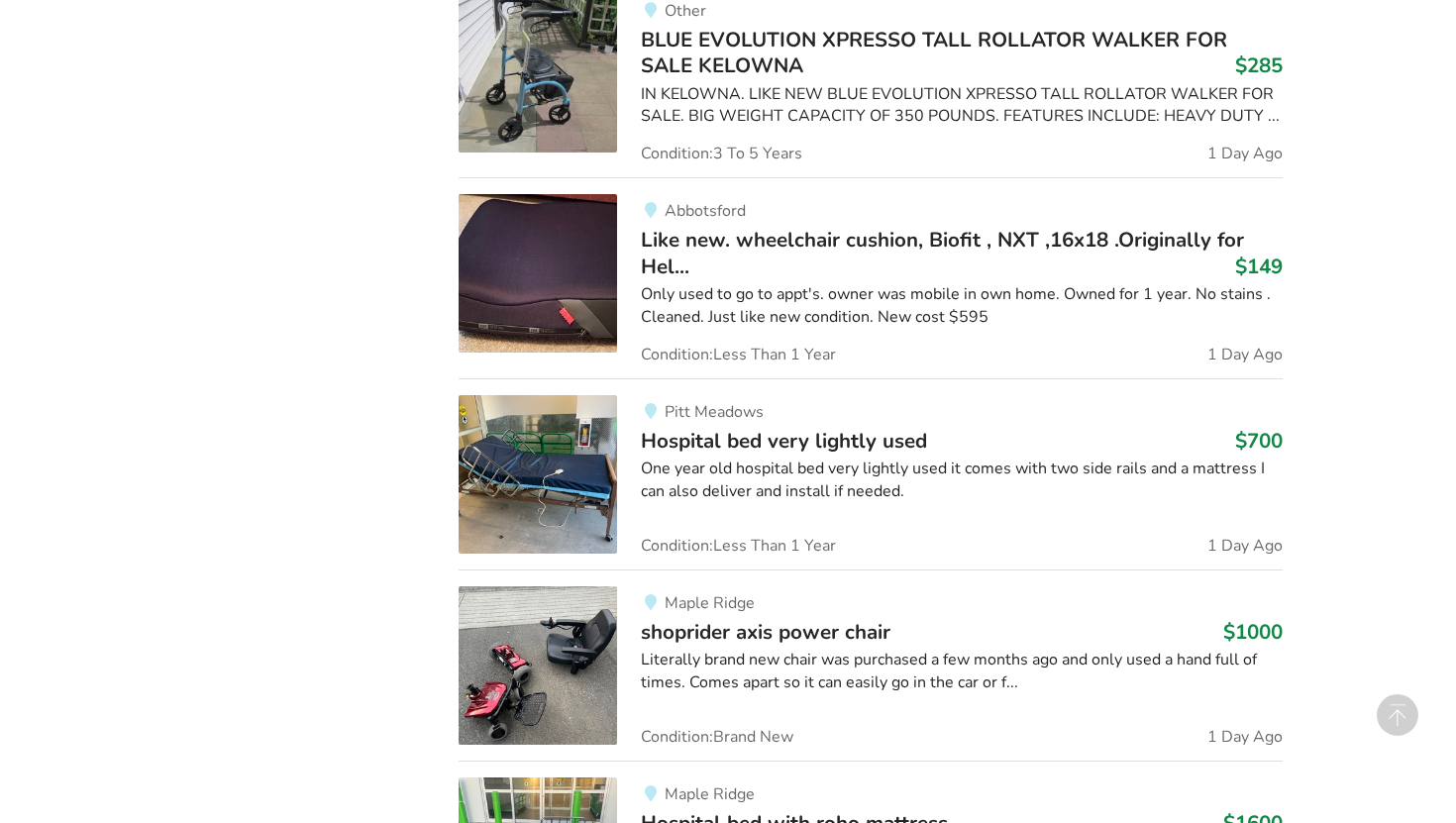 scroll, scrollTop: 4396, scrollLeft: 0, axis: vertical 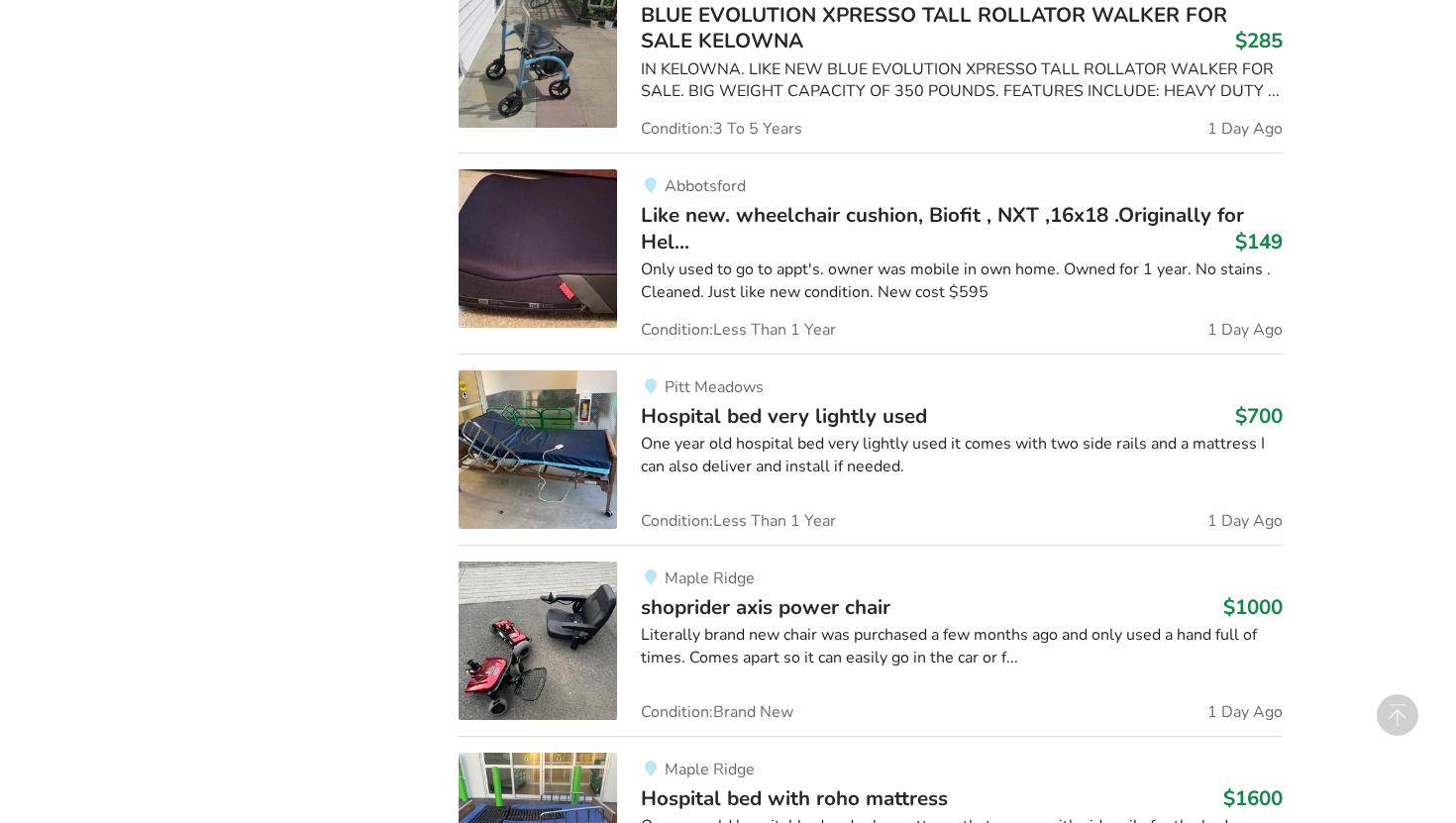 click on "Like new. wheelchair cushion, Biofit , NXT ,16x18 .Originally for Hel..." at bounding box center [942, 228] 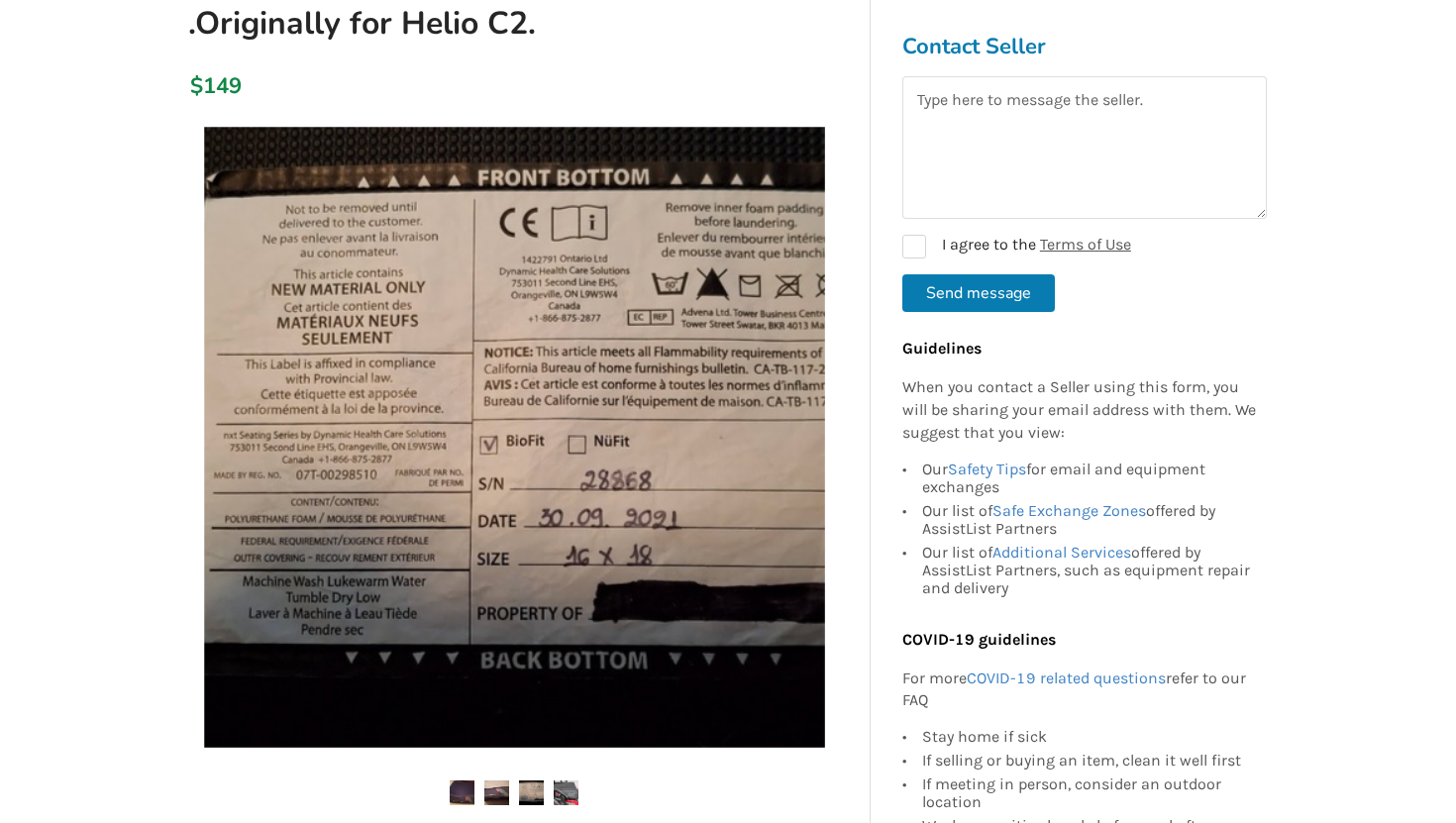 scroll, scrollTop: 0, scrollLeft: 0, axis: both 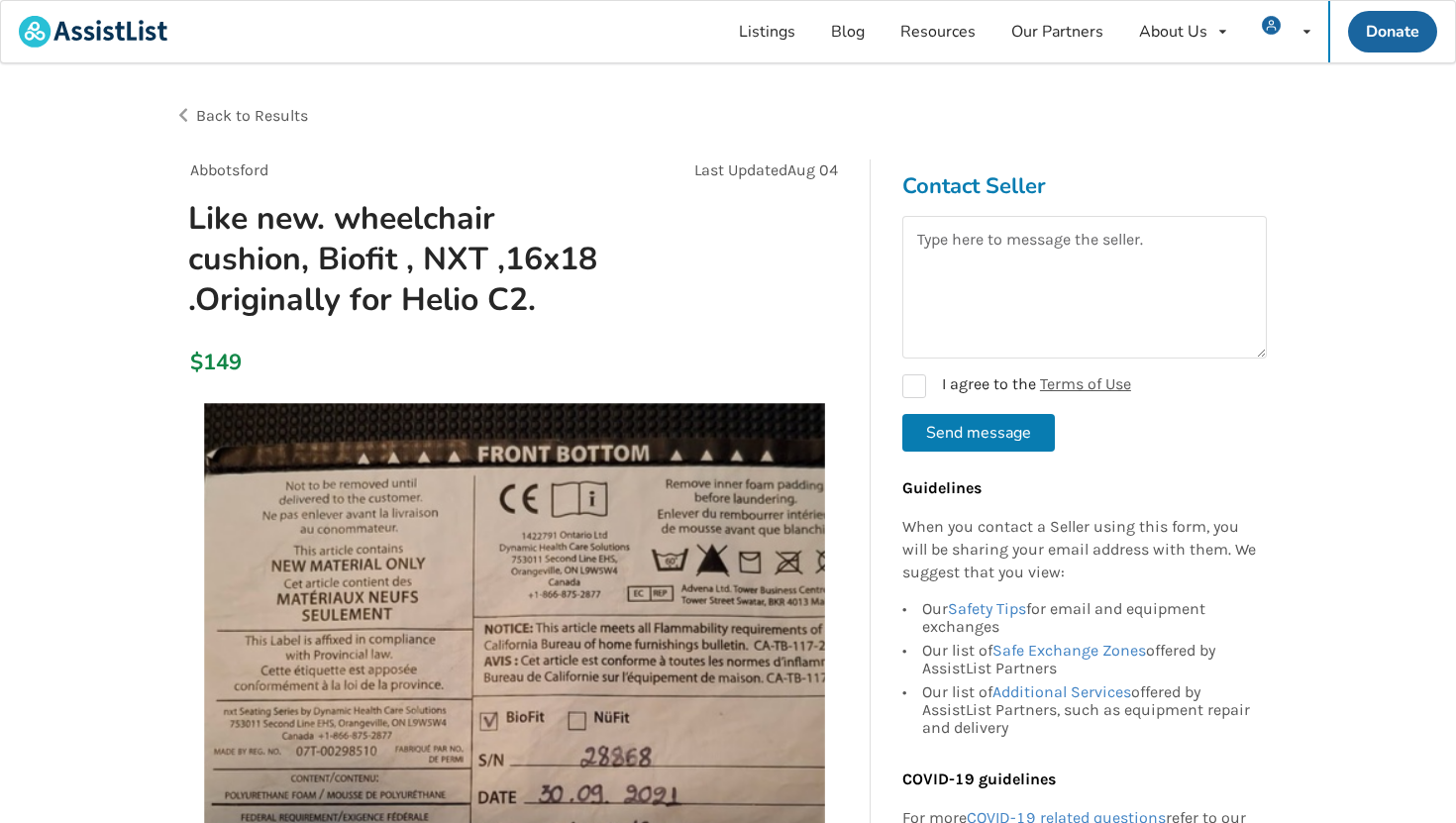 click on "Back to Results" at bounding box center (252, 115) 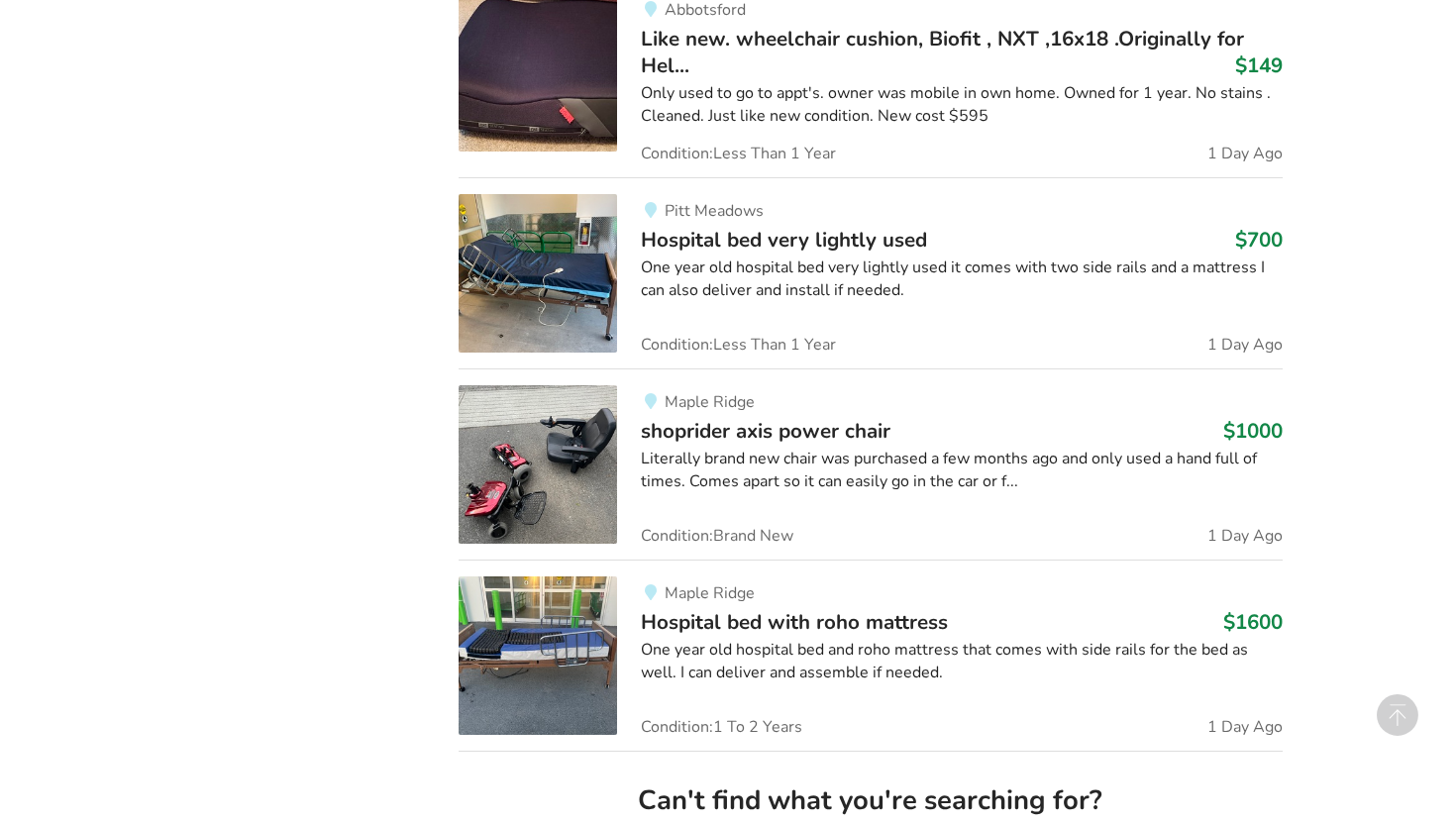 scroll, scrollTop: 4585, scrollLeft: 0, axis: vertical 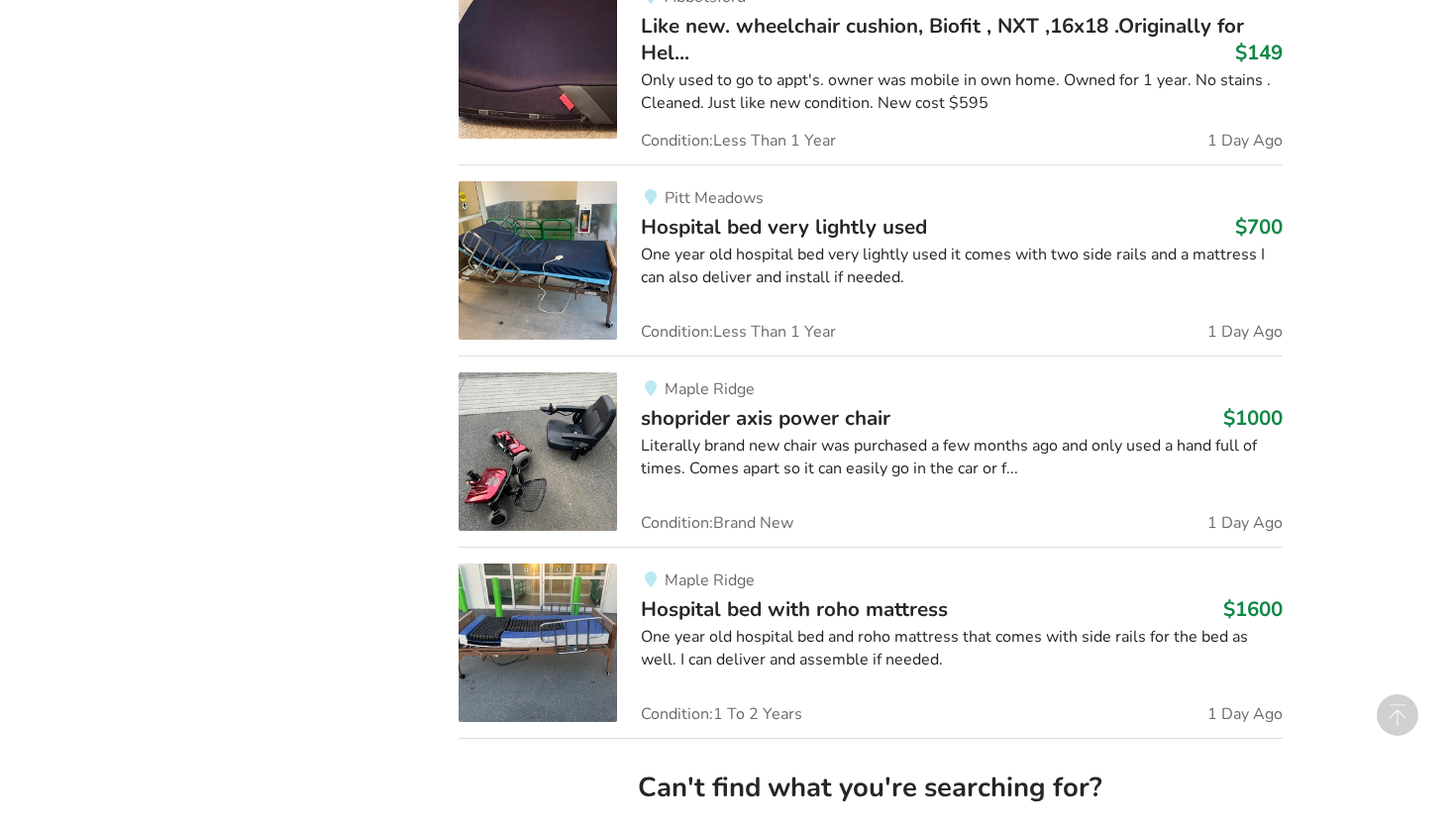 click on "Hospital bed very lightly used" at bounding box center (783, 227) 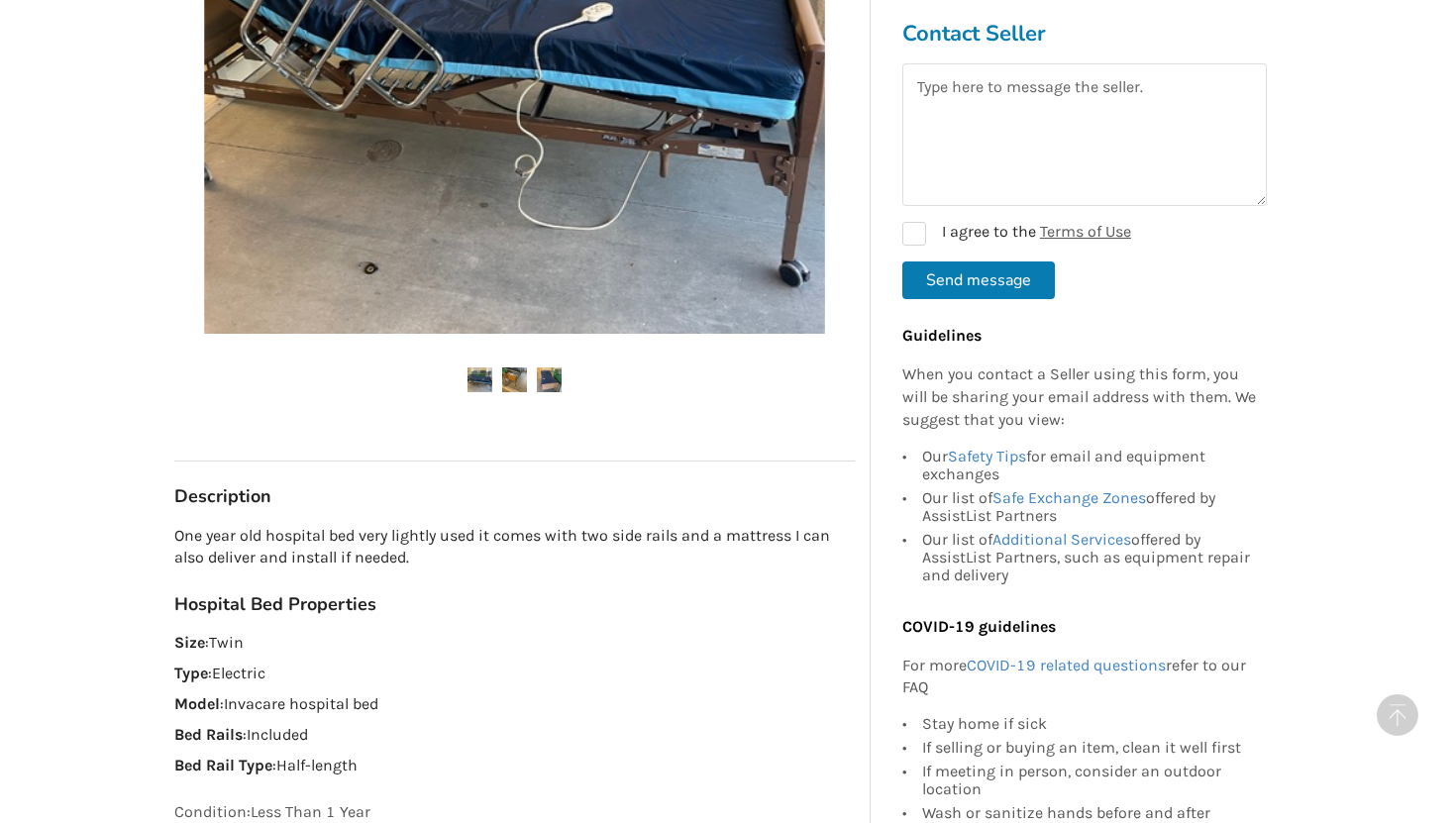 scroll, scrollTop: 666, scrollLeft: 0, axis: vertical 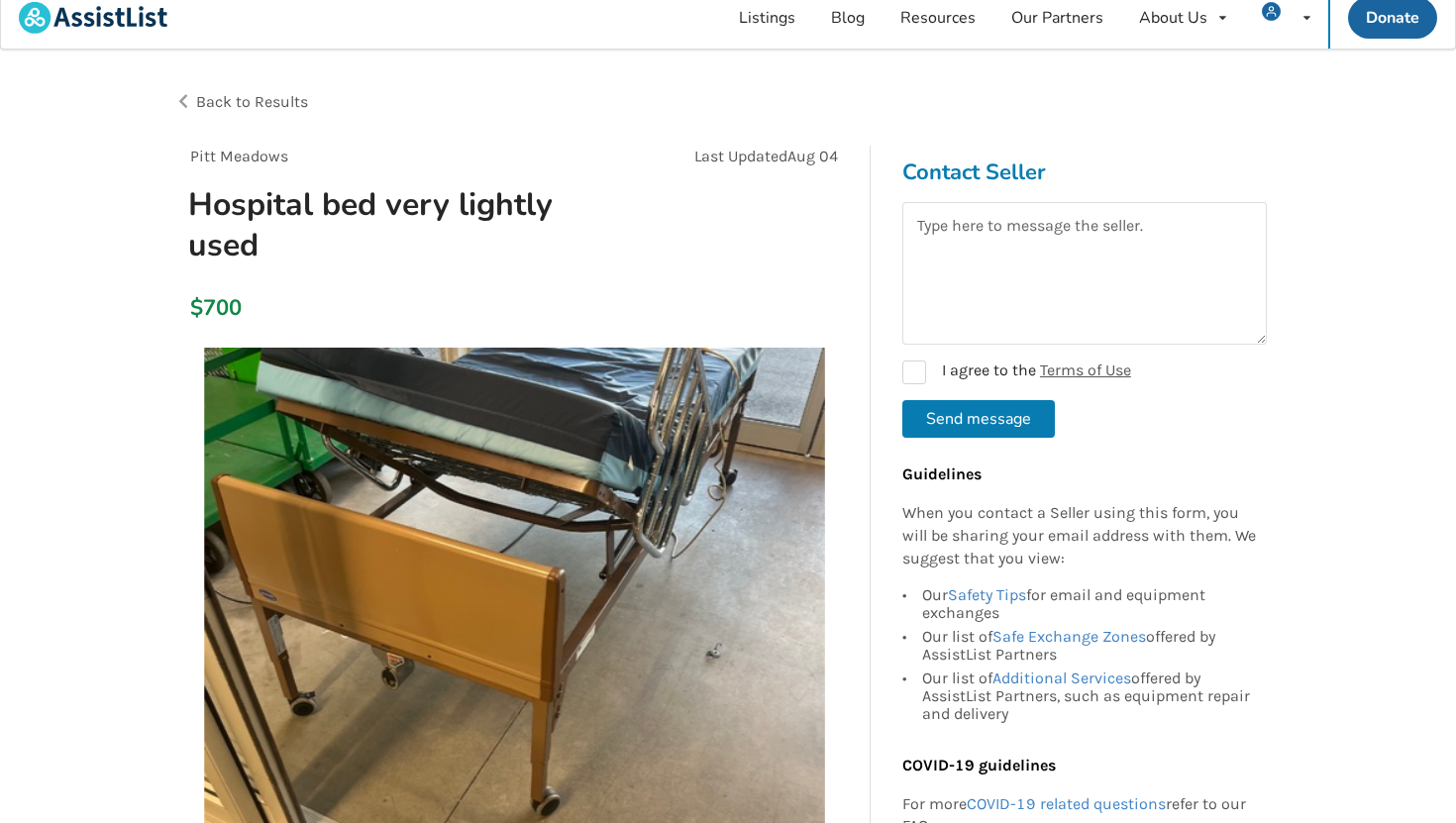 click on "Back to Results" at bounding box center (252, 101) 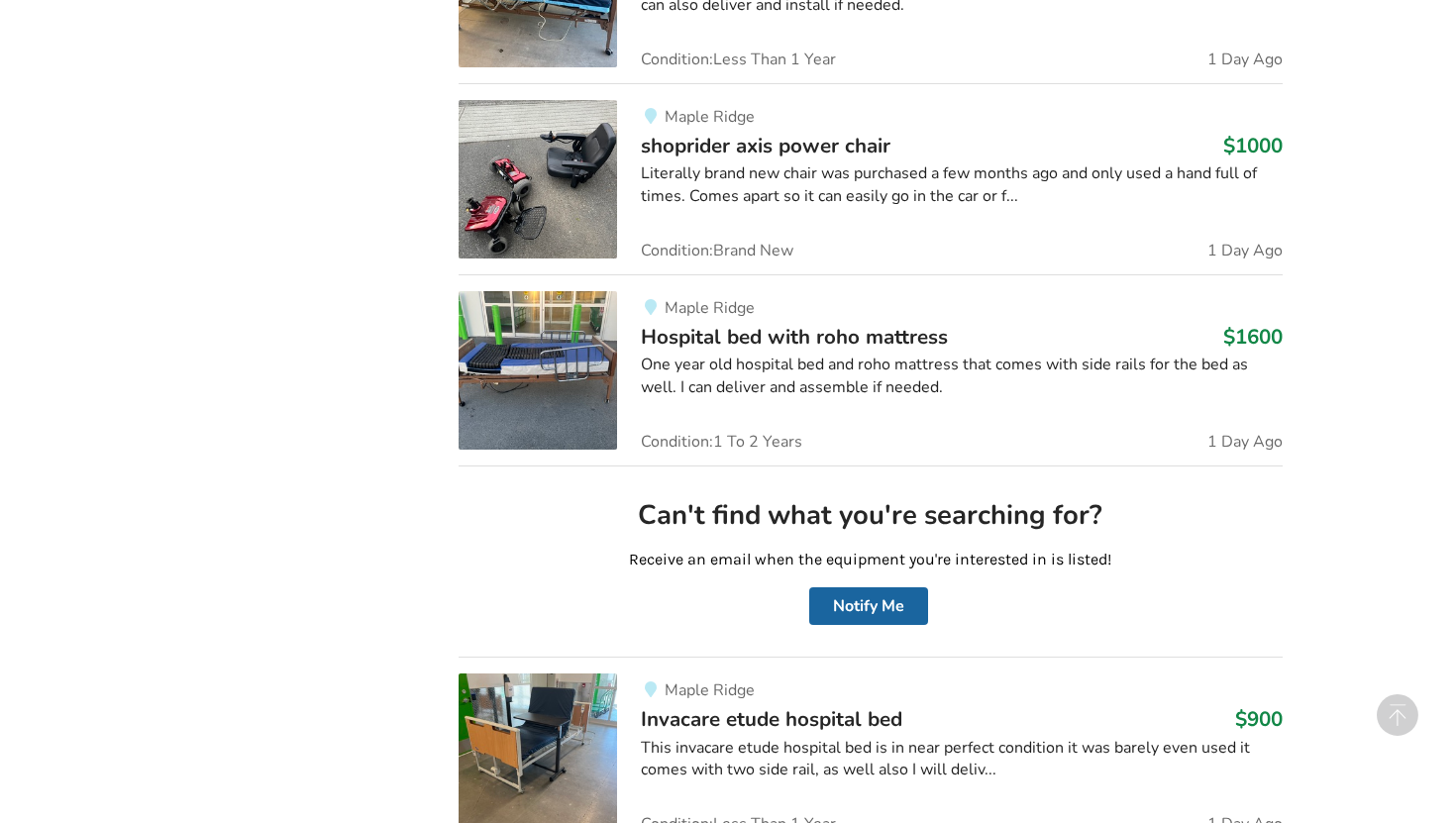 scroll, scrollTop: 4859, scrollLeft: 0, axis: vertical 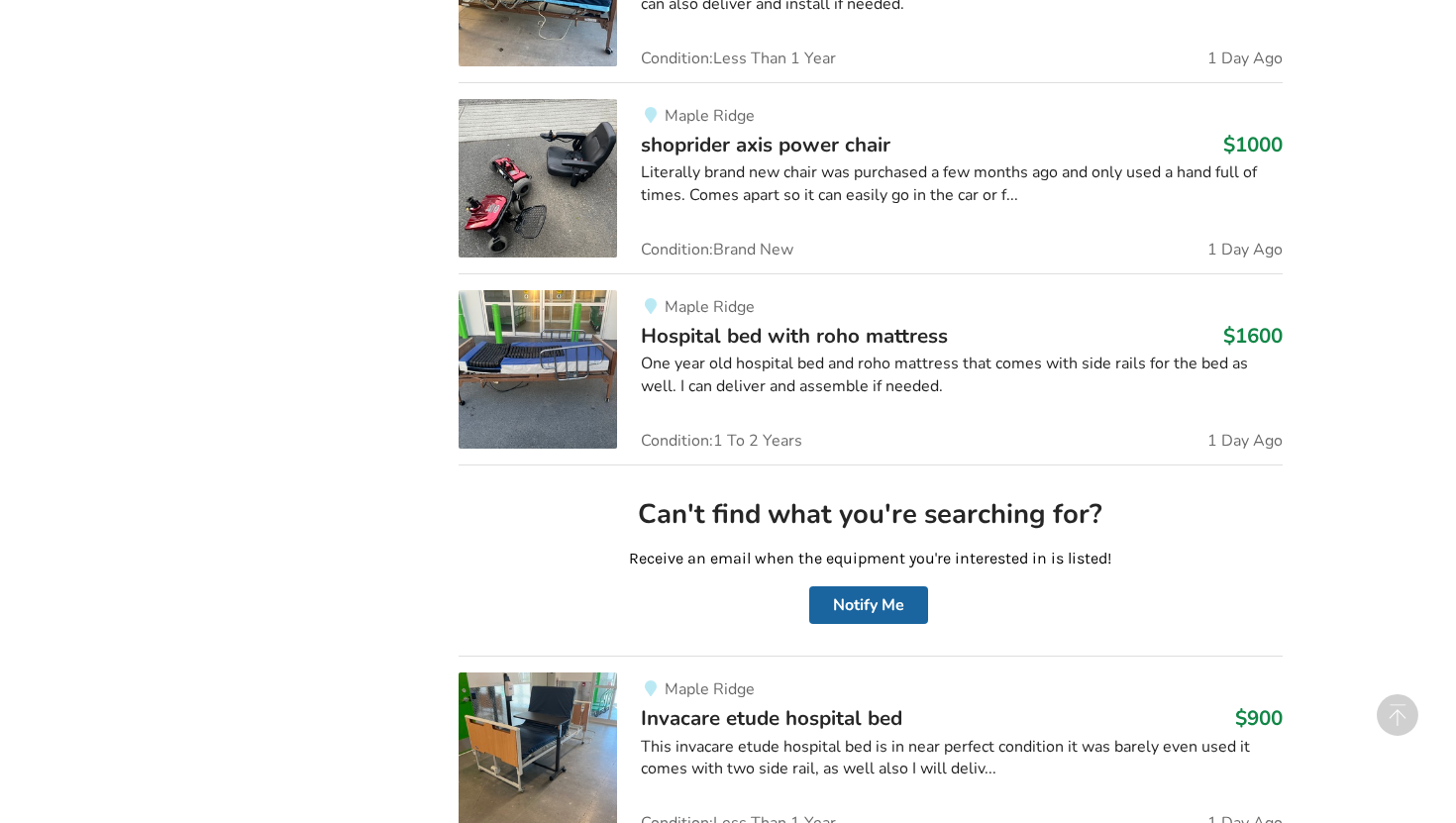 click on "Literally brand new chair was purchased a few months ago and only used a hand full of times. Comes apart so it can easily go in the car or f..." at bounding box center [961, 184] 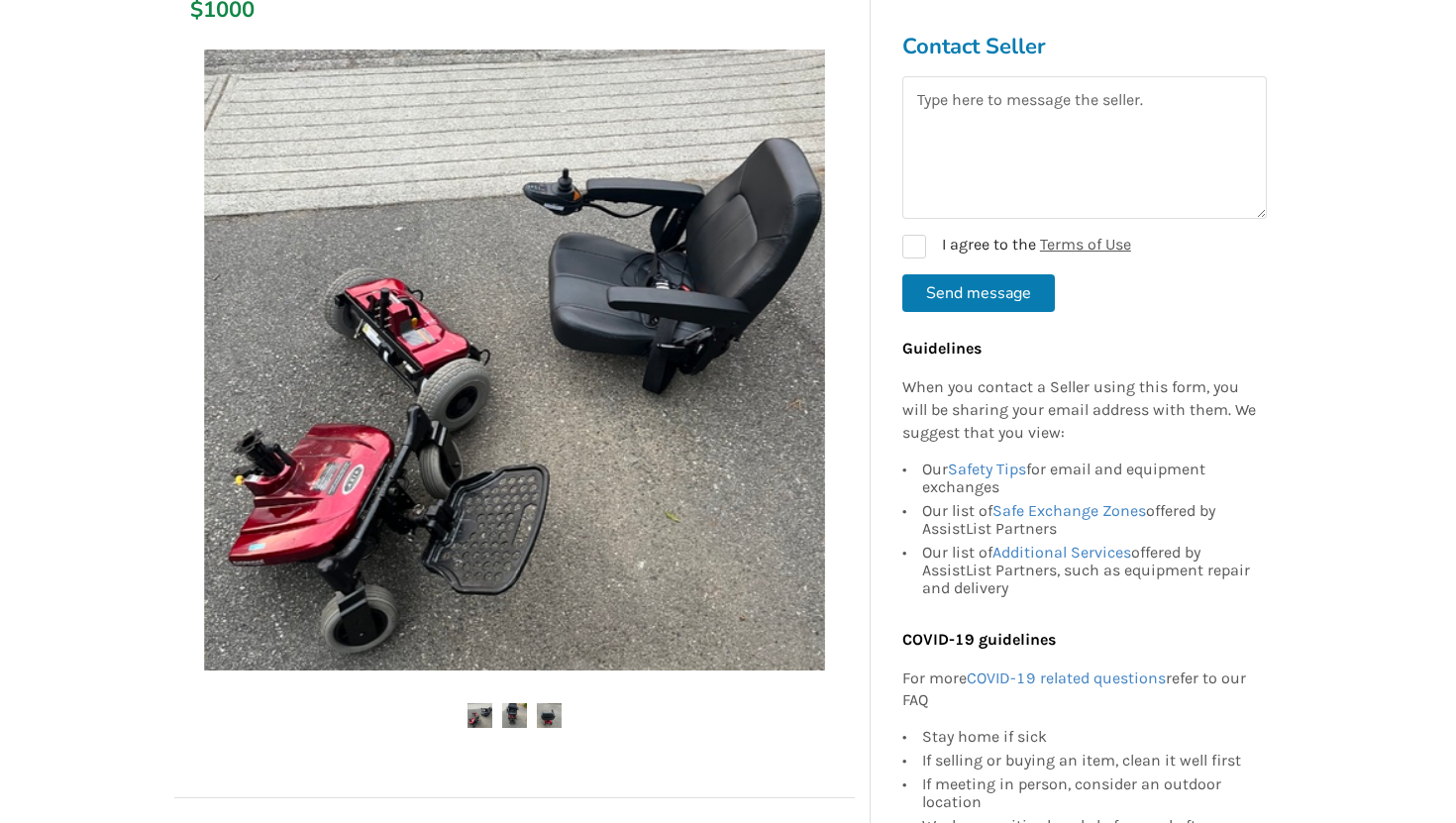 scroll, scrollTop: 92, scrollLeft: 0, axis: vertical 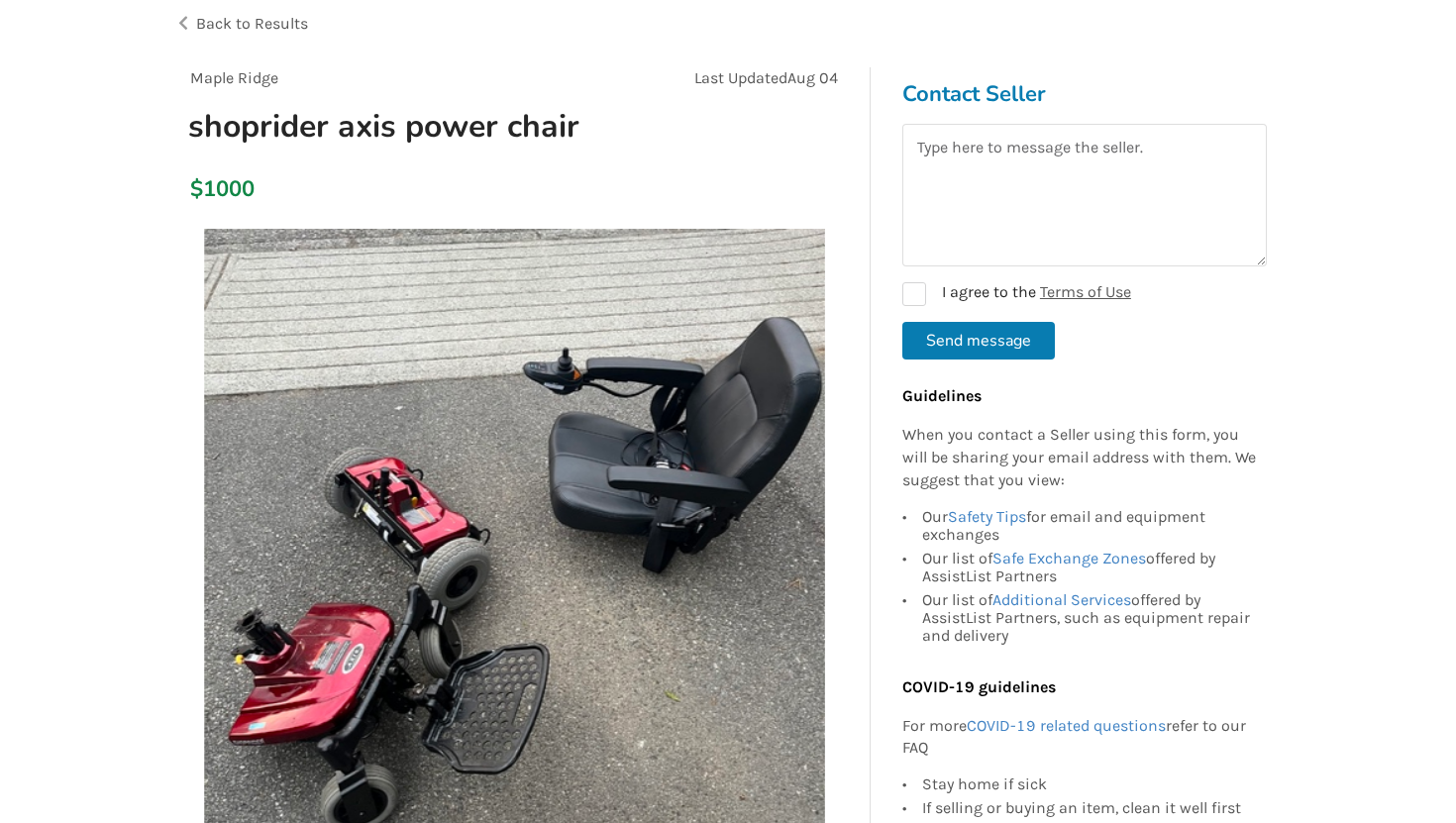 click on "Back to Results" at bounding box center (252, 23) 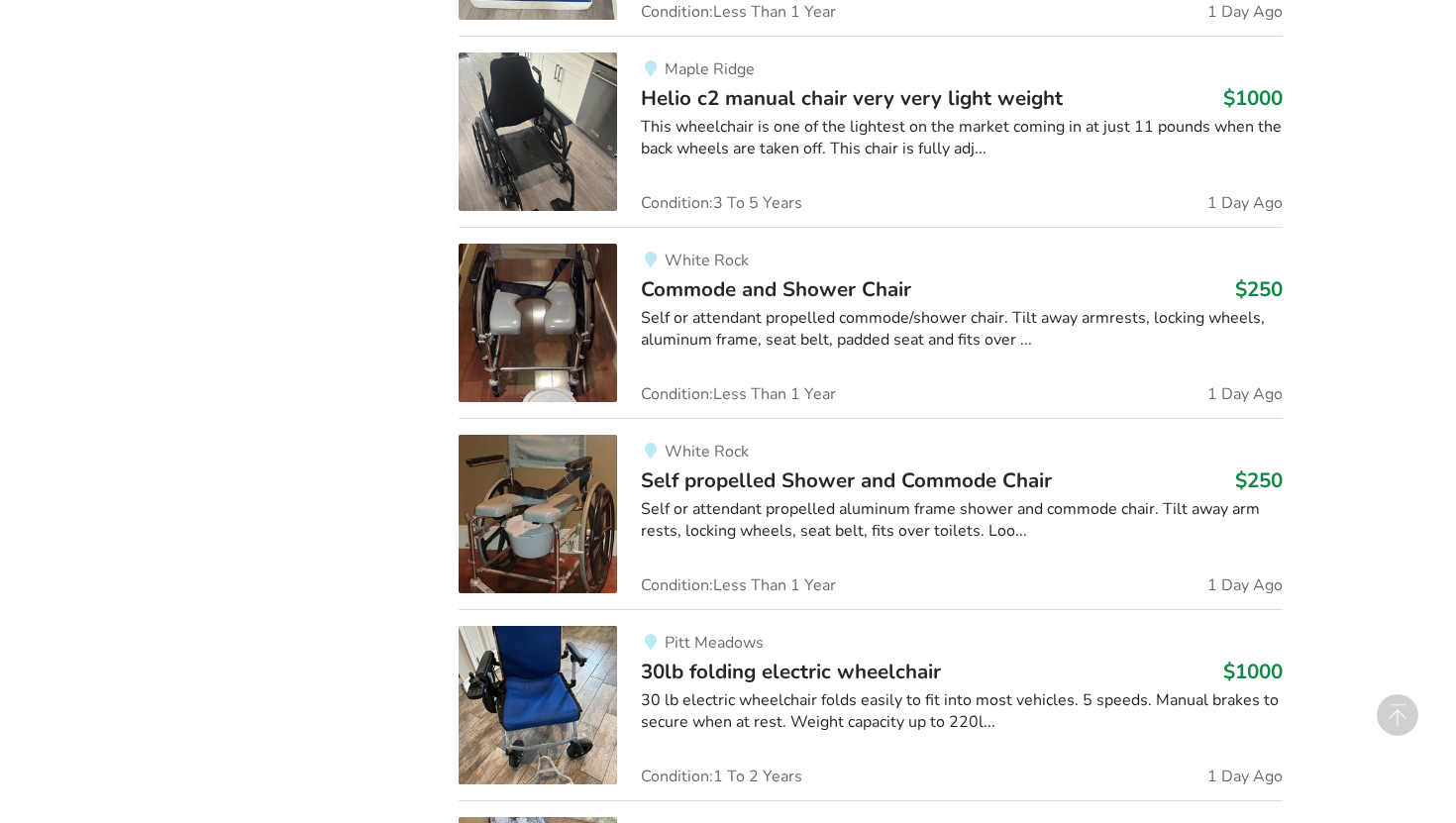 scroll, scrollTop: 6056, scrollLeft: 0, axis: vertical 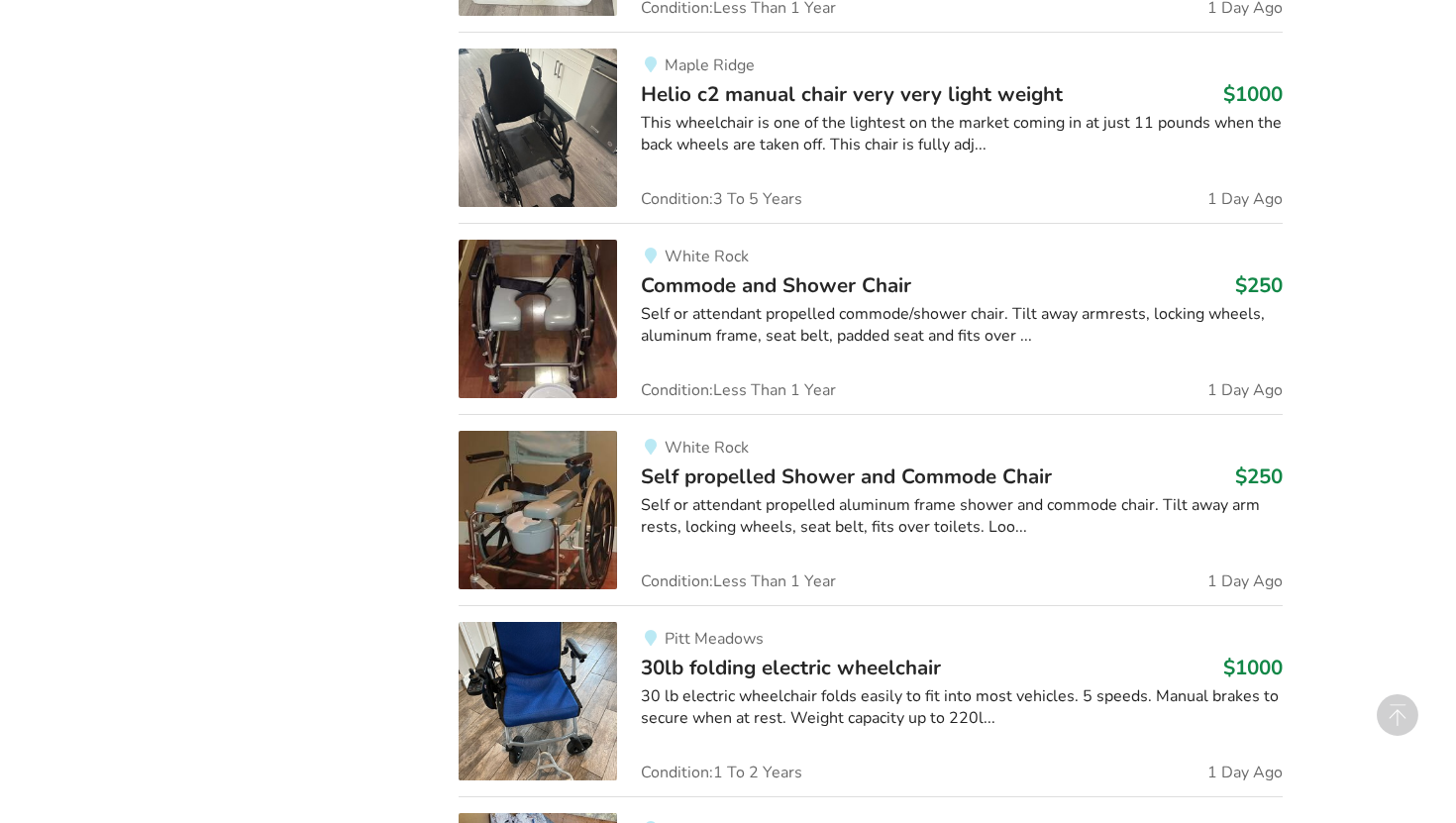 click on "Commode and Shower Chair" at bounding box center (776, 285) 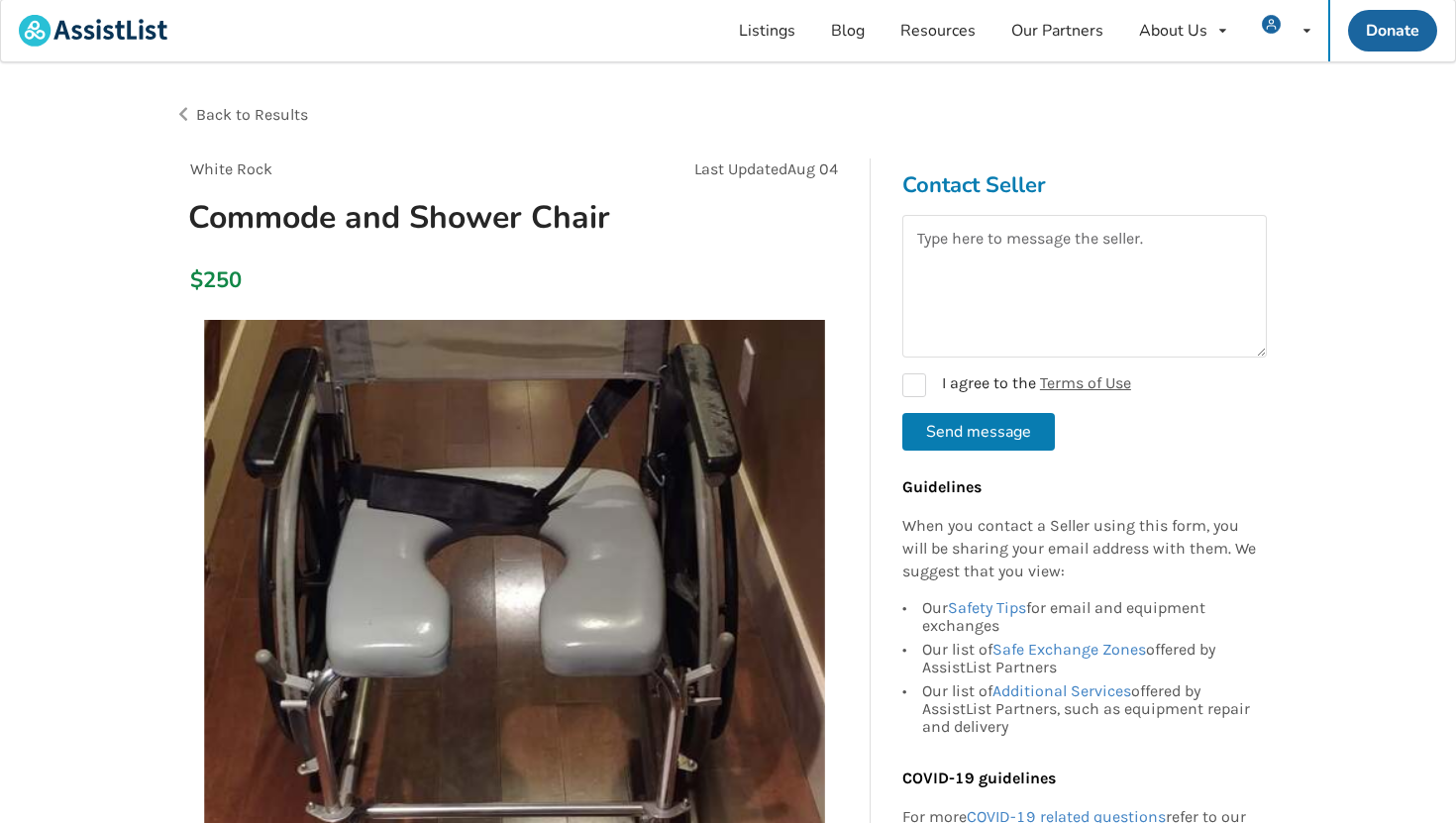 scroll, scrollTop: 0, scrollLeft: 0, axis: both 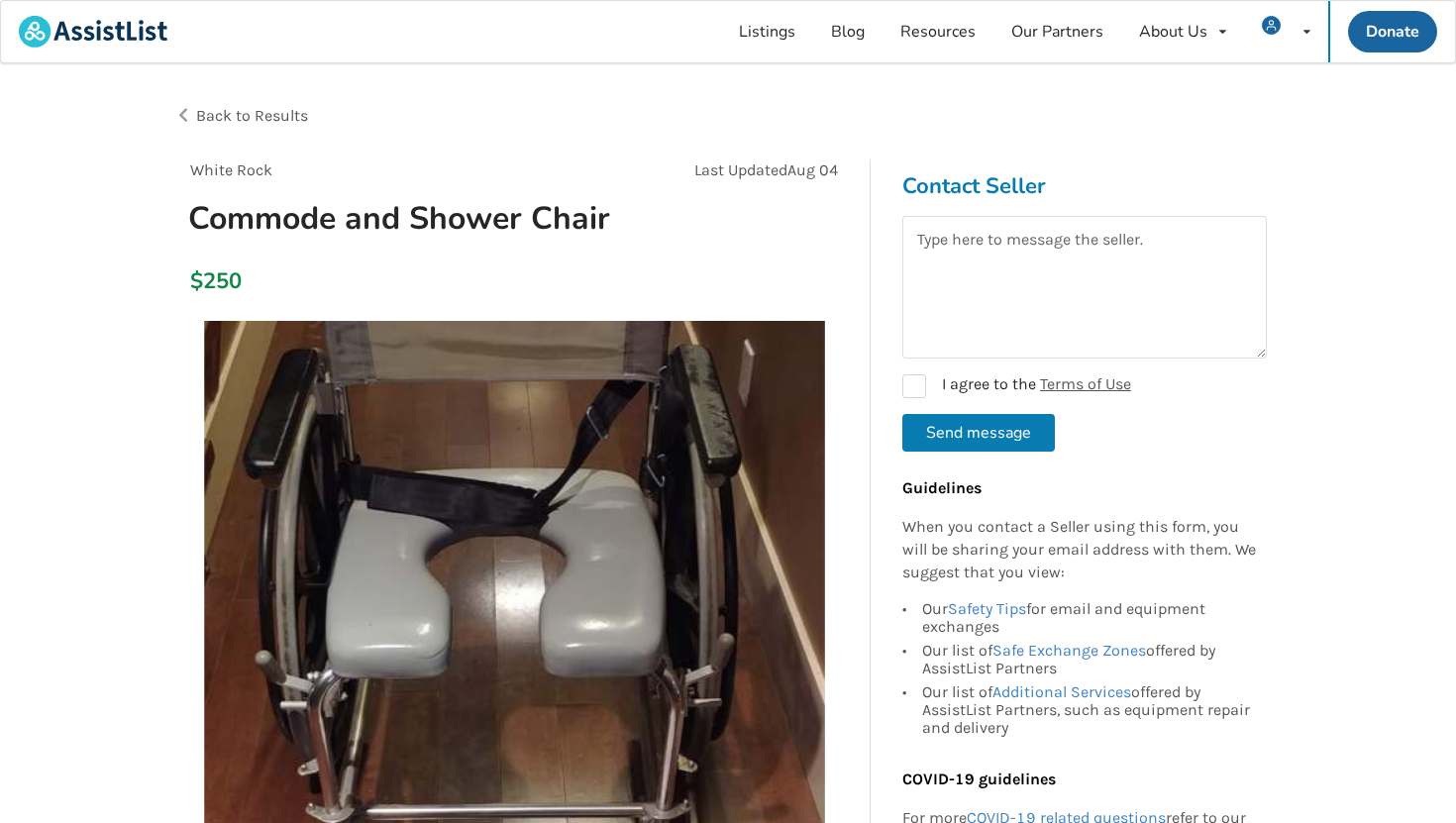click on "Back to Results" at bounding box center [252, 115] 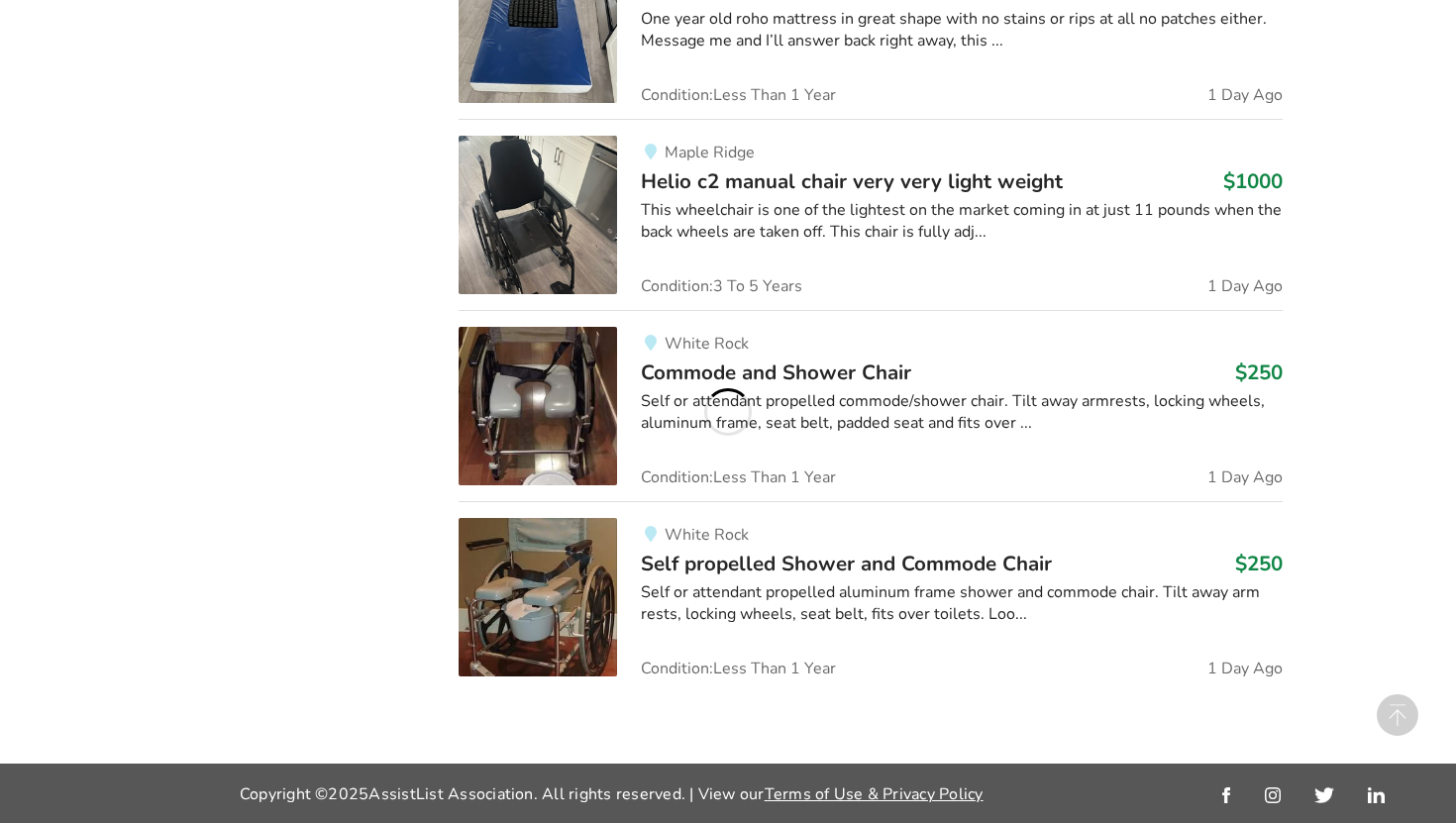 scroll, scrollTop: 6056, scrollLeft: 0, axis: vertical 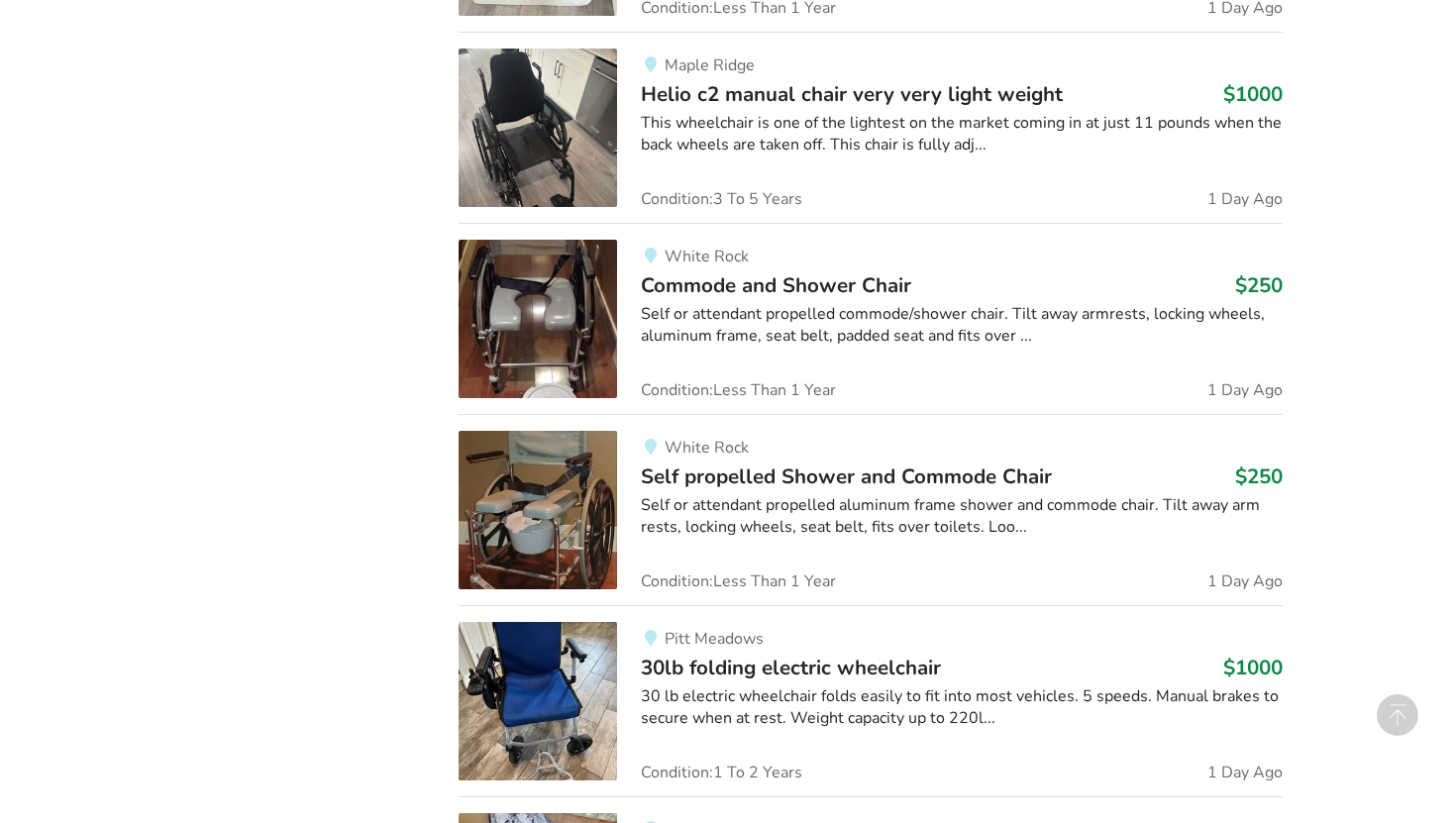 click on "Self or attendant propelled aluminum frame shower and commode chair. Tilt away arm rests, locking wheels, seat belt, fits over toilets.  Loo..." at bounding box center [961, 517] 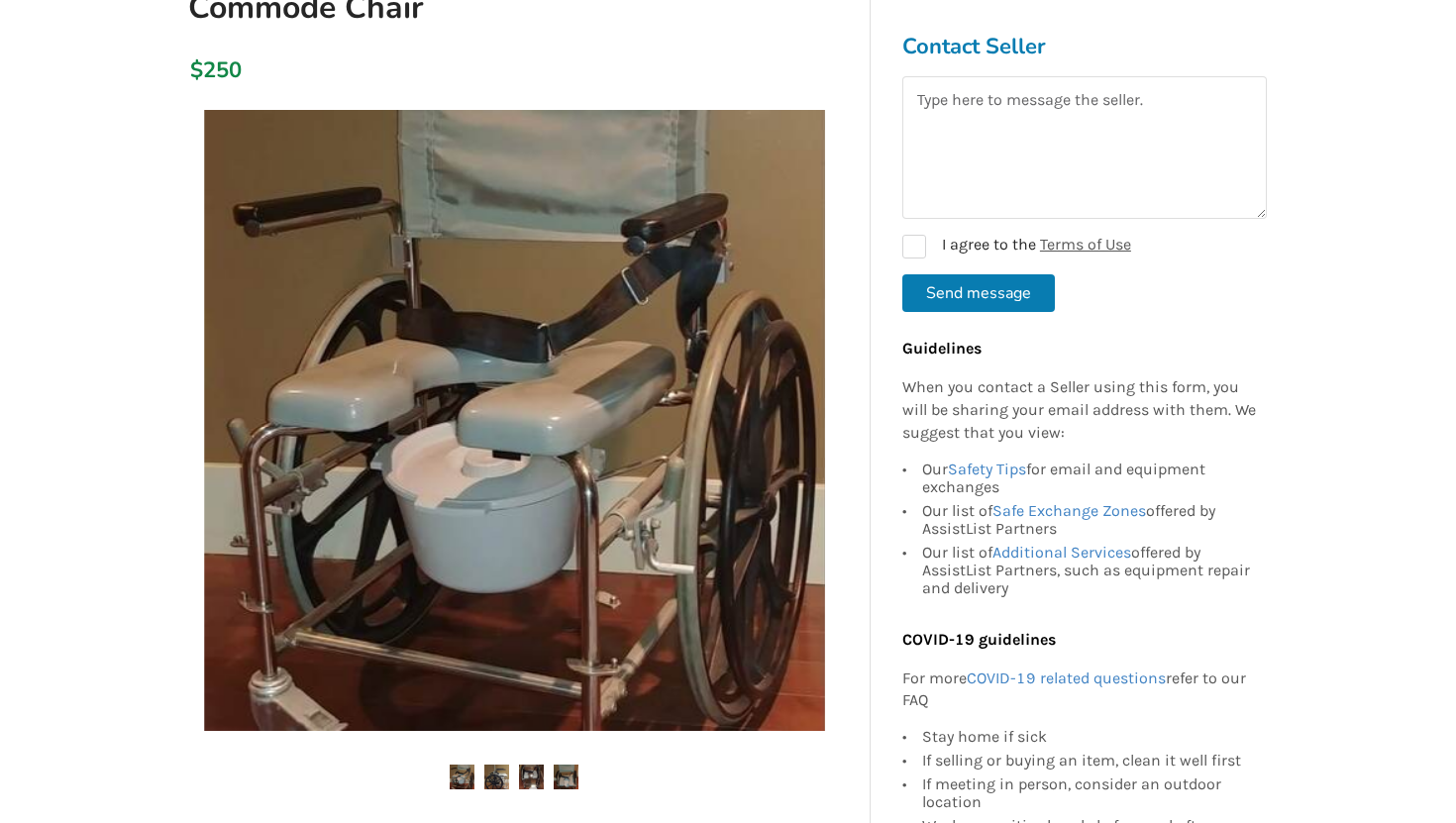scroll, scrollTop: 0, scrollLeft: 0, axis: both 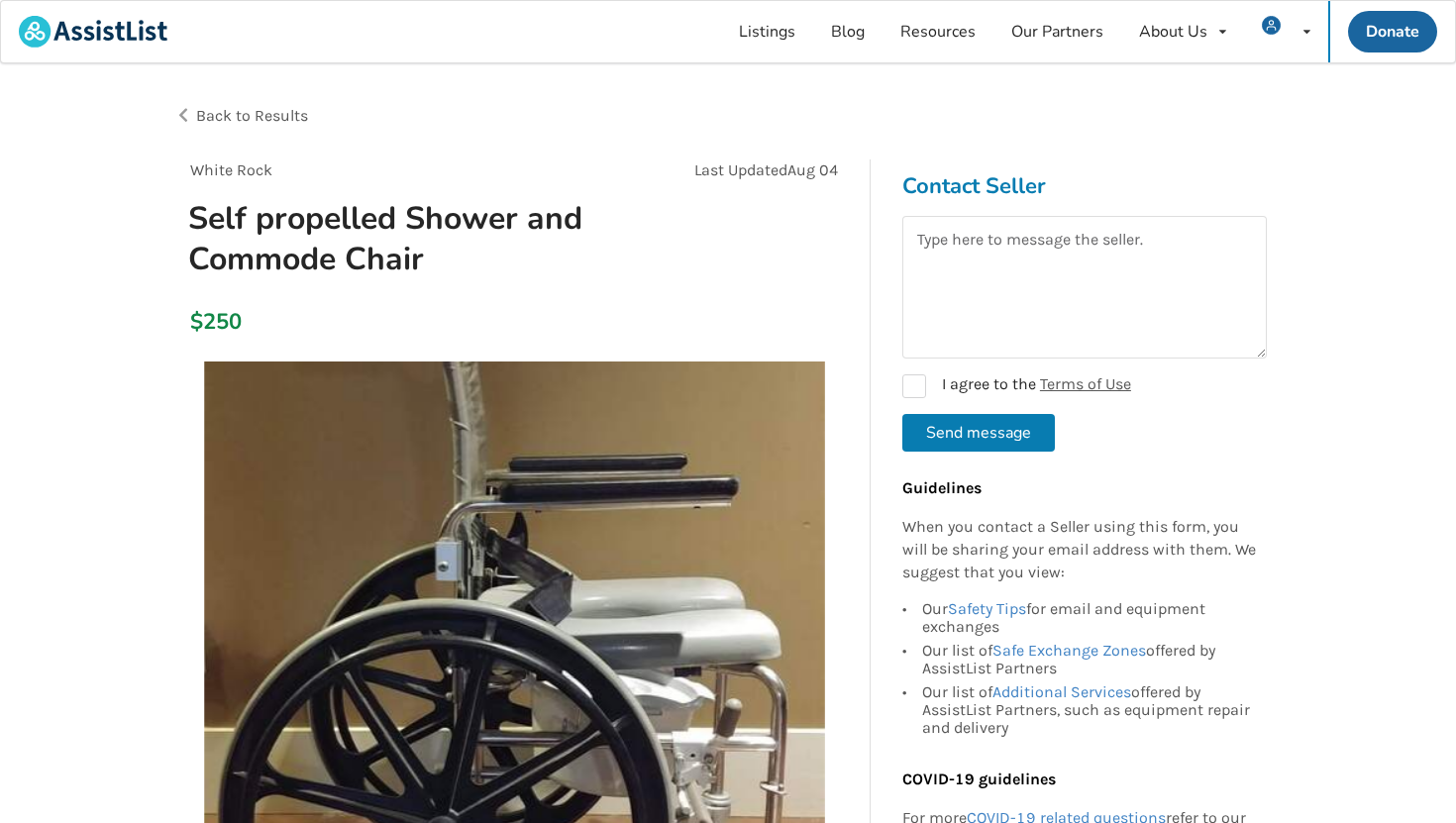 click on "Back to Results" at bounding box center [252, 115] 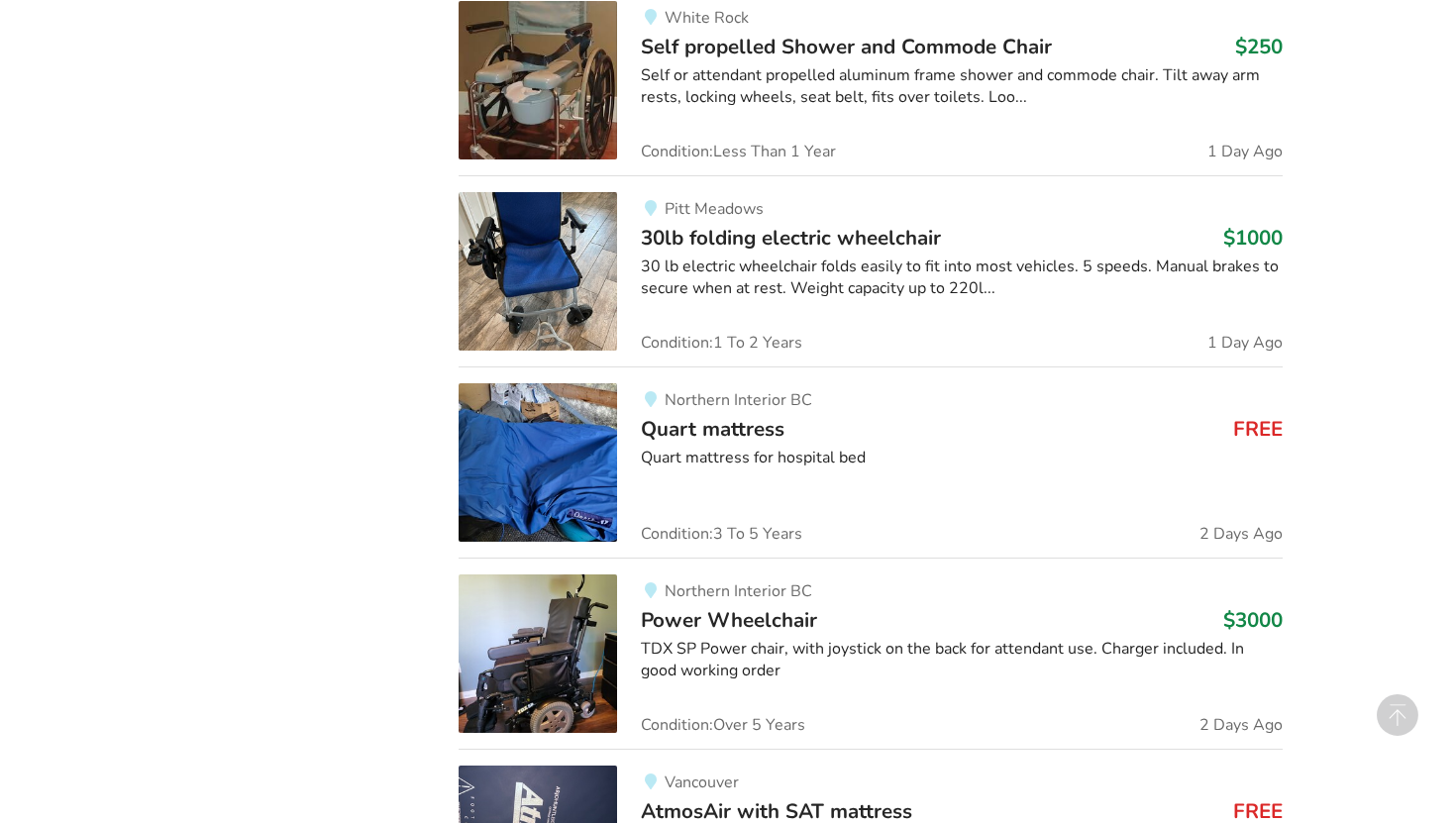 scroll, scrollTop: 6488, scrollLeft: 0, axis: vertical 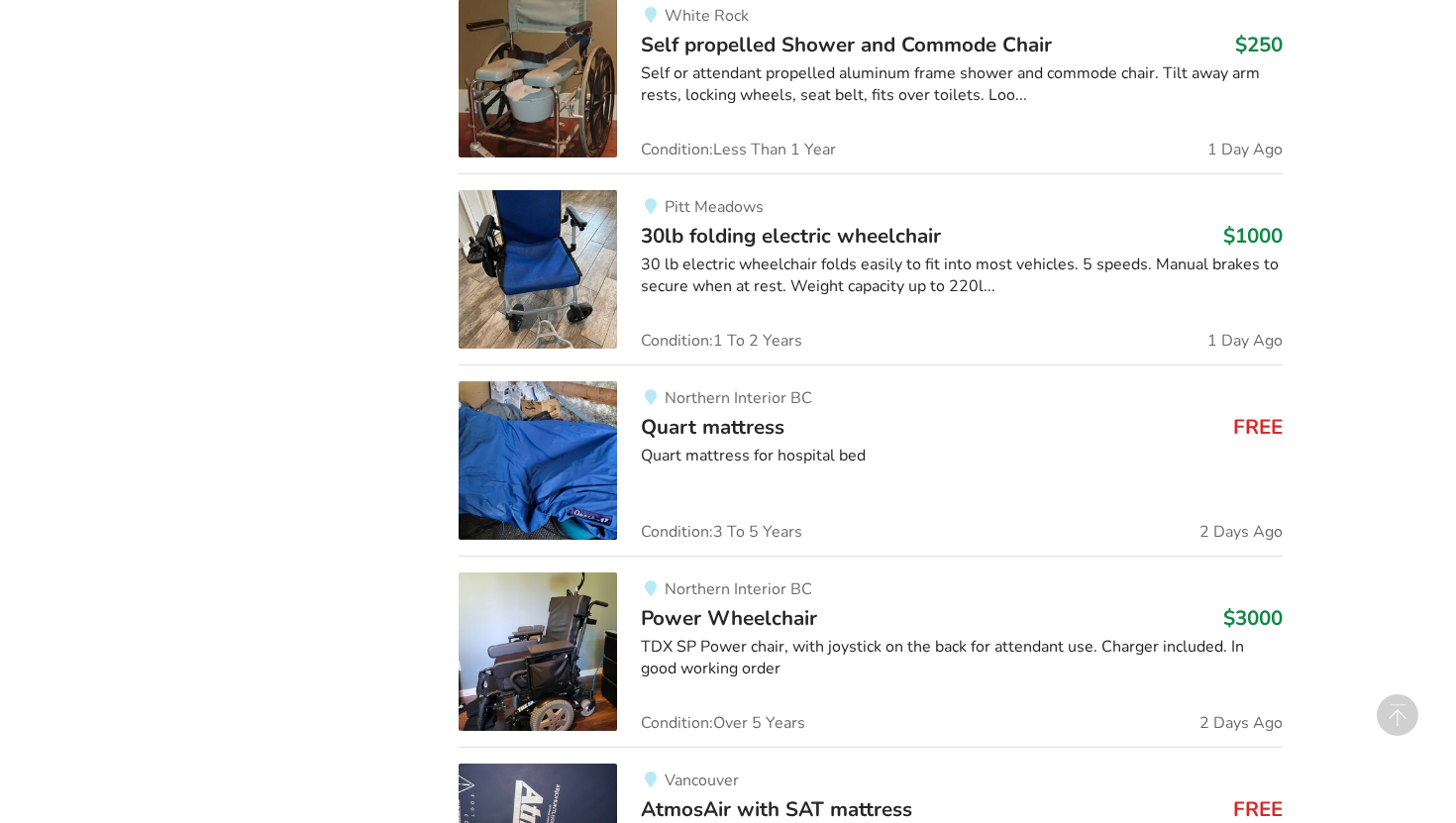 click on "30lb folding electric wheelchair" at bounding box center [790, 236] 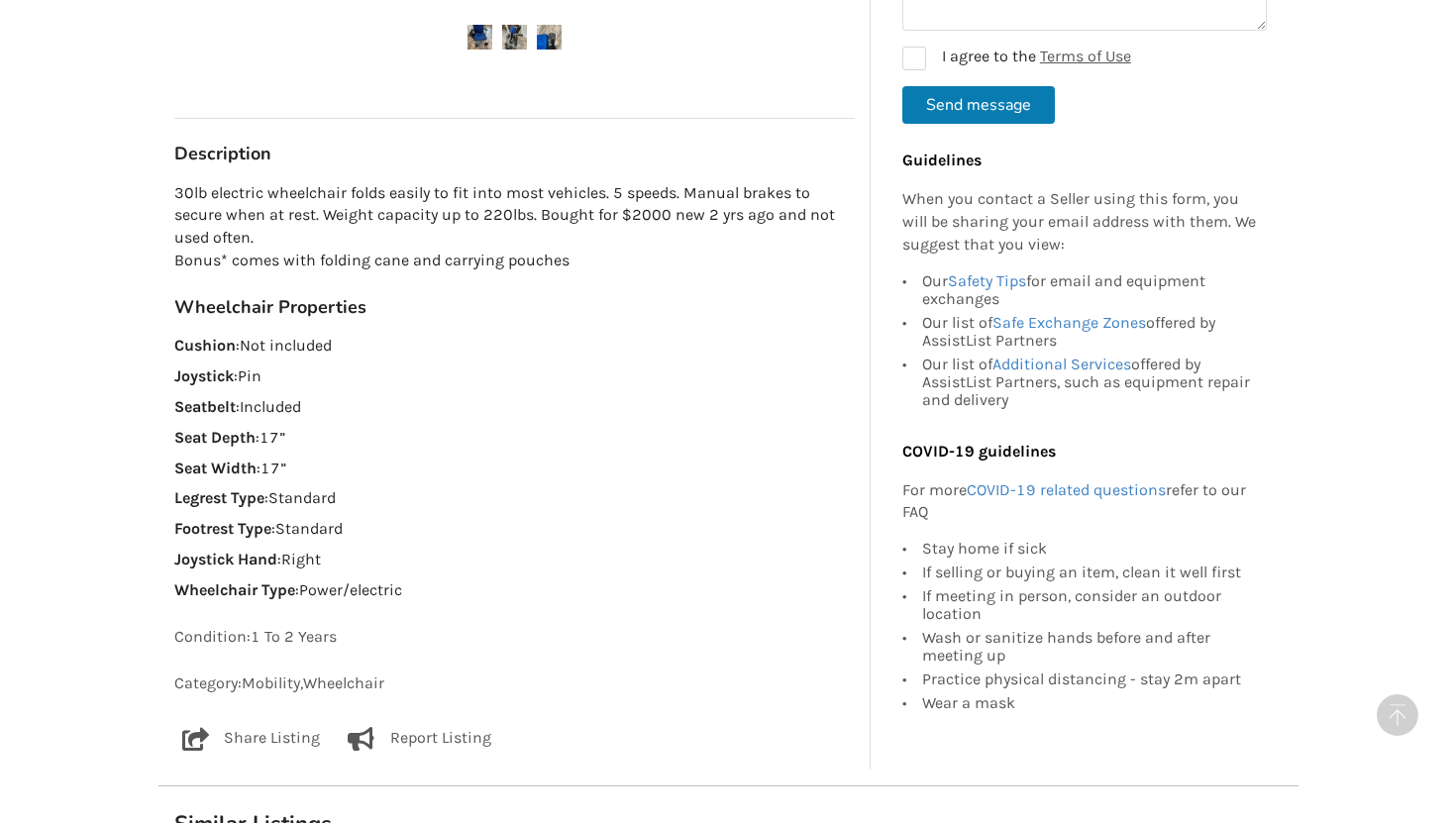 scroll, scrollTop: 999, scrollLeft: 0, axis: vertical 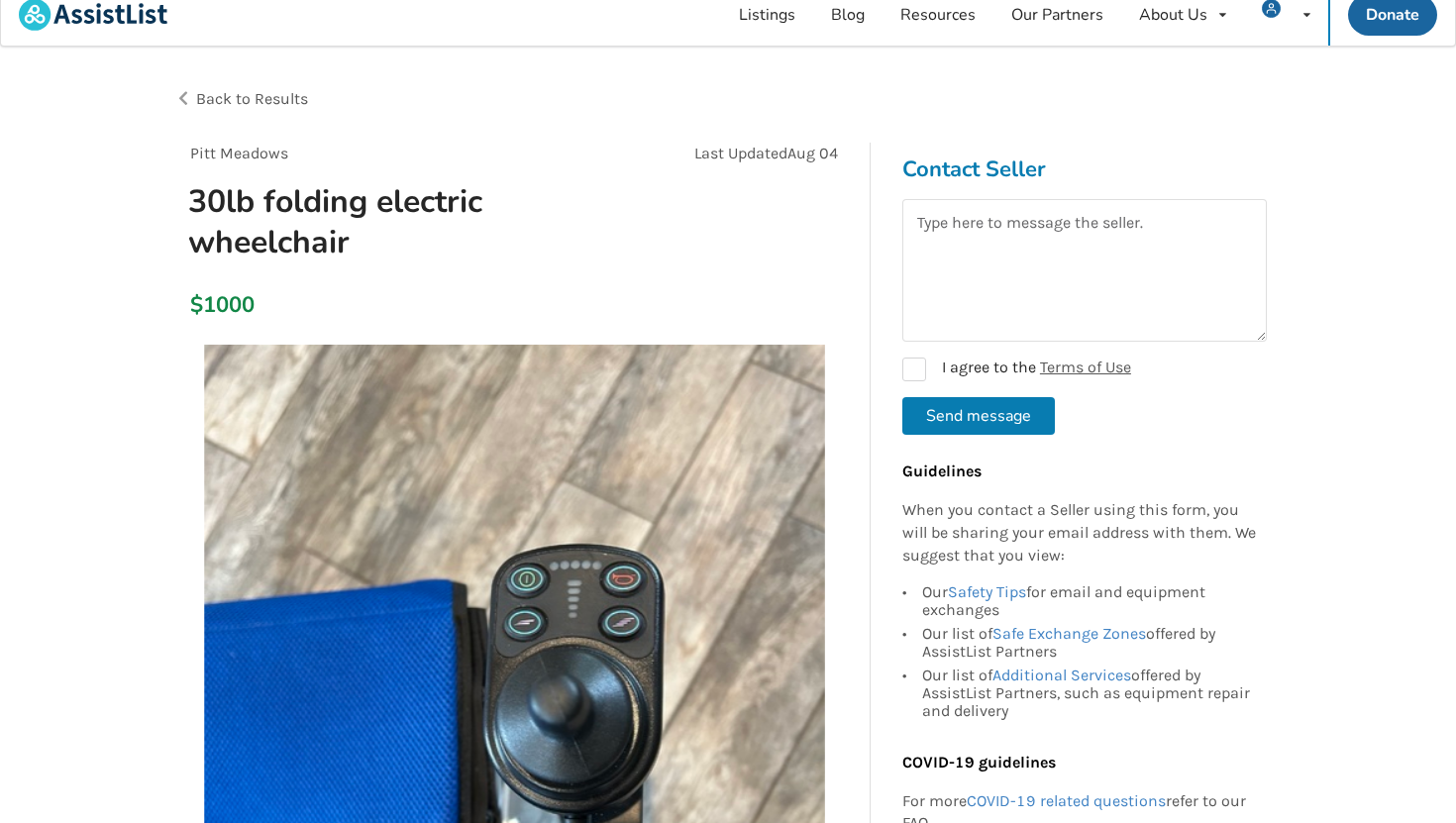 click on "Back to Results" at bounding box center [252, 98] 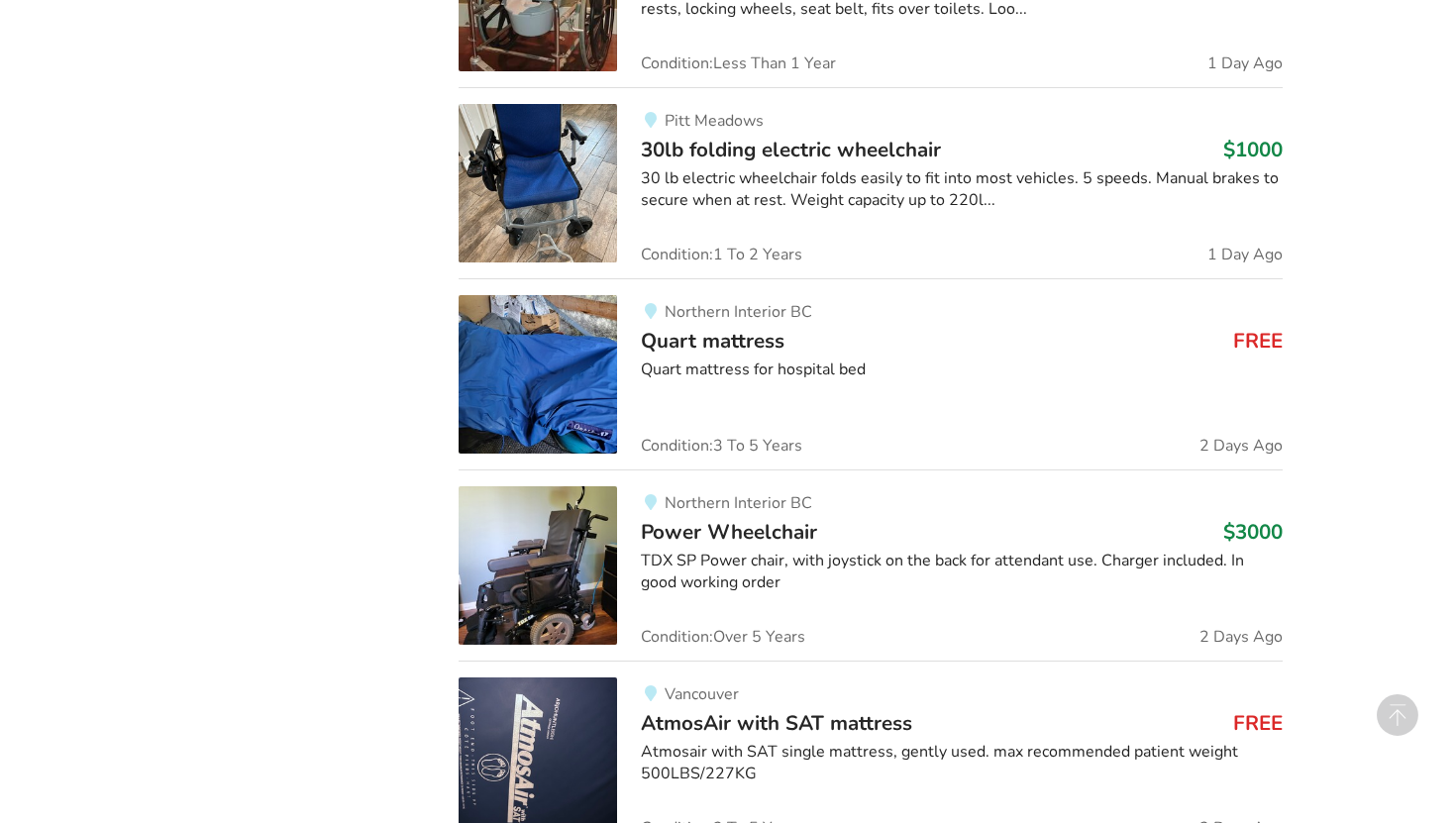 scroll, scrollTop: 6578, scrollLeft: 0, axis: vertical 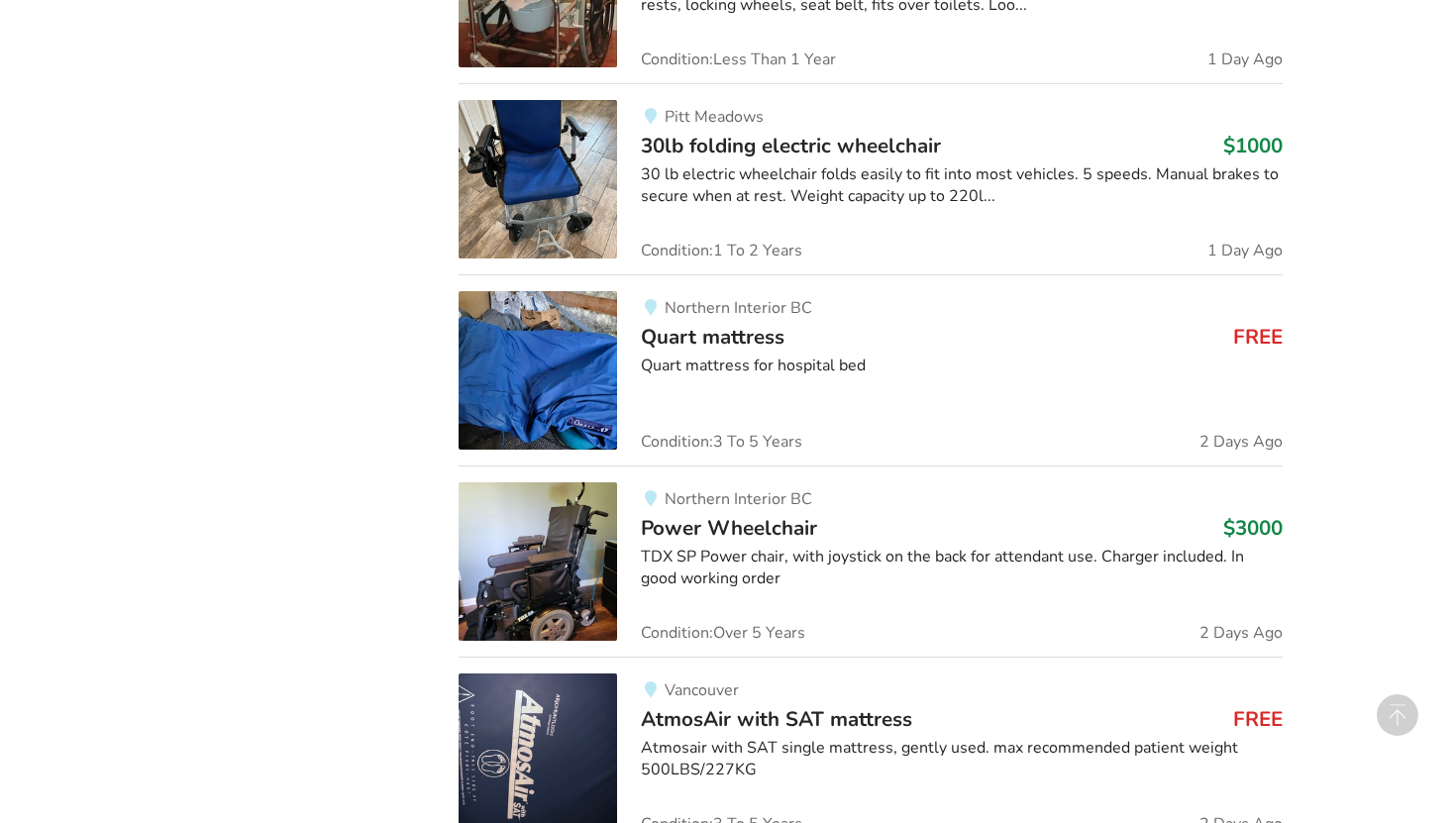 click on "Quart mattress" at bounding box center [712, 337] 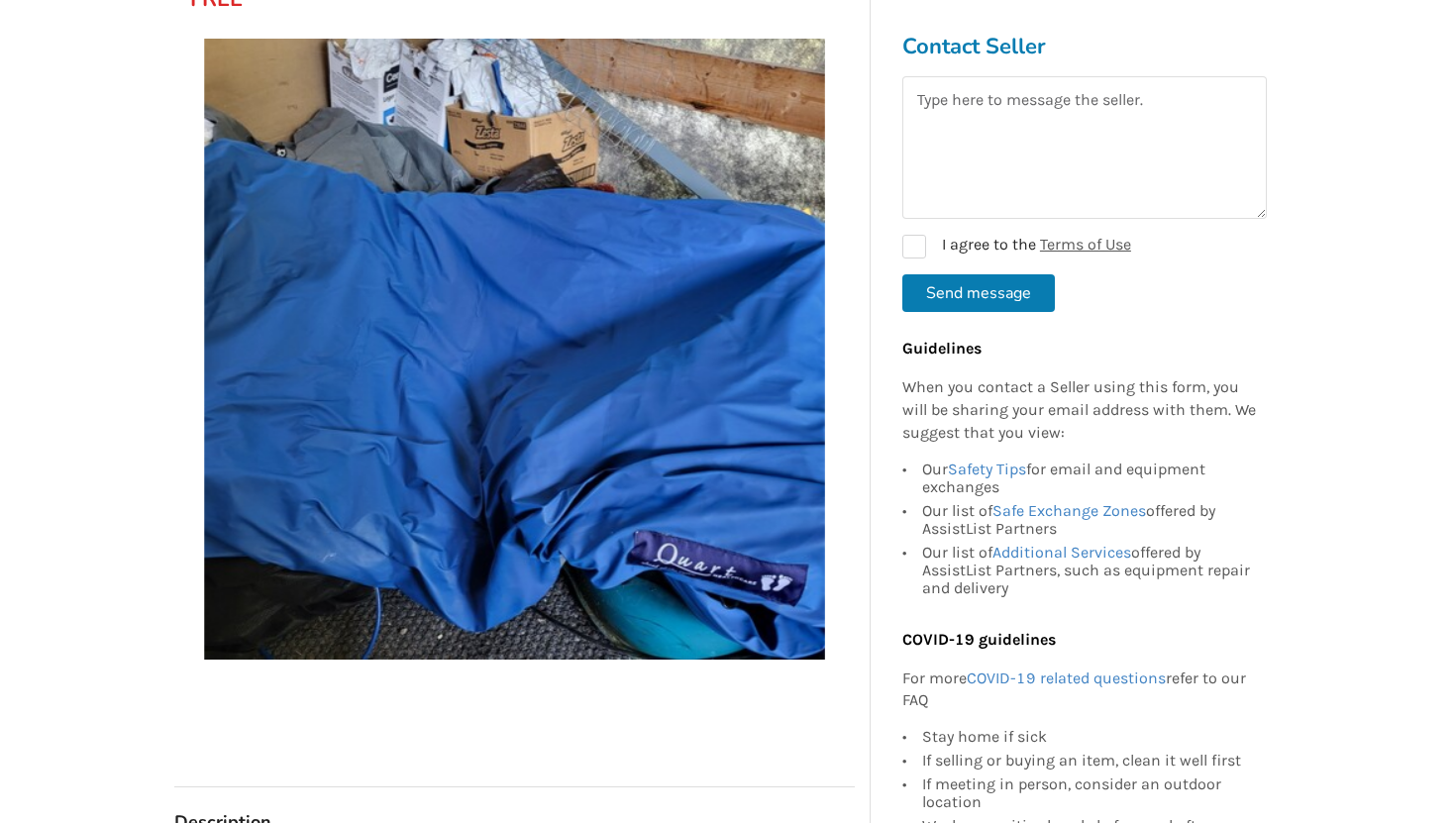 scroll, scrollTop: 0, scrollLeft: 0, axis: both 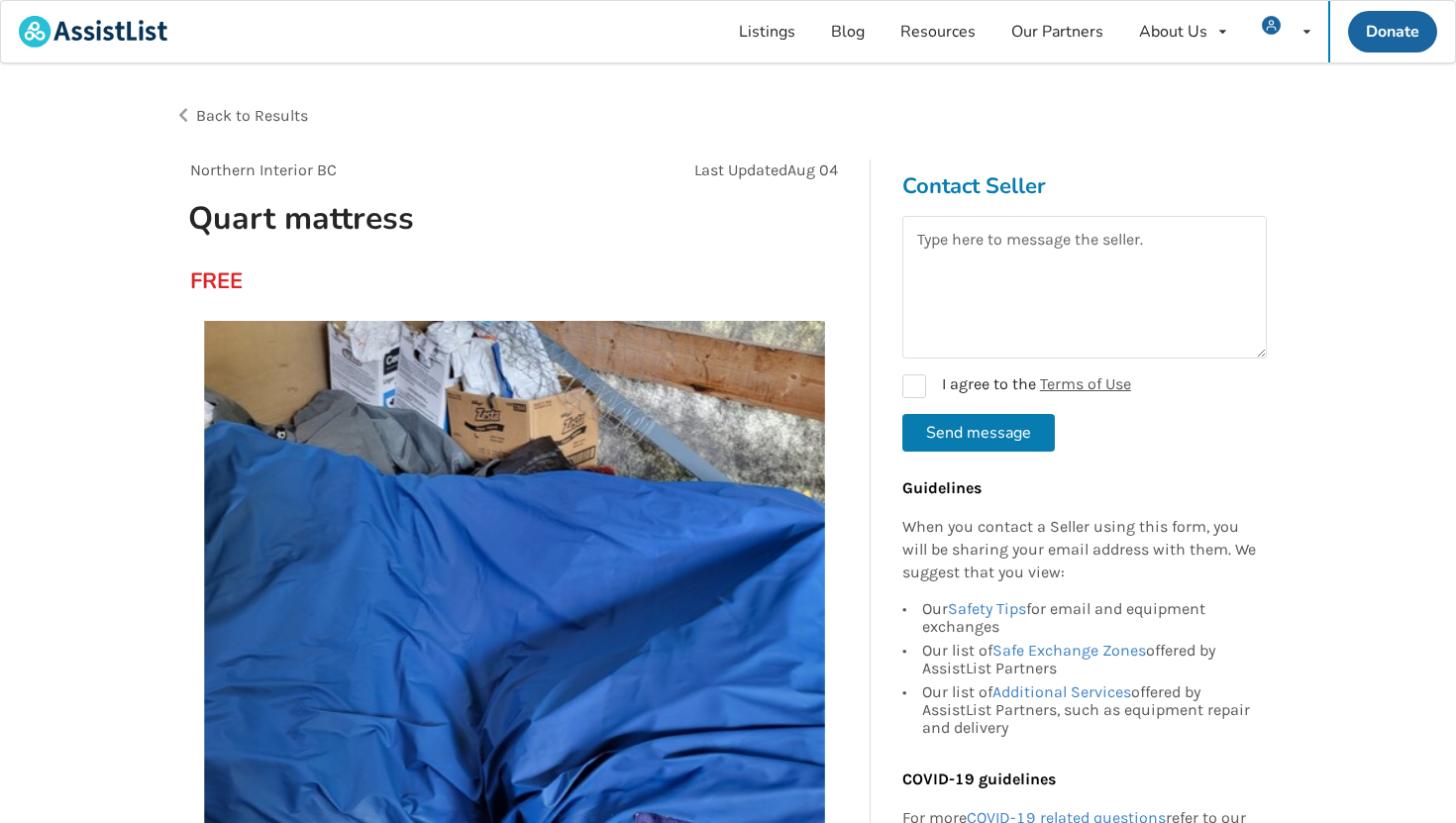 click on "Back to Results" at bounding box center (252, 115) 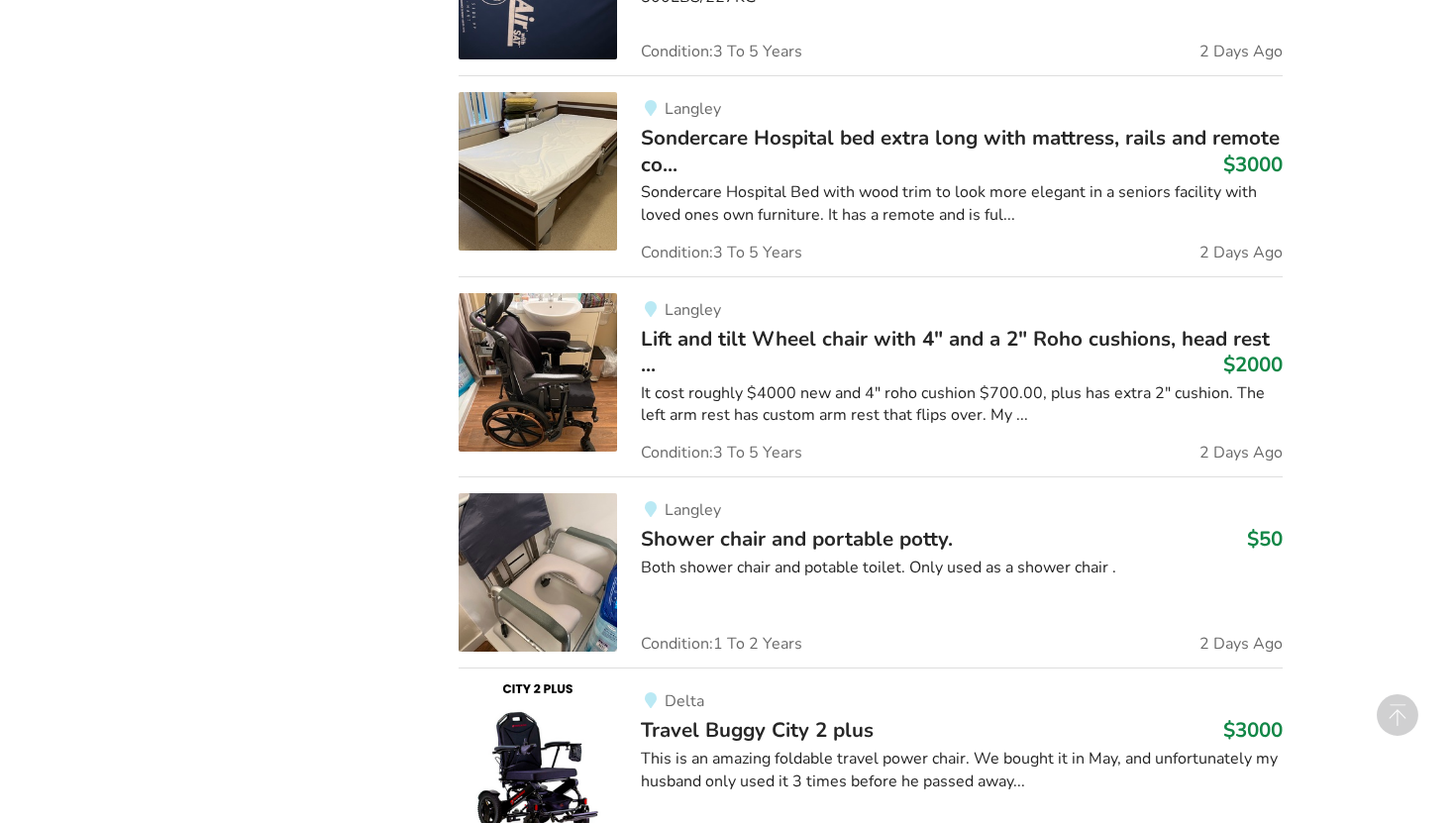 scroll, scrollTop: 7374, scrollLeft: 0, axis: vertical 